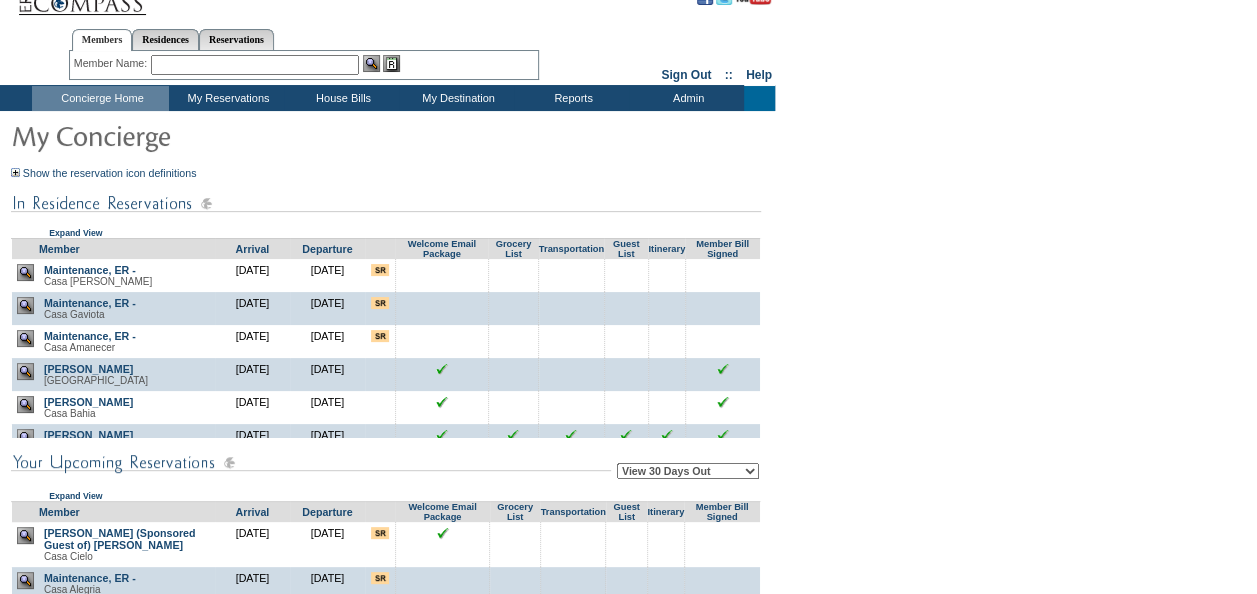 scroll, scrollTop: 0, scrollLeft: 0, axis: both 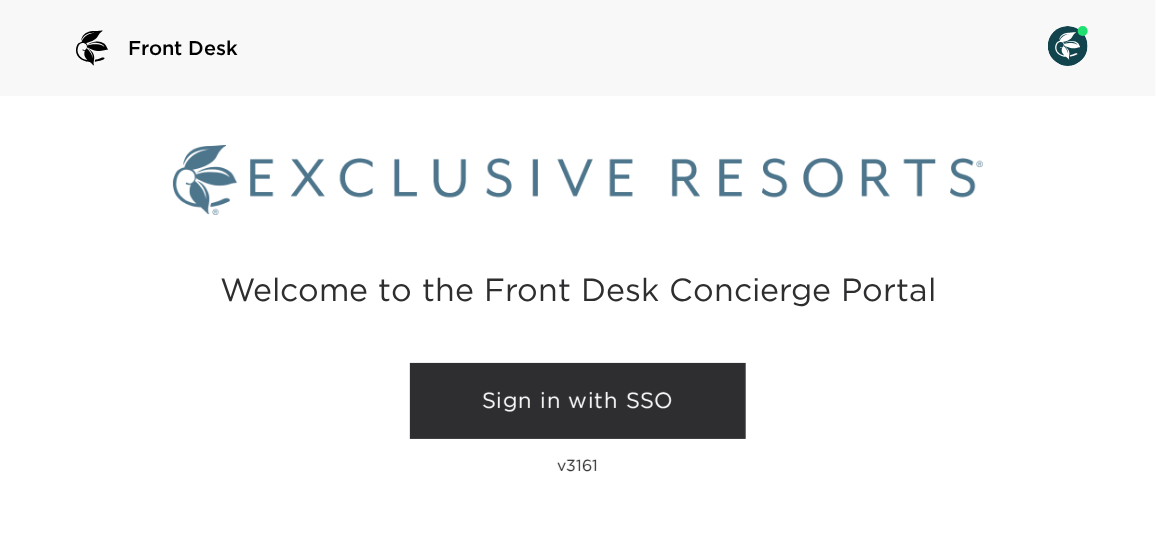 click on "Sign in with SSO" at bounding box center (578, 401) 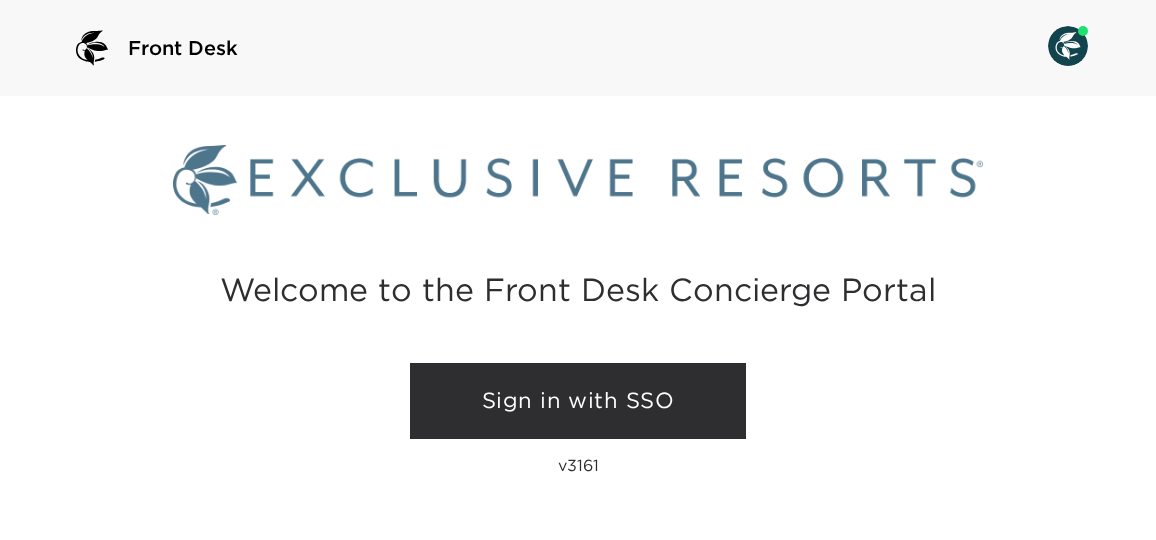 scroll, scrollTop: 0, scrollLeft: 0, axis: both 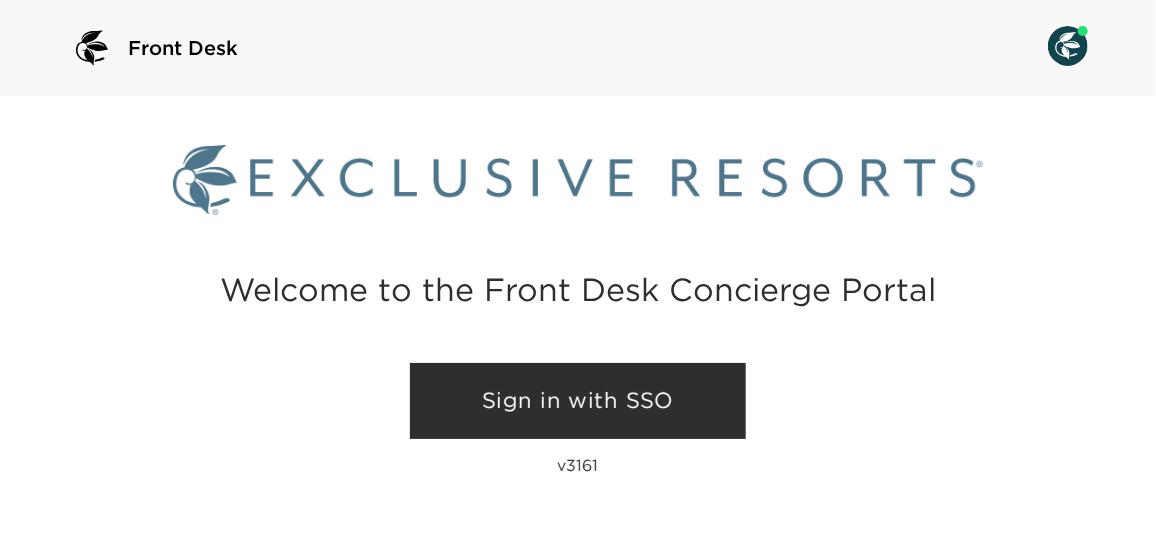 click on "Sign in with SSO" at bounding box center (578, 401) 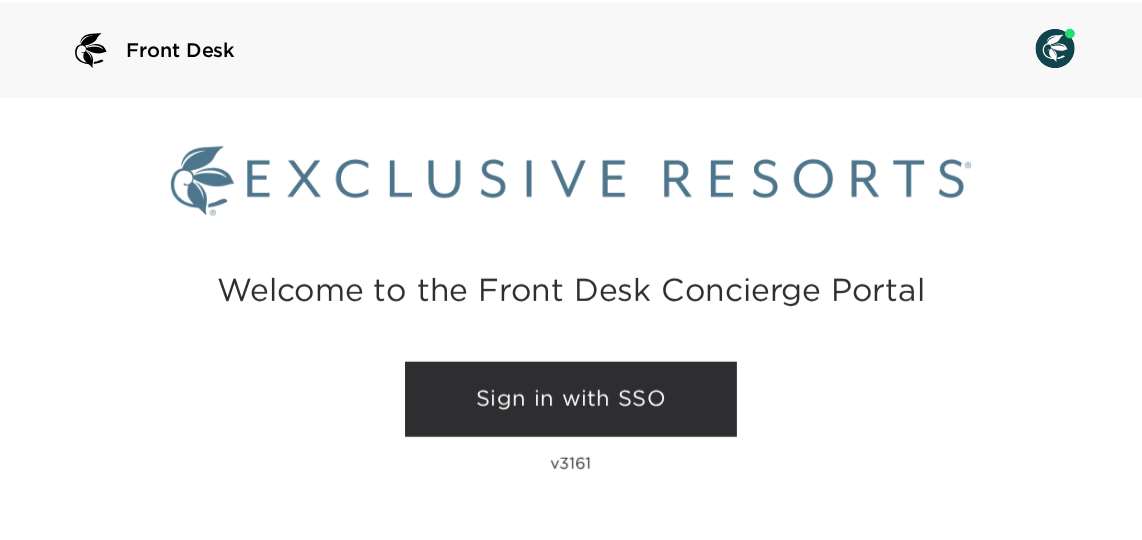 scroll, scrollTop: 0, scrollLeft: 0, axis: both 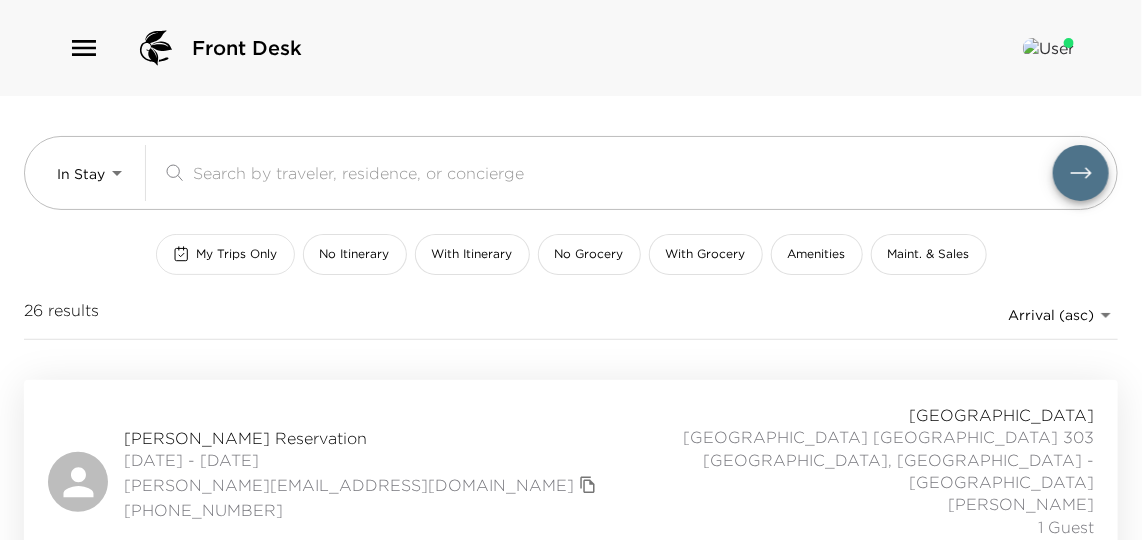click on "My Trips Only" at bounding box center [237, 254] 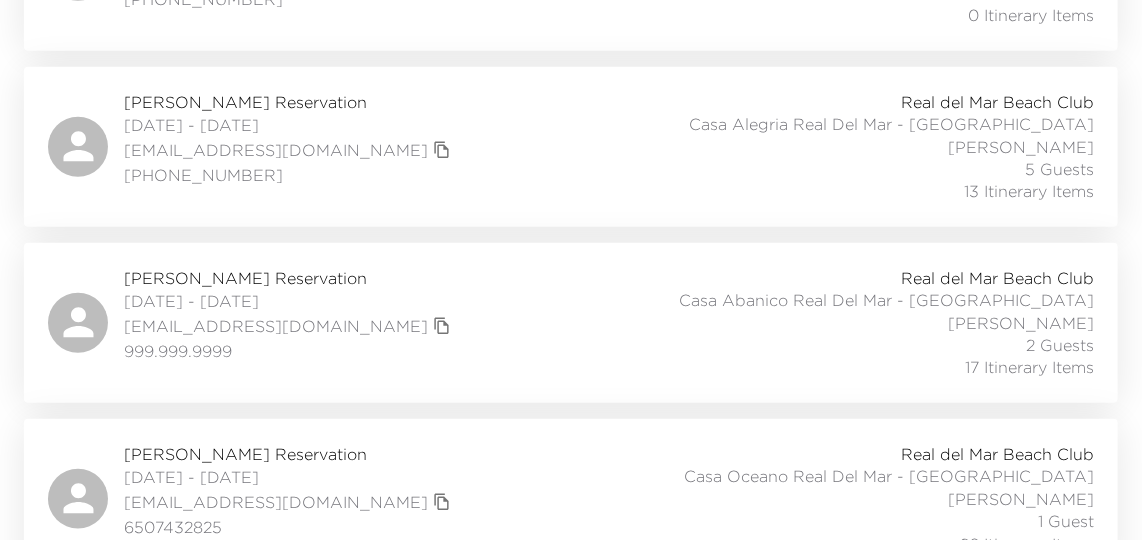scroll, scrollTop: 525, scrollLeft: 0, axis: vertical 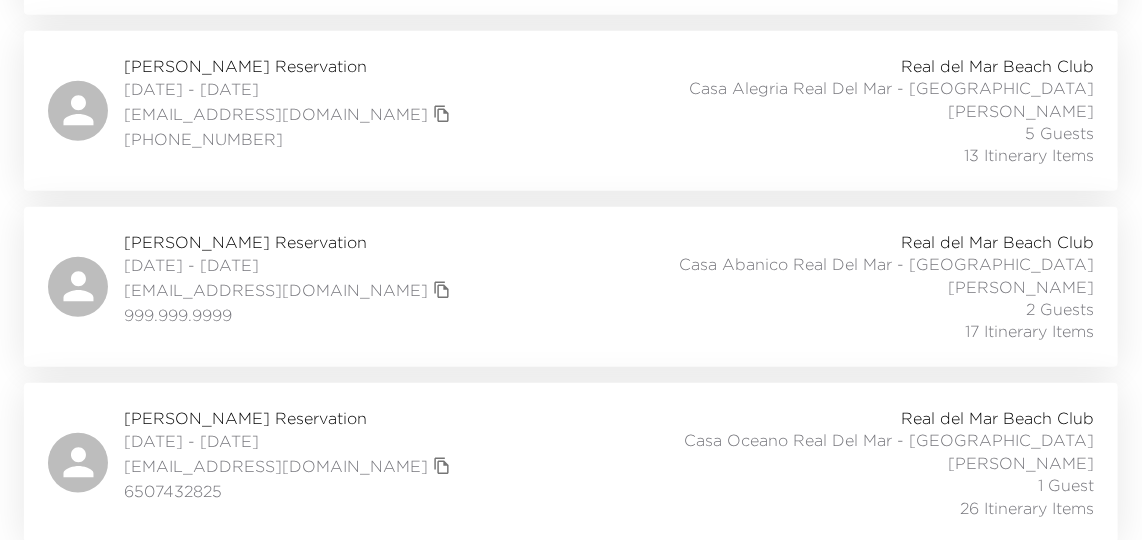 click on "Richard Cawood Reservation 07/12/2025 - 07/19/2025 rmcawood@gmail.com 6507432825 Real del Mar Beach Club Casa Oceano  Real Del Mar - Mexico Roberto Ortega 1 Guest 26 Itinerary Items" at bounding box center (571, 463) 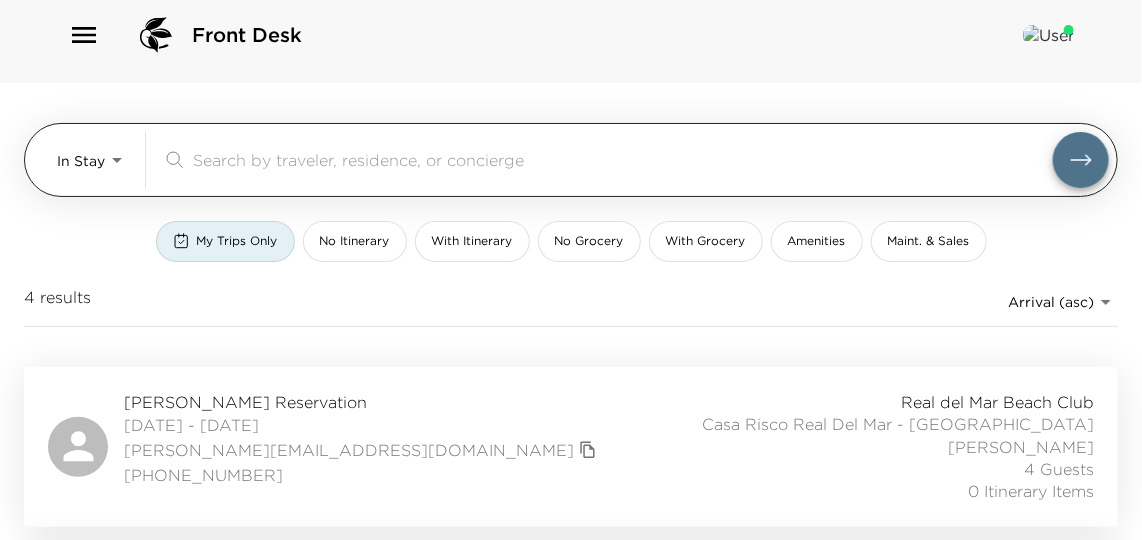scroll, scrollTop: 0, scrollLeft: 0, axis: both 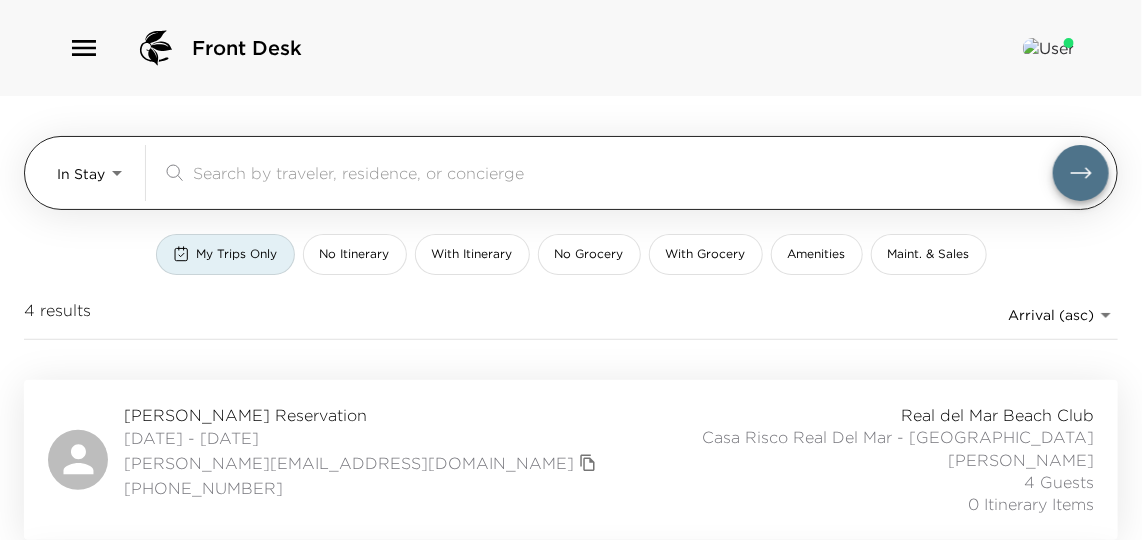 click on "Front Desk In Stay In-Stay ​ My Trips Only No Itinerary With Itinerary No Grocery With Grocery Amenities Maint. & Sales 4 results Arrival (asc) reservations_prod_arrival_asc Claudia Peralta Reservation 07/10/2025 - 07/30/2025 claudia@rmmexico.com +525537222648 Real del Mar Beach Club Casa Risco  Real Del Mar - Mexico Roberto Ortega 4 Guests 0 Itinerary Items Phoebe Paur Reservation 07/11/2025 - 07/14/2025 phoebepaur@aol.com +17024654260 Real del Mar Beach Club Casa Alegria  Real Del Mar - Mexico Roberto Ortega 5 Guests 13 Itinerary Items Tim Collins Reservation 07/11/2025 - 07/18/2025 tcollins@exclusiveresorts.com 999.999.9999 Real del Mar Beach Club Casa Abanico  Real Del Mar - Mexico Roberto Ortega 2 Guests 17 Itinerary Items Richard Cawood Reservation 07/12/2025 - 07/19/2025 rmcawood@gmail.com 6507432825 Real del Mar Beach Club Casa Oceano  Real Del Mar - Mexico Roberto Ortega 1 Guest 26 Itinerary Items" at bounding box center (571, 270) 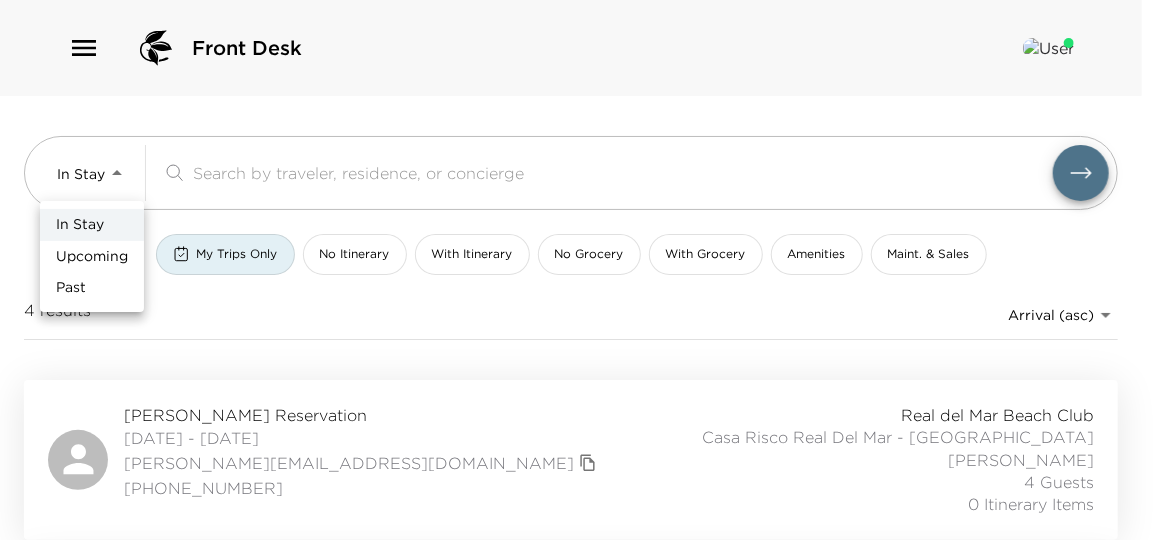 click on "Upcoming" at bounding box center [92, 257] 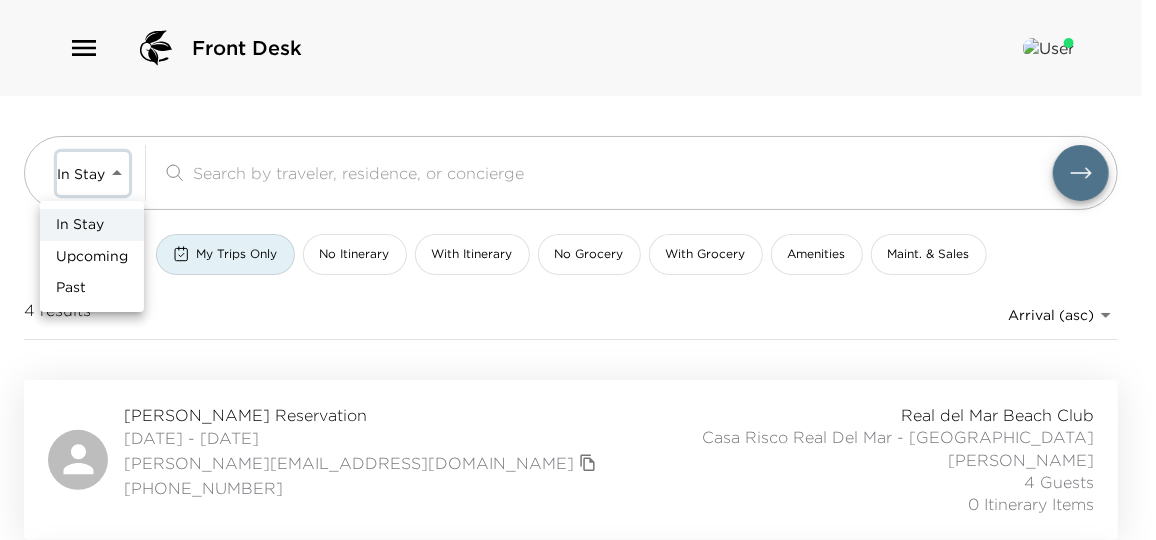 type on "Upcoming" 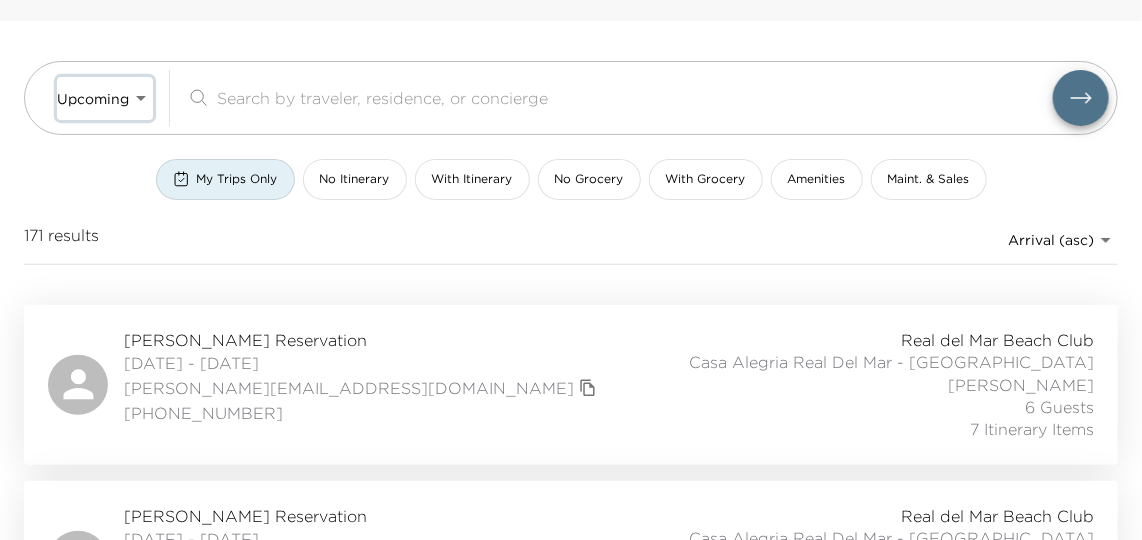 scroll, scrollTop: 181, scrollLeft: 0, axis: vertical 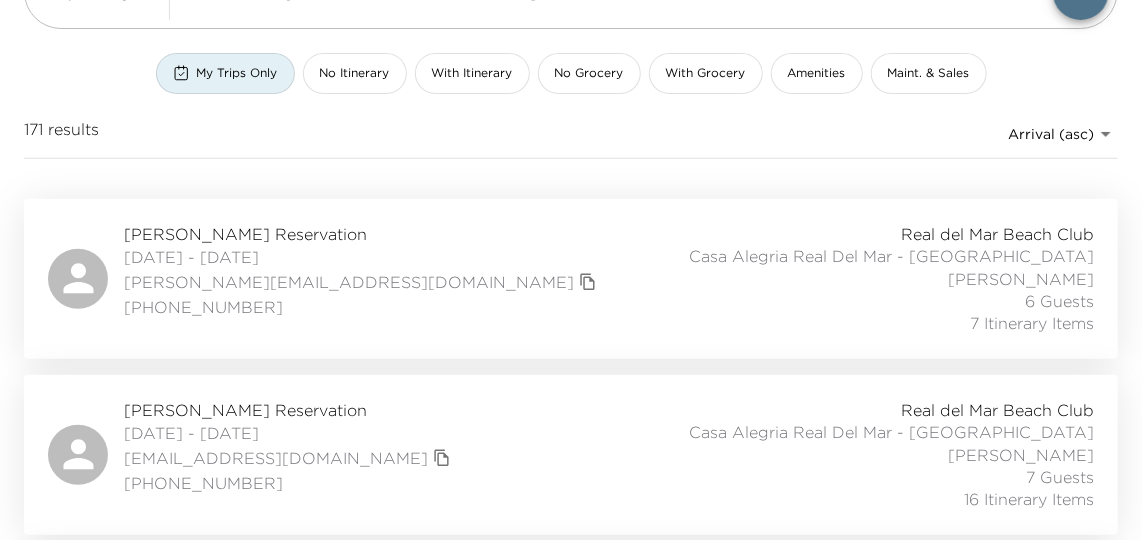click on "Julia Lile Reservation 07/15/2025 - 07/19/2025 lile.j@icloud.com +1 713 859 5664 Real del Mar Beach Club Casa Alegria  Real Del Mar - Mexico Roberto Ortega 6 Guests 7 Itinerary Items" at bounding box center (571, 279) 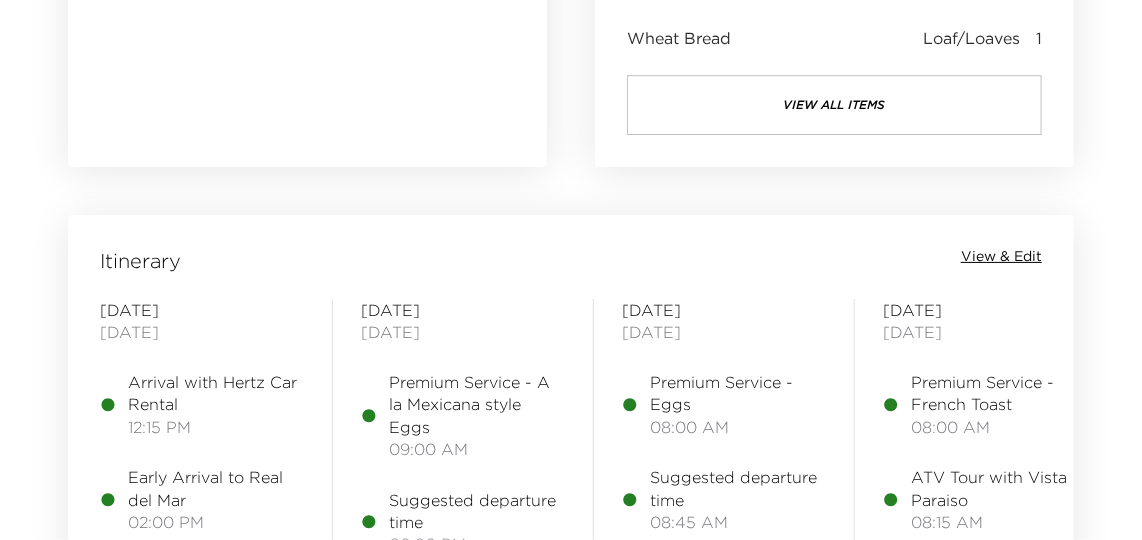 scroll, scrollTop: 2454, scrollLeft: 0, axis: vertical 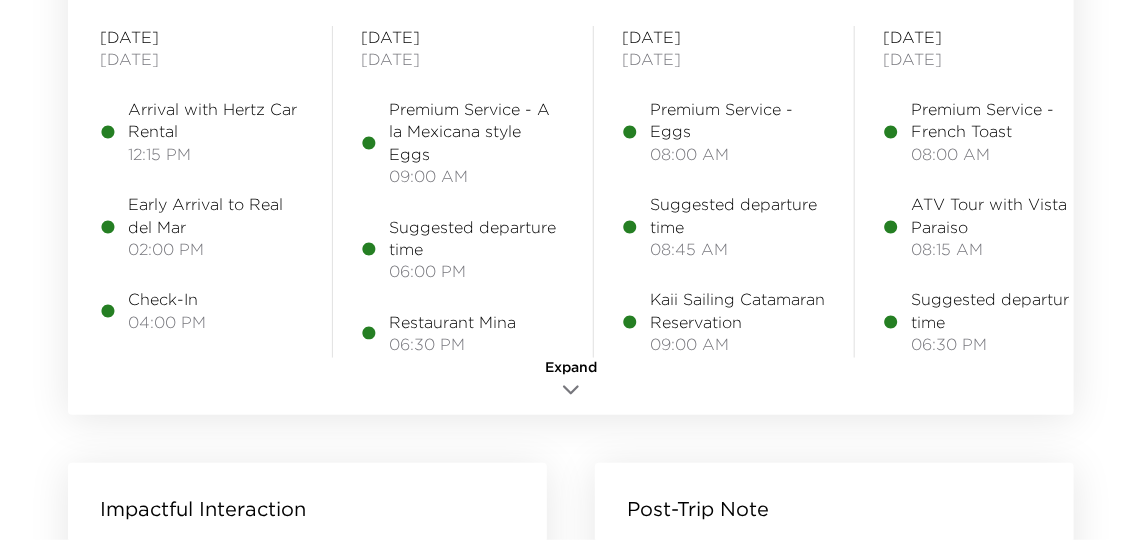 click 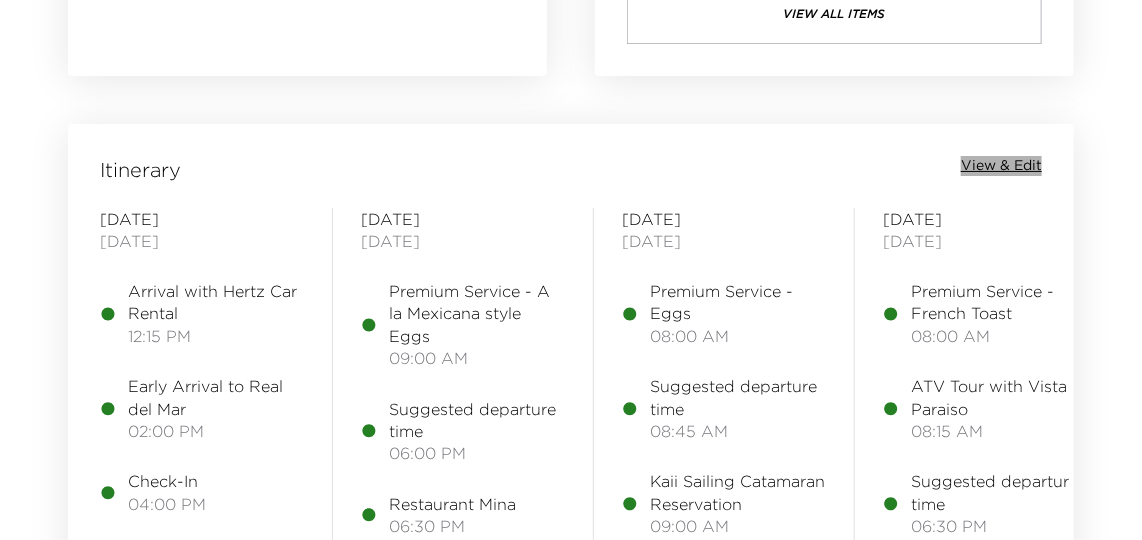 click on "View & Edit" at bounding box center [1001, 166] 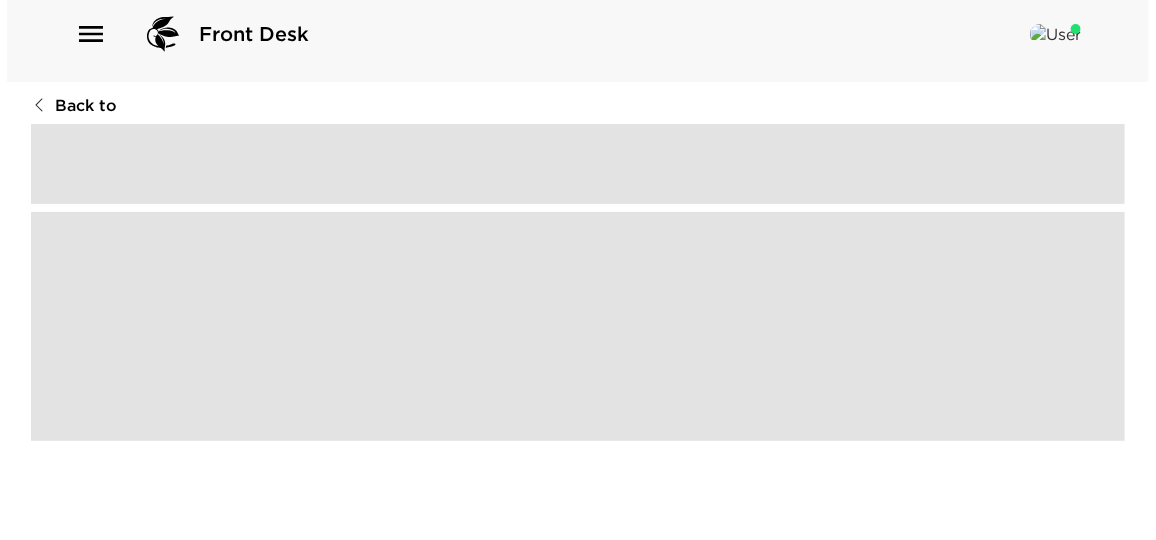 scroll, scrollTop: 0, scrollLeft: 0, axis: both 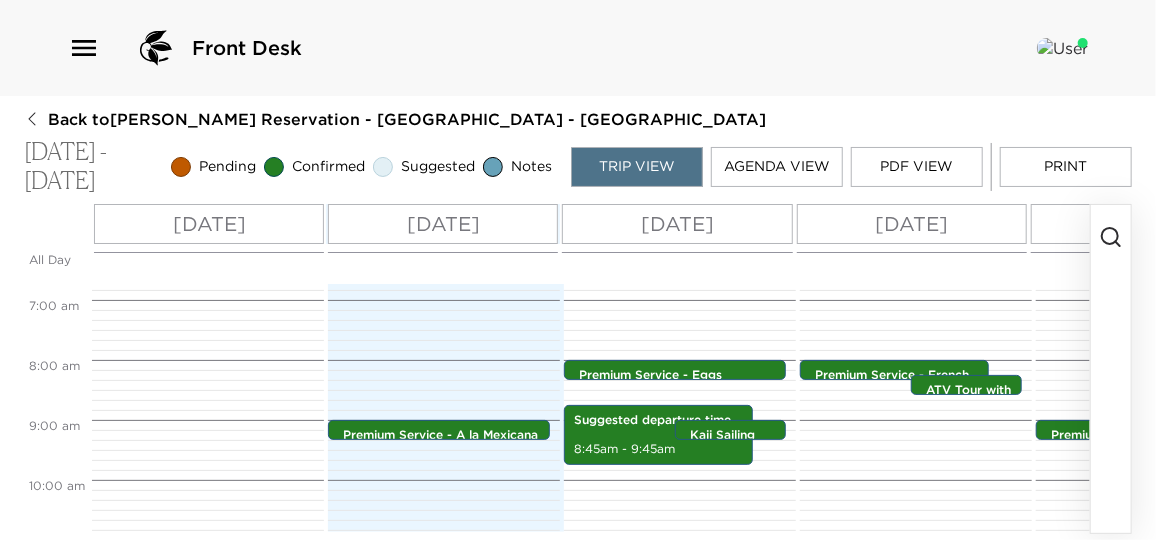 click on "PDF View" at bounding box center [917, 167] 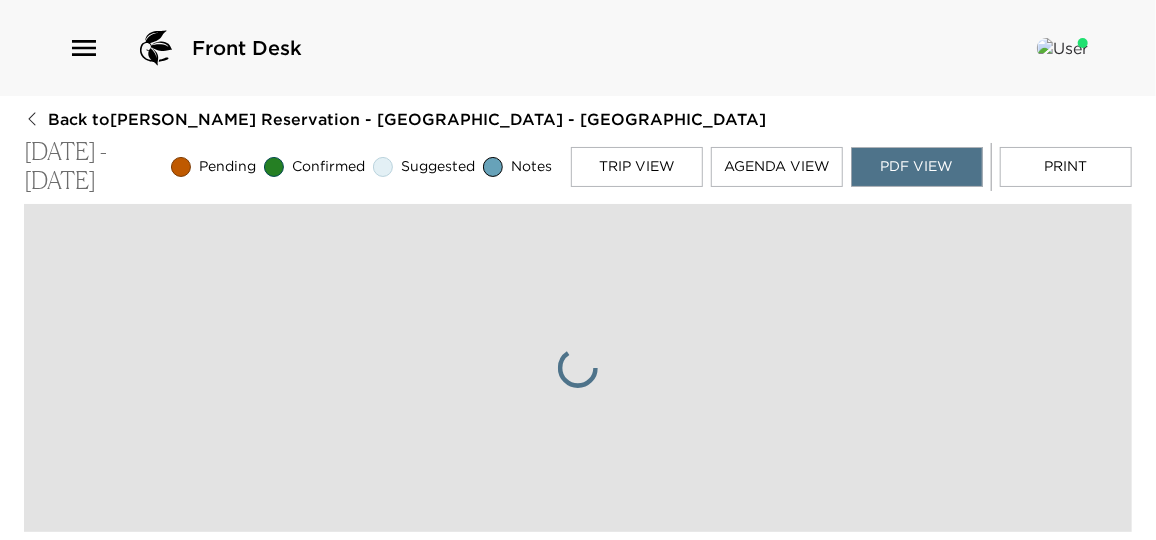click on "Agenda View" at bounding box center [777, 167] 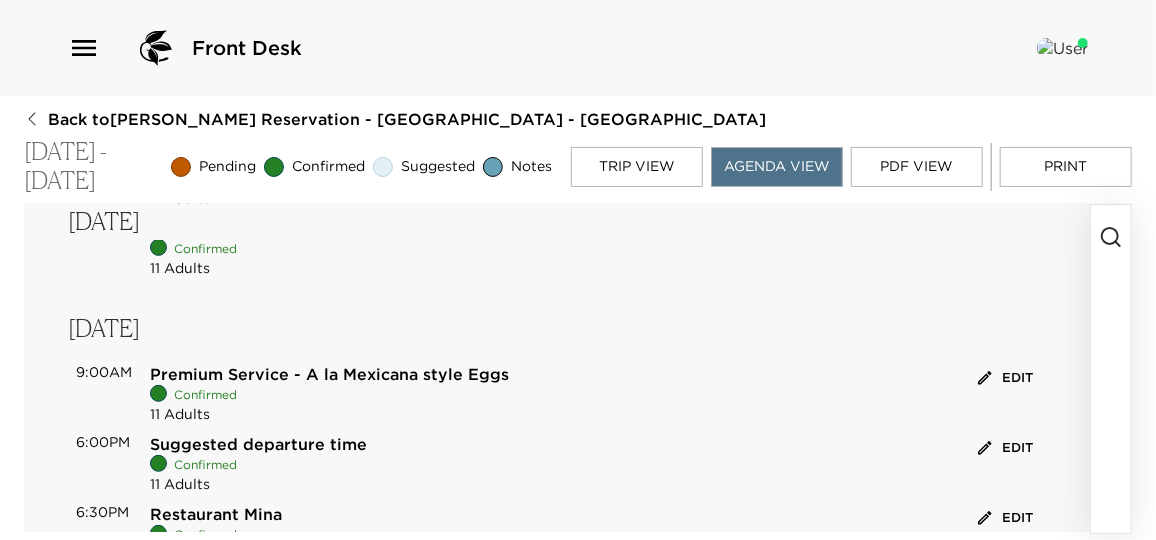 scroll, scrollTop: 454, scrollLeft: 0, axis: vertical 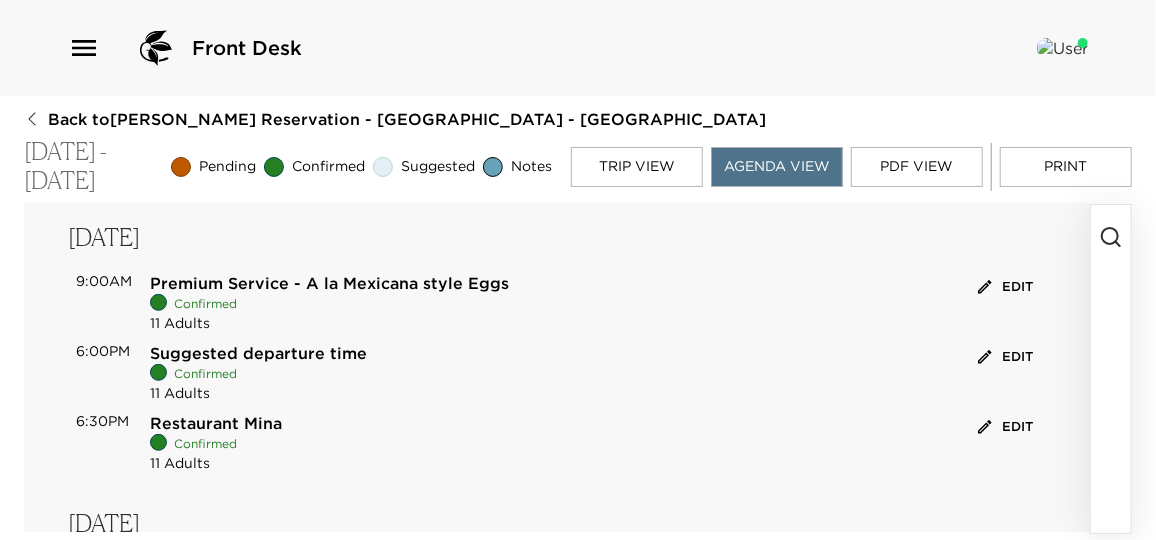 click 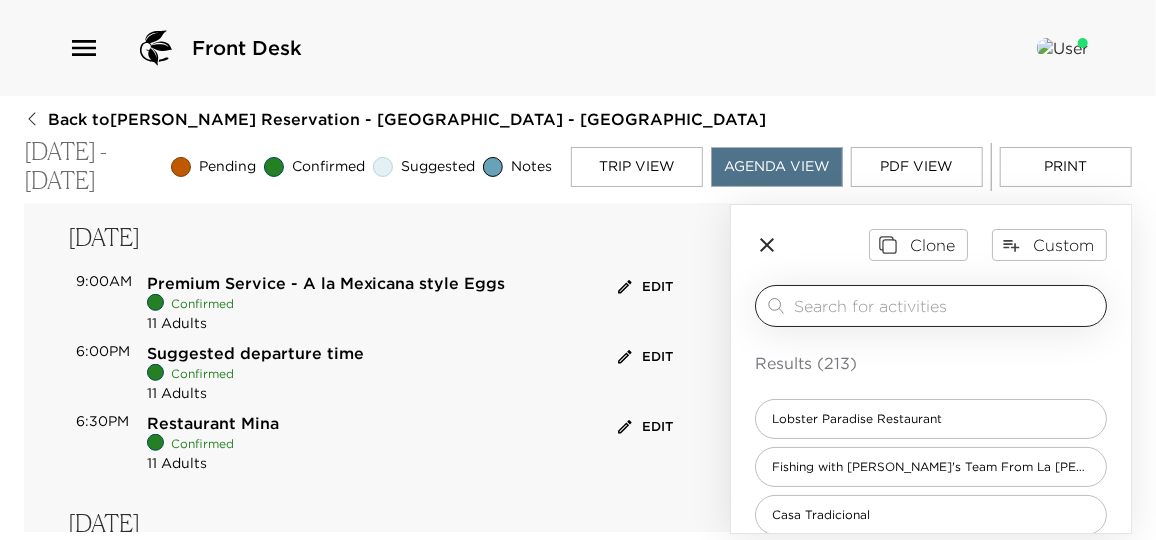 click at bounding box center [946, 305] 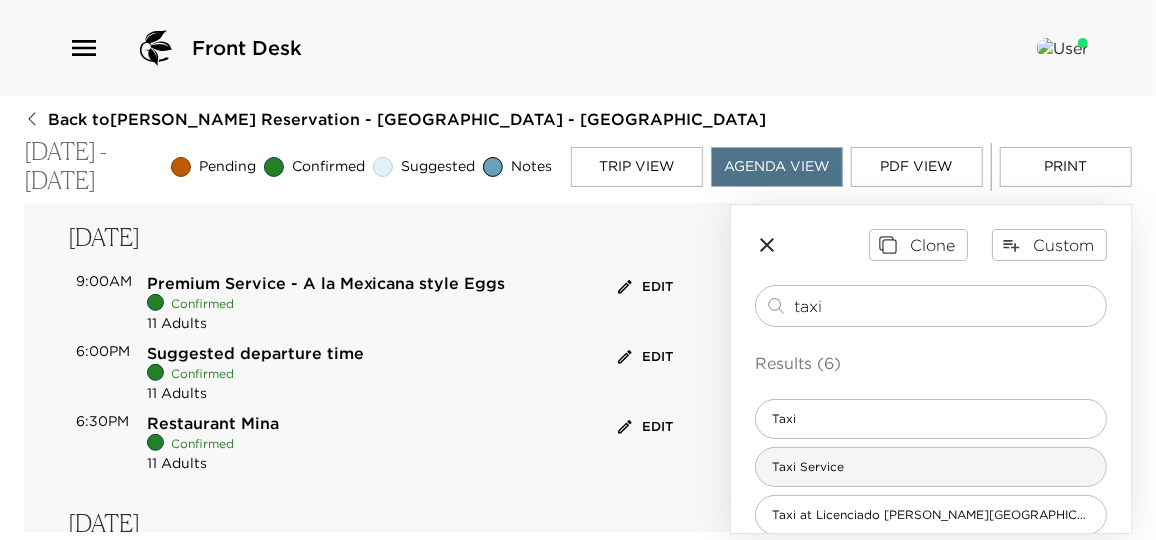 type on "taxi" 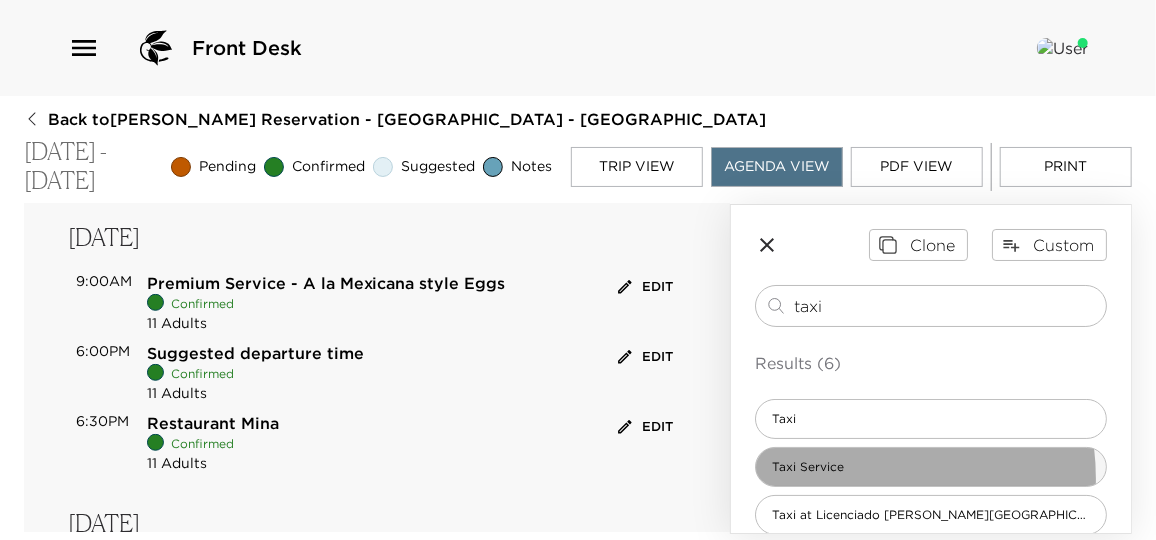 click on "Taxi Service" at bounding box center [931, 467] 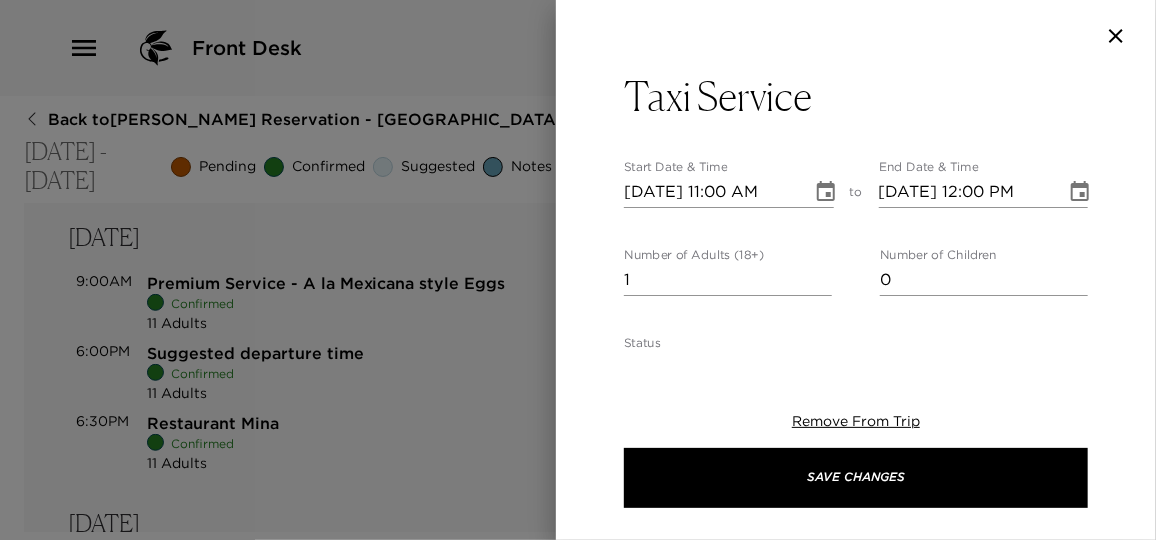 type on "Your taxi driver will be waiting for you outside of your house to take you to ______.
This departure time should allow adequate time to make your _____  reservation. If you need to make any changes to the pick up time please let me know at least 30 minutes before the arrival of the driver.
Payment method: Cash only.
Helpful hint: I suggest you pay in pesos. They take dollars but if you pay with dollars, the exchange rate will be $1.00 USD = $16.00 MX pesos approx." 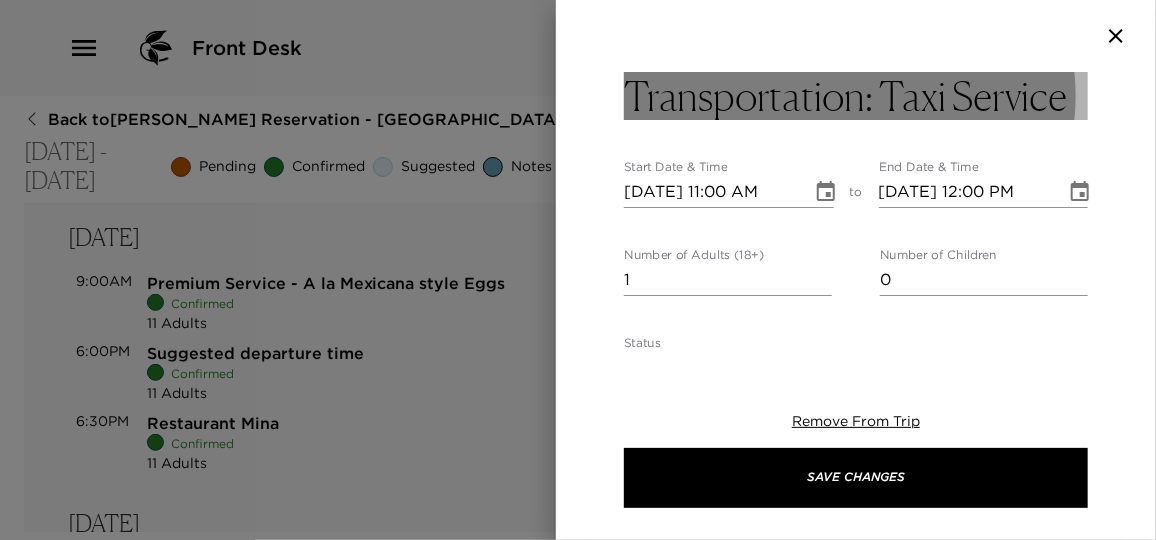 click on "Transportation: Taxi Service" at bounding box center (845, 96) 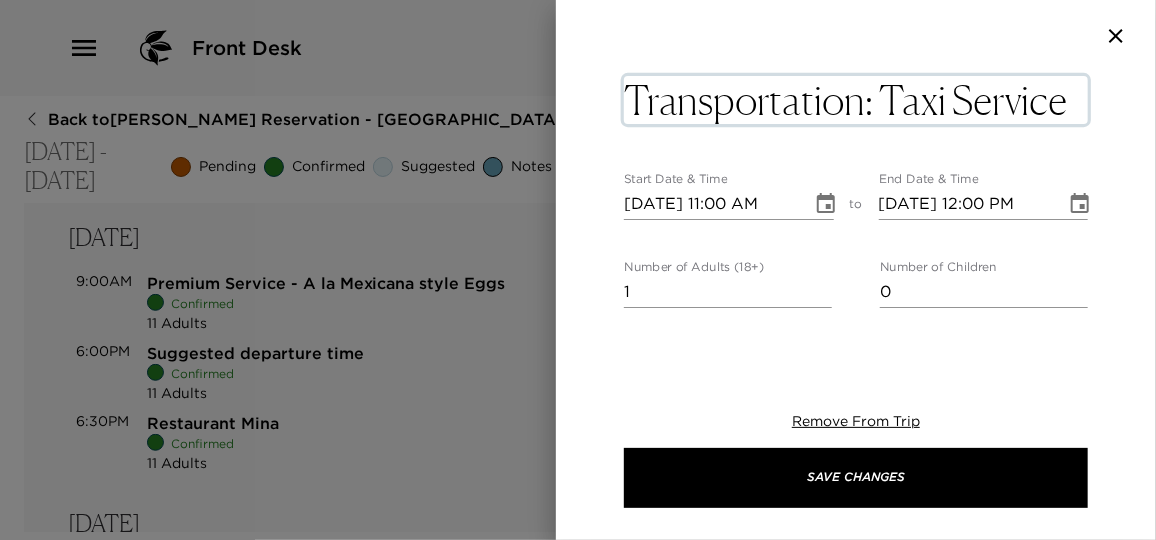 drag, startPoint x: 877, startPoint y: 102, endPoint x: 613, endPoint y: 102, distance: 264 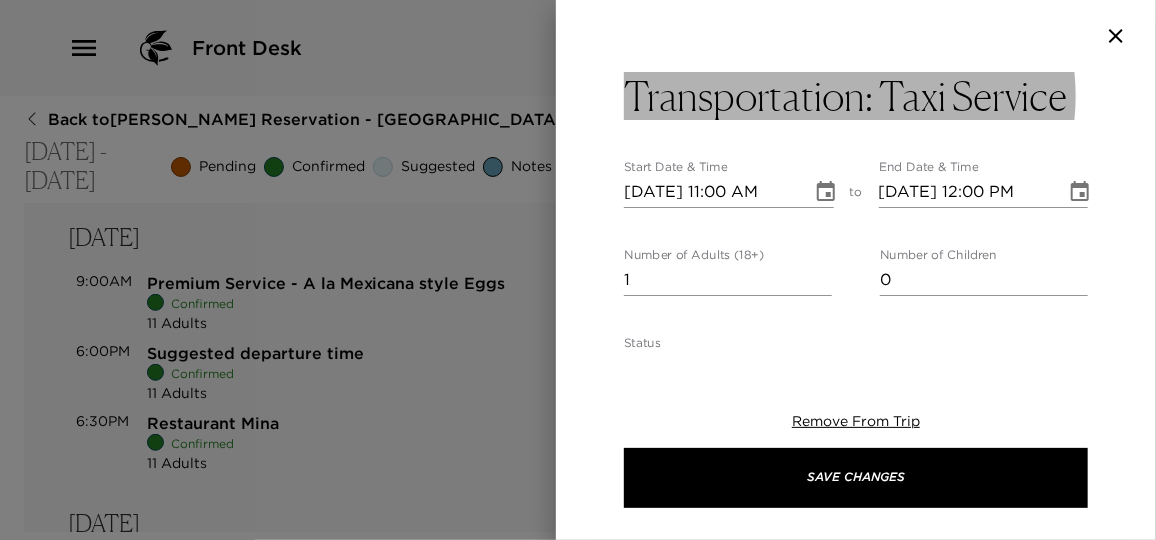 click on "Transportation: Taxi Service" at bounding box center (845, 96) 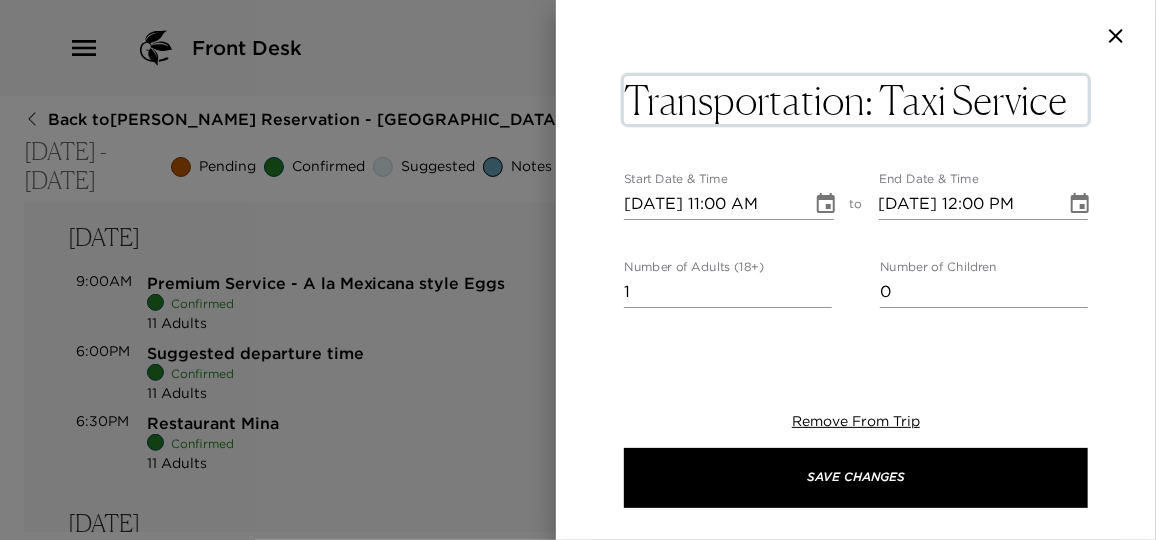 click on "Transportation: Taxi Service" at bounding box center [856, 100] 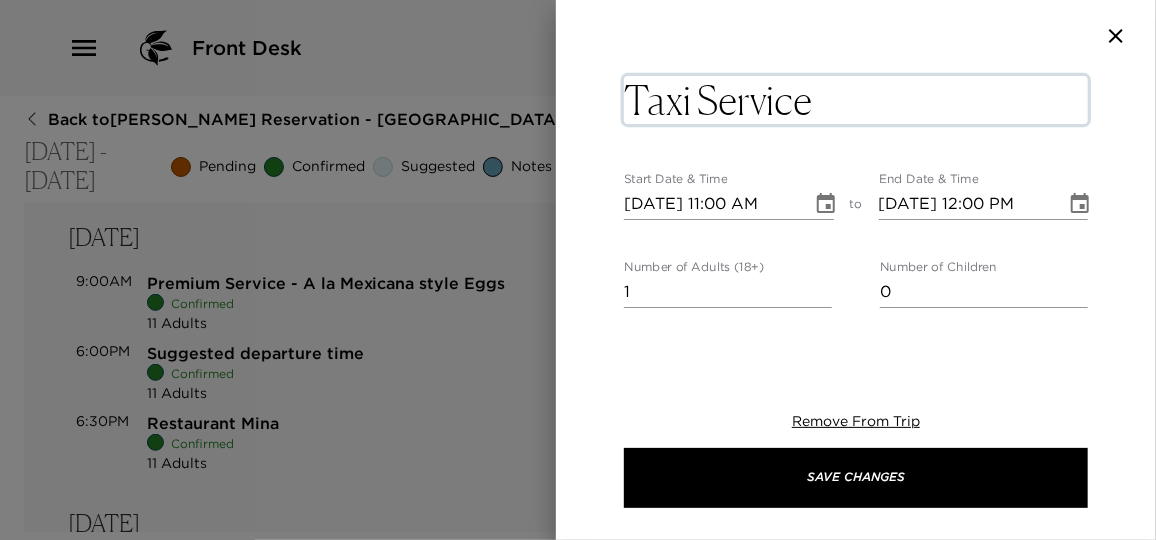 click on "Taxi Service" at bounding box center [856, 100] 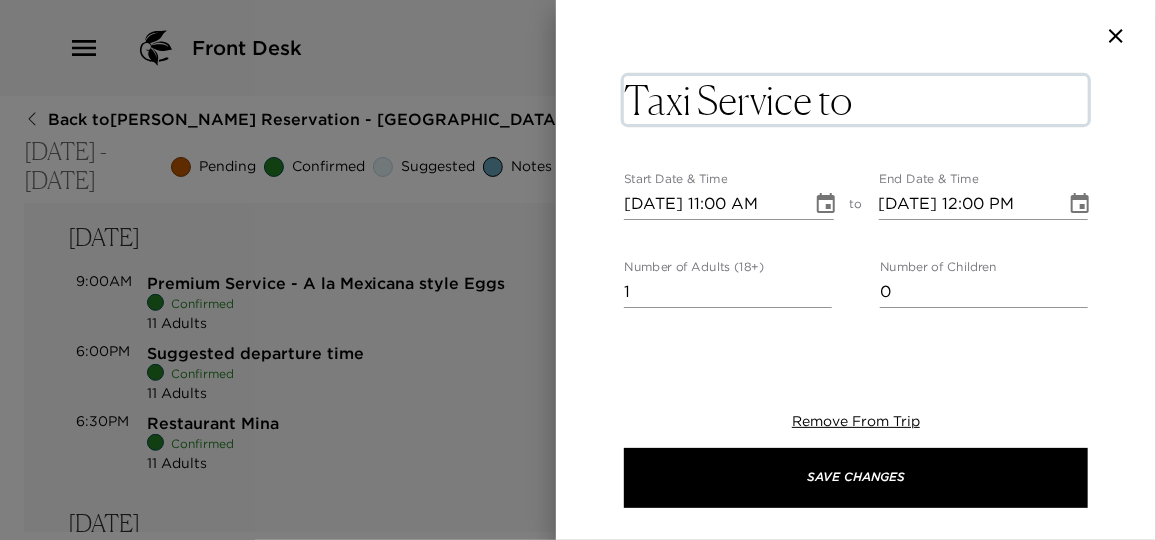 type on "Taxi Service to Minas" 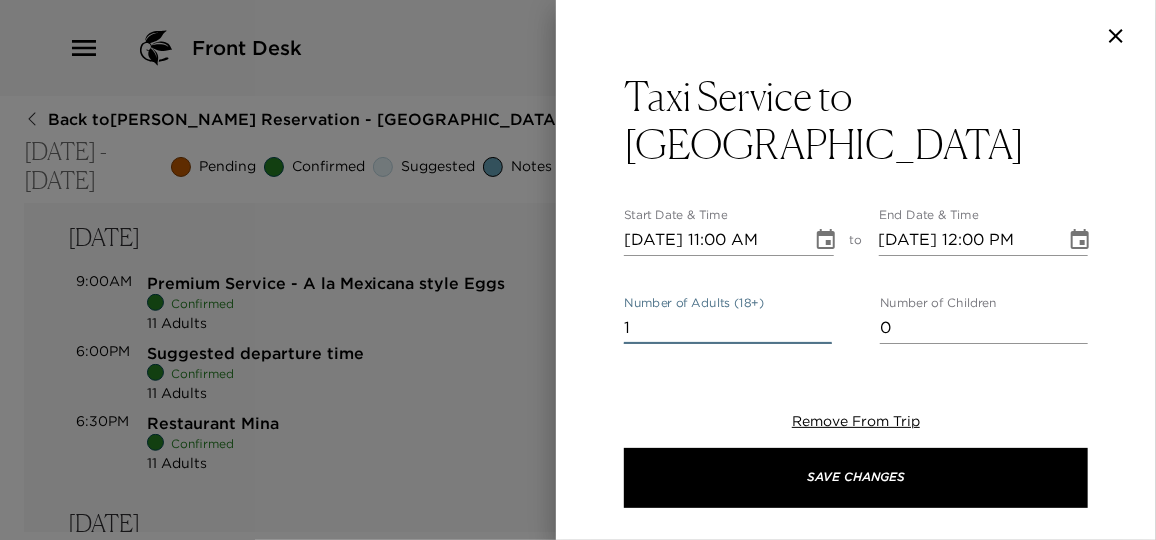 drag, startPoint x: 637, startPoint y: 273, endPoint x: 612, endPoint y: 275, distance: 25.079872 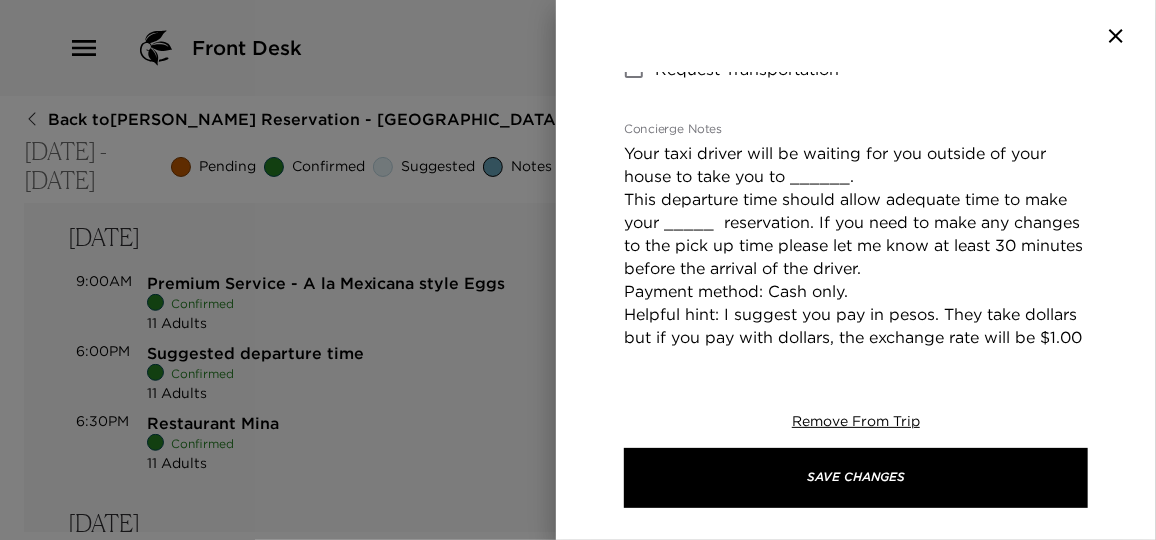 scroll, scrollTop: 454, scrollLeft: 0, axis: vertical 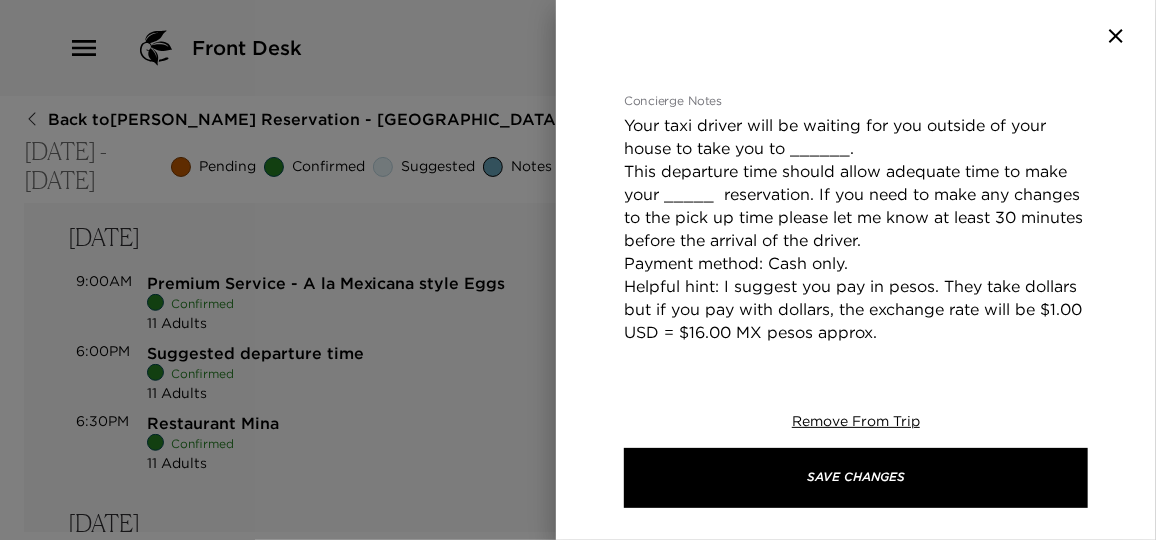 type on "11" 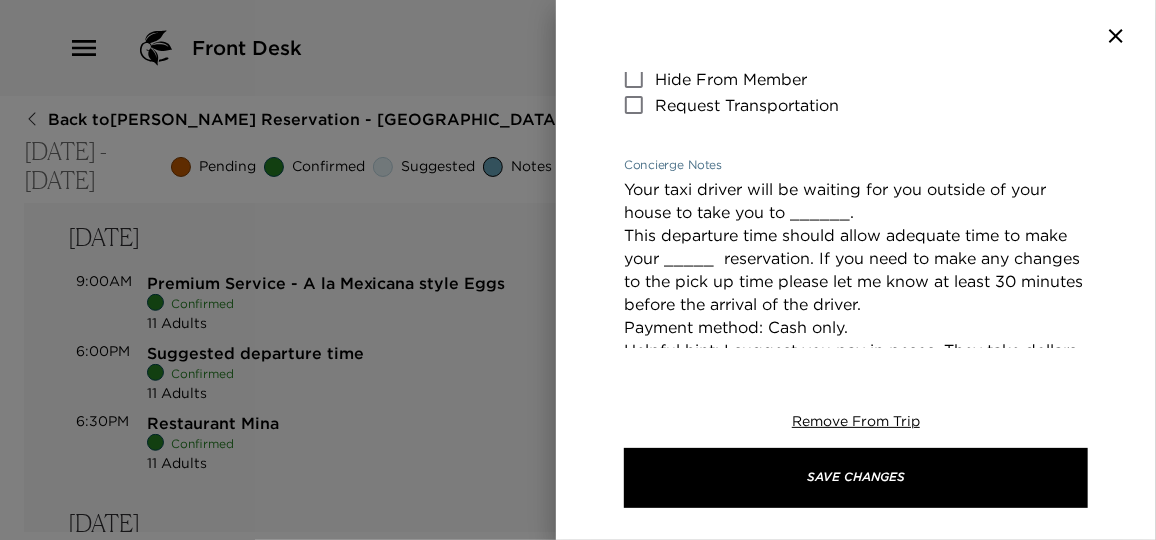 drag, startPoint x: 970, startPoint y: 188, endPoint x: 608, endPoint y: 75, distance: 379.22684 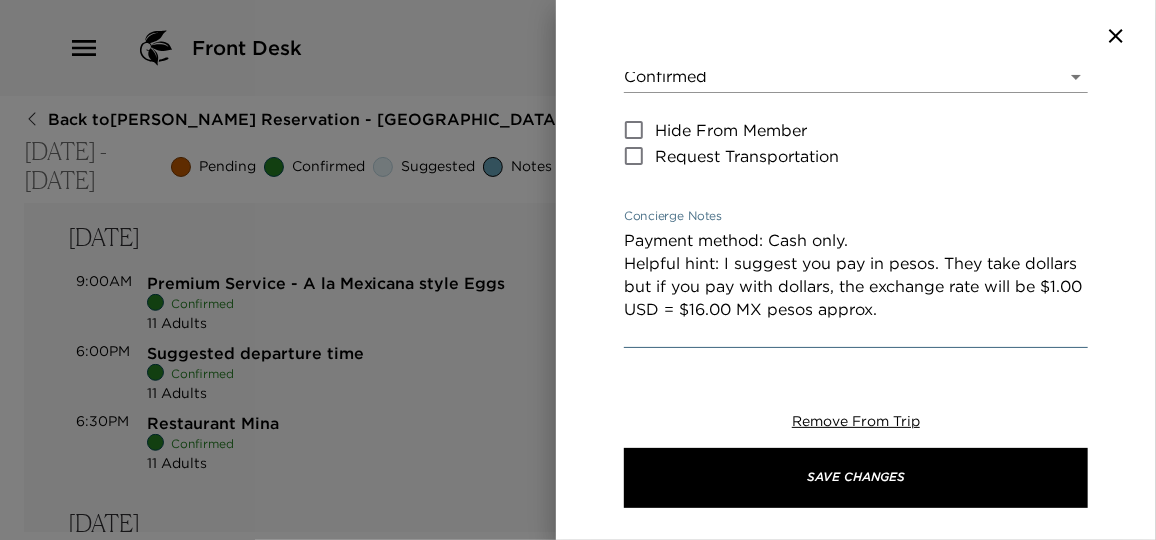 click on "Payment method: Cash only.
Helpful hint: I suggest you pay in pesos. They take dollars but if you pay with dollars, the exchange rate will be $1.00 USD = $16.00 MX pesos approx." at bounding box center [856, 286] 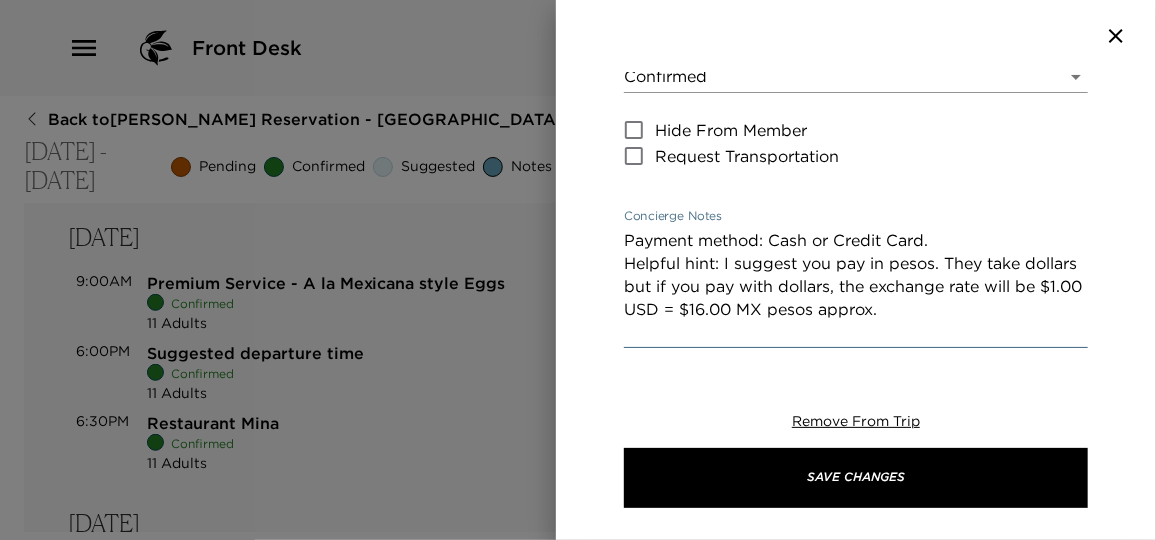 click on "Payment method: Cash or Credit Card.
Helpful hint: I suggest you pay in pesos. They take dollars but if you pay with dollars, the exchange rate will be $1.00 USD = $16.00 MX pesos approx." at bounding box center (856, 286) 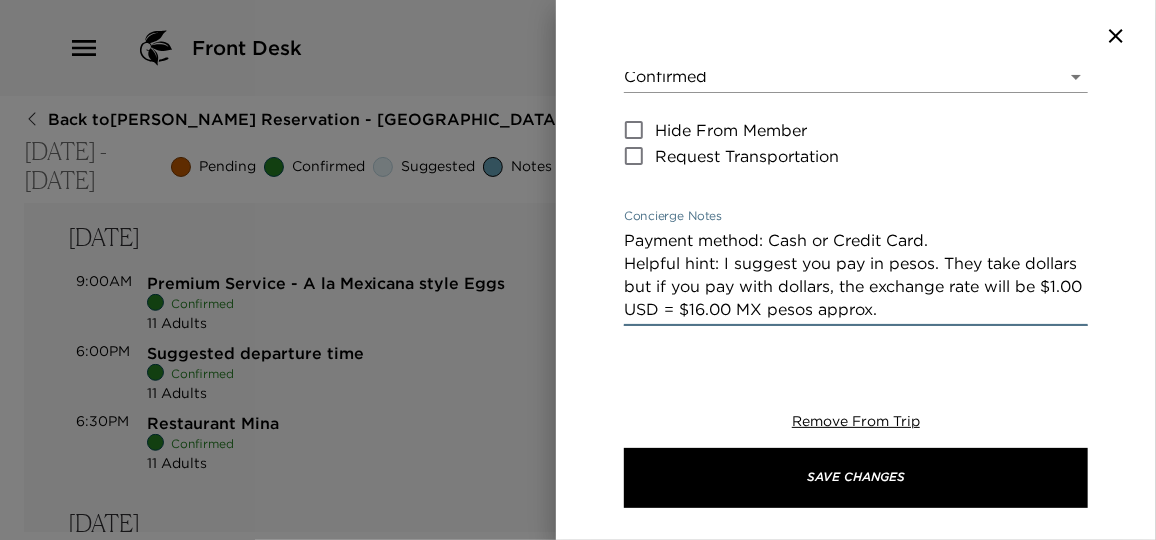 drag, startPoint x: 1000, startPoint y: 267, endPoint x: 593, endPoint y: 223, distance: 409.37146 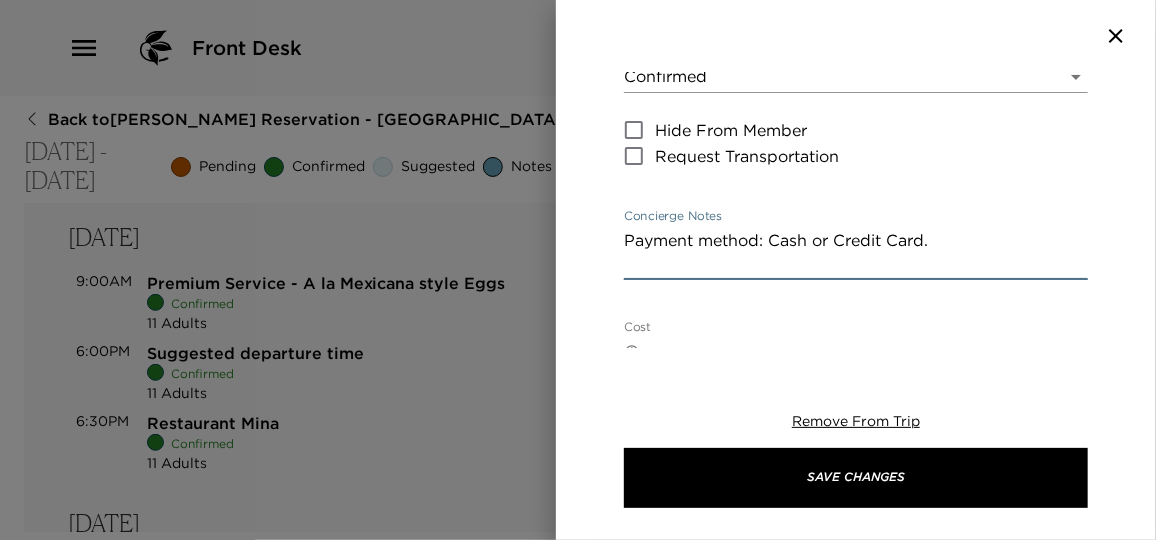 type on "Payment method: Cash or Credit Card." 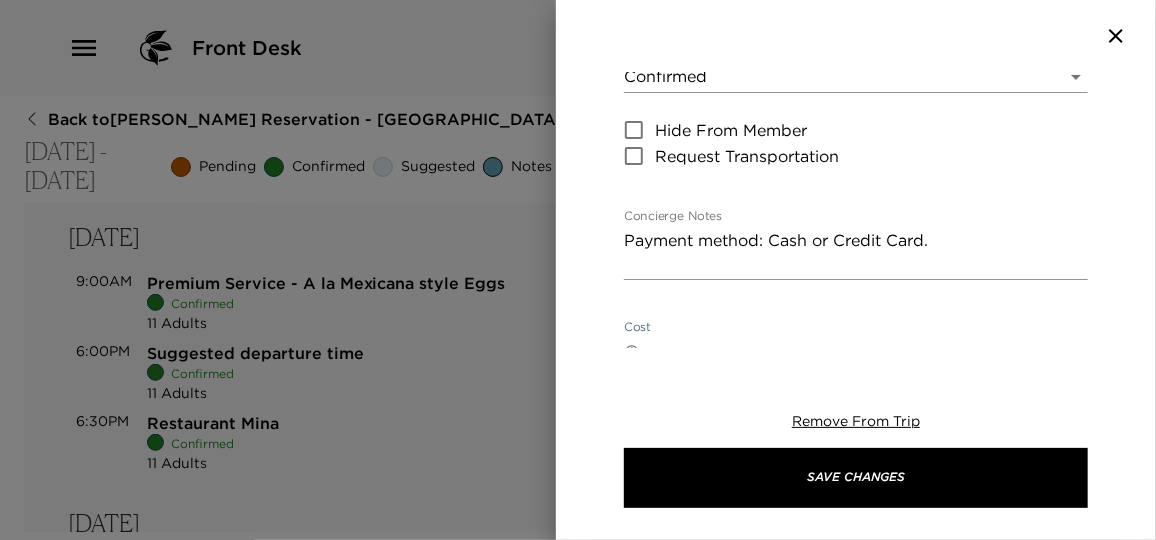 click on "Cost" at bounding box center (868, 351) 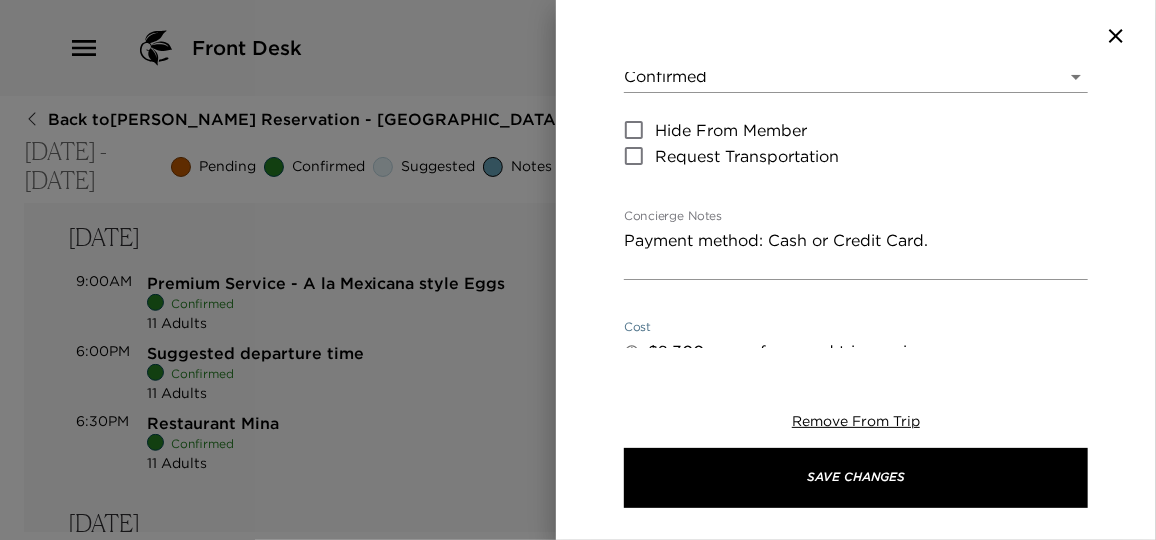 type on "$2,300 pesos for round trip service" 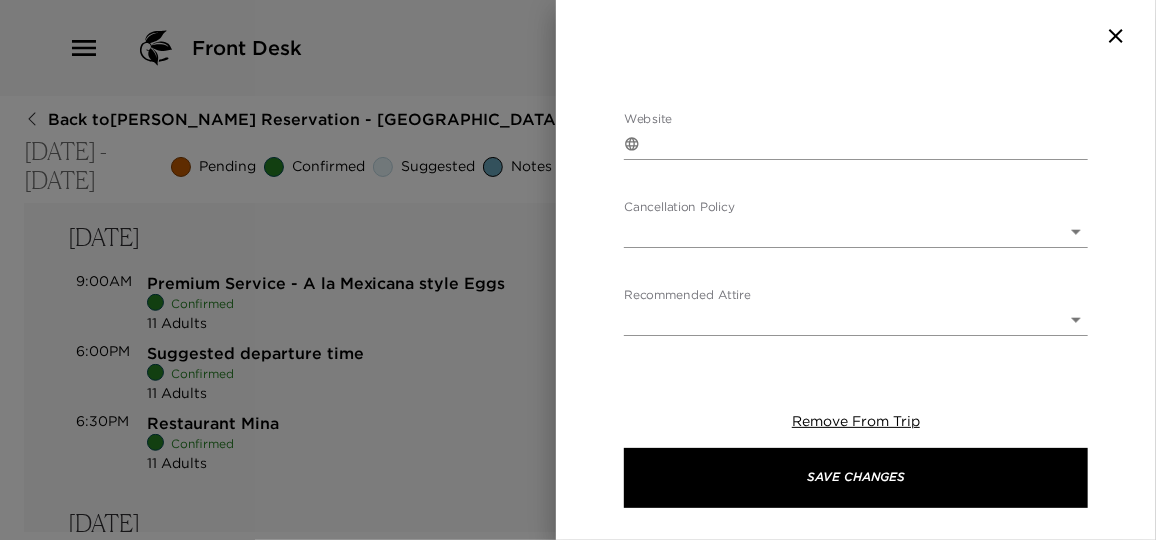 scroll, scrollTop: 926, scrollLeft: 0, axis: vertical 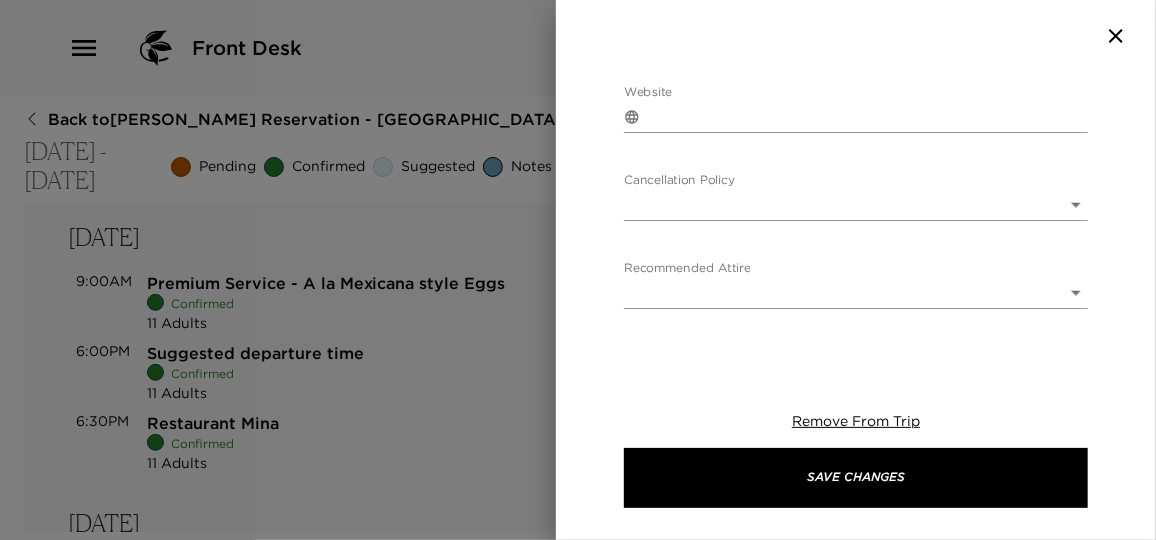 click on "Front Desk Back to  Richard Cawood Reservation - Casa Oceano  Real Del Mar - Mexico Jul 12 - Jul 19, 2025 Pending Confirmed Suggested Notes Trip View Agenda View PDF View Print Saturday, Jul 12 12:15PM Arrival with Hertz Car Rental Confirmed 11 Adults Edit 2:00PM Early Arrival to Real del Mar Confirmed 11 Adults Edit 4:00PM Check-In Confirmed 11 Adults Edit 5:00PM Notice: Safety Confirmed 11 Adults Edit 7:00PM Restaurant Reservation: Beach Club Confirmed 11 Adults Edit Sunday, Jul 13 9:00AM Premium Service - A la Mexicana style Eggs Confirmed 11 Adults Edit 6:00PM Suggested departure time Confirmed 11 Adults Edit 6:30PM Restaurant Mina Confirmed 11 Adults Edit Monday, Jul 14 8:00AM Premium Service - Eggs Confirmed 11 Adults Edit 8:45AM Suggested departure time Confirmed 11 Adults Edit 9:00AM Kaii Sailing Catamaran Reservation Confirmed 11 Adults Edit Tuesday, Jul 15 8:00AM Premium Service - French Toast Confirmed 11 Adults Edit 8:15AM ATV Tour with Vista Paraiso Confirmed 7 Adults Edit 6:30PM Confirmed Edit 0" at bounding box center (578, 270) 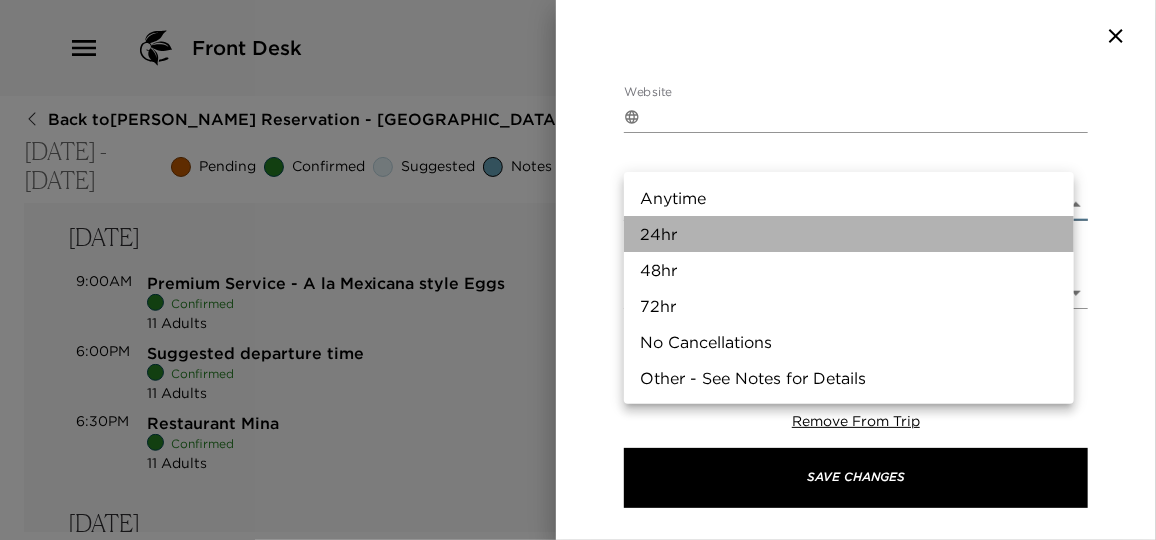 click on "24hr" at bounding box center (849, 234) 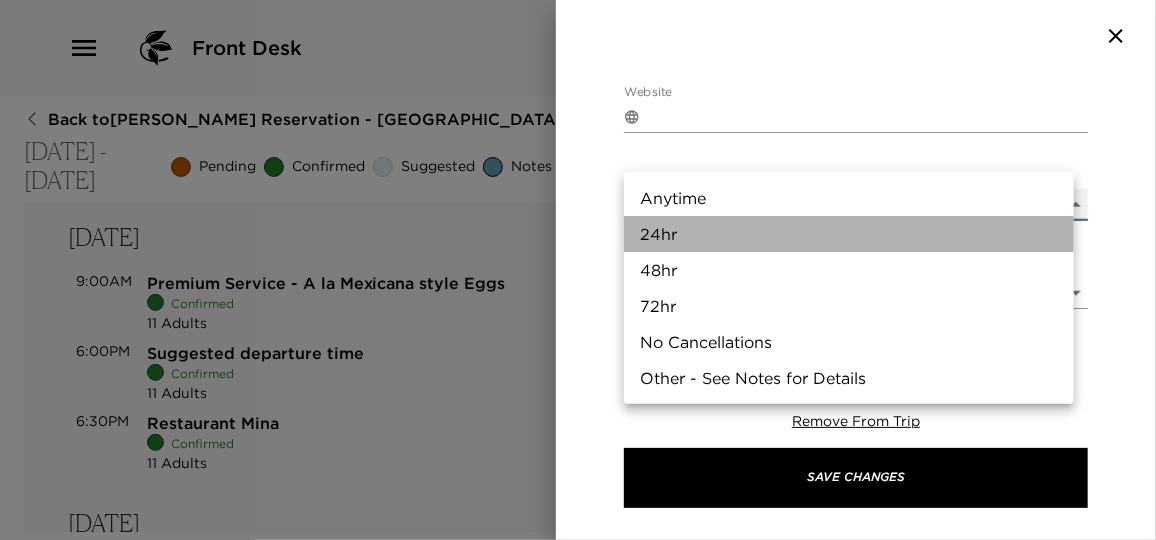 type on "24hr" 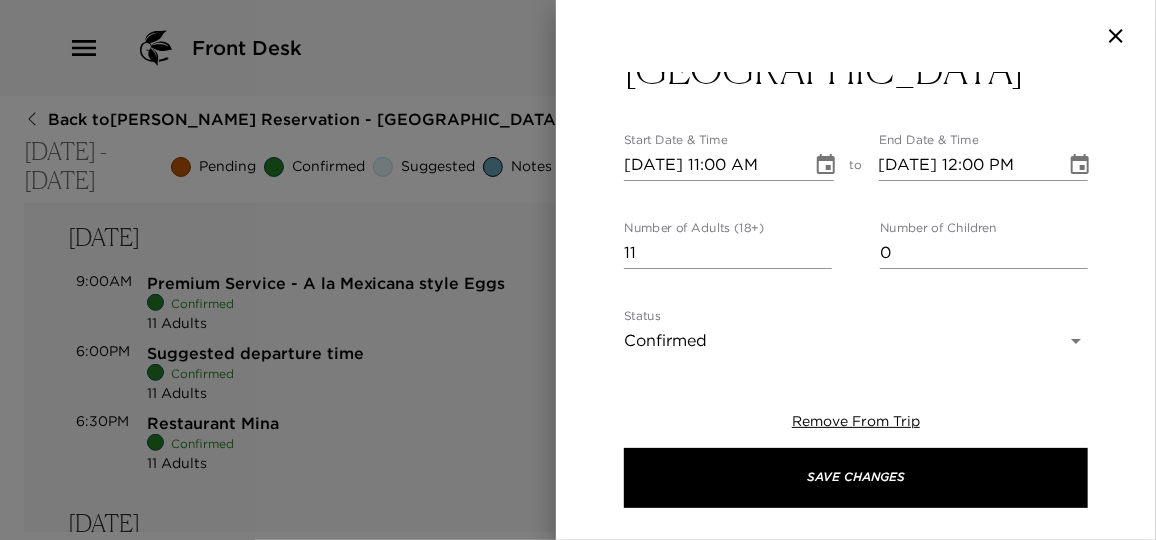 scroll, scrollTop: 0, scrollLeft: 0, axis: both 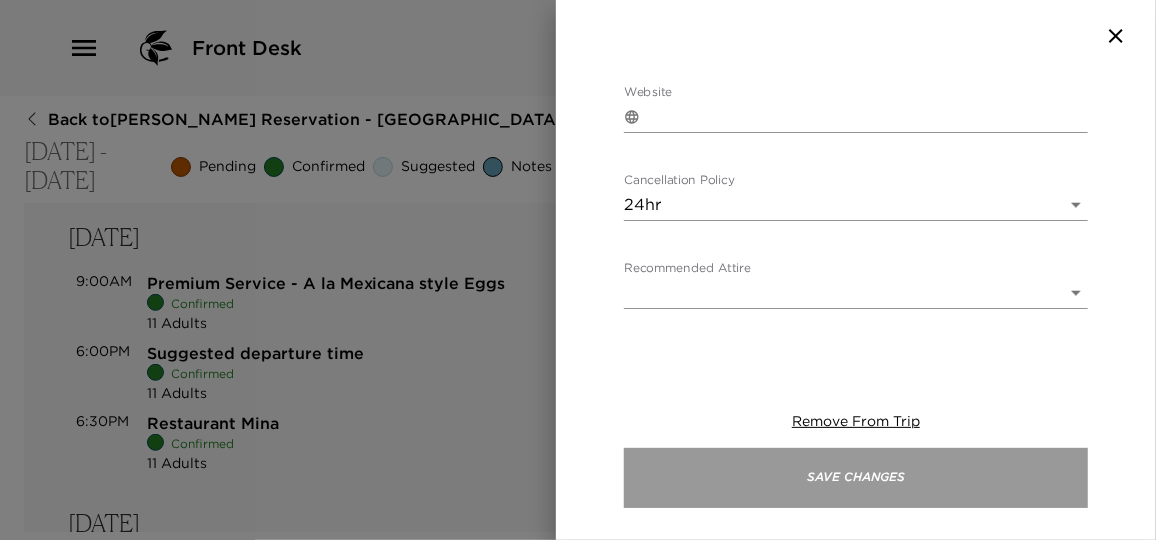 click on "Save Changes" at bounding box center [856, 478] 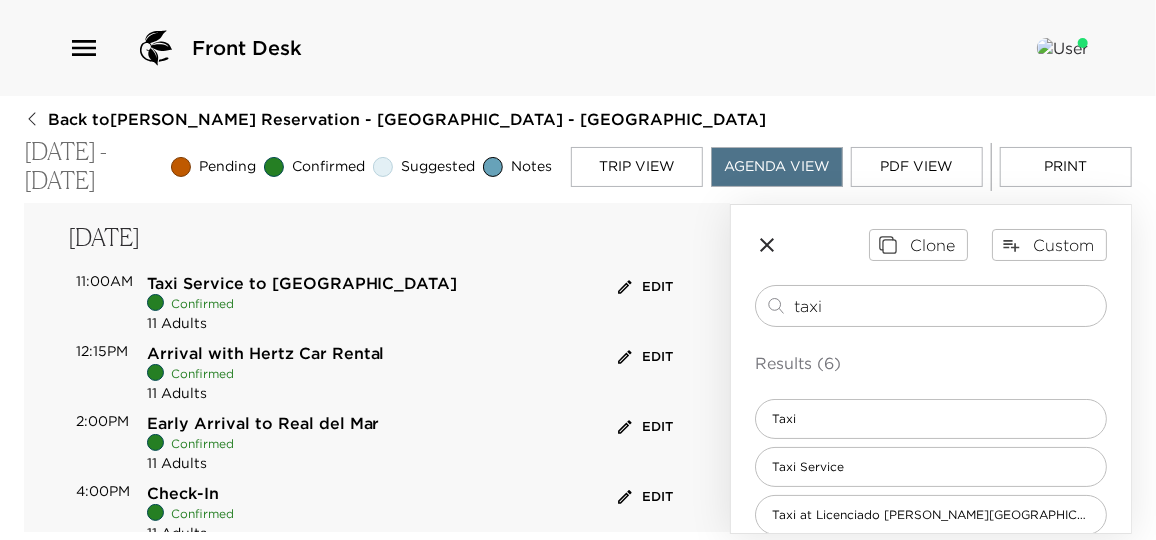 scroll, scrollTop: 0, scrollLeft: 0, axis: both 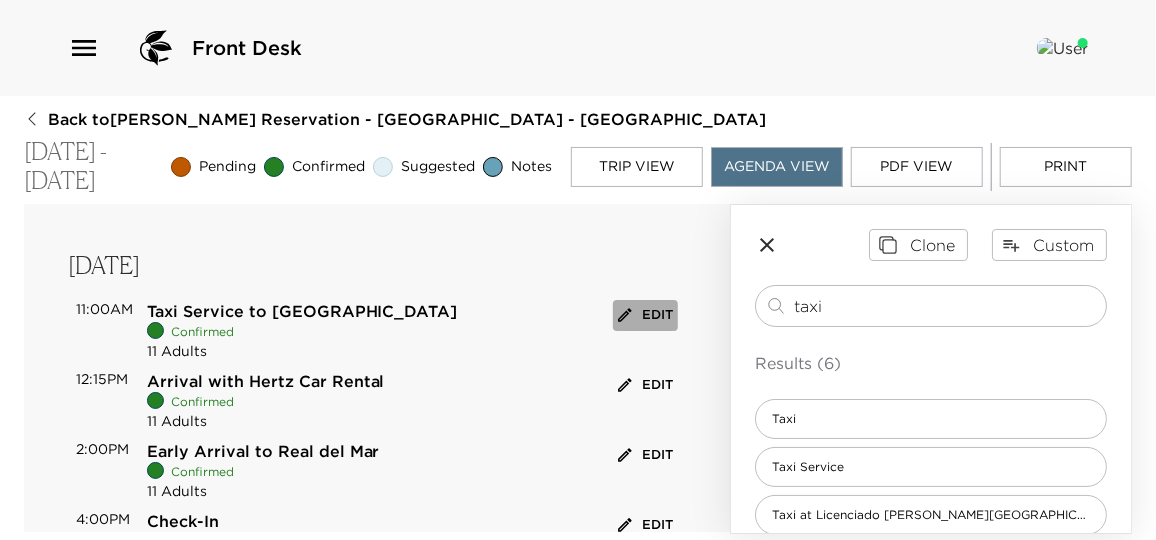click on "Edit" at bounding box center (645, 315) 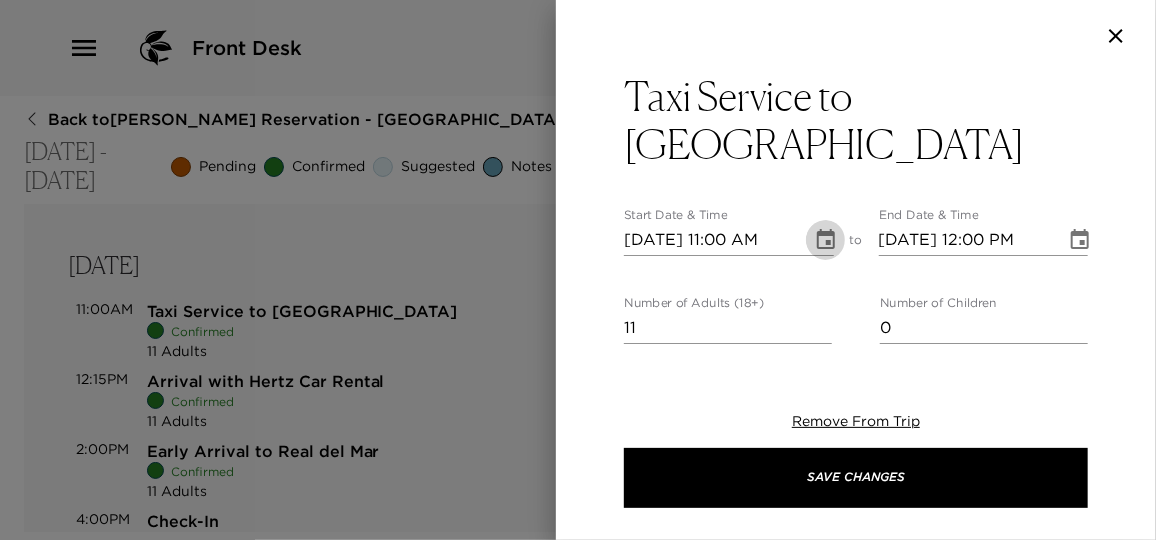 click 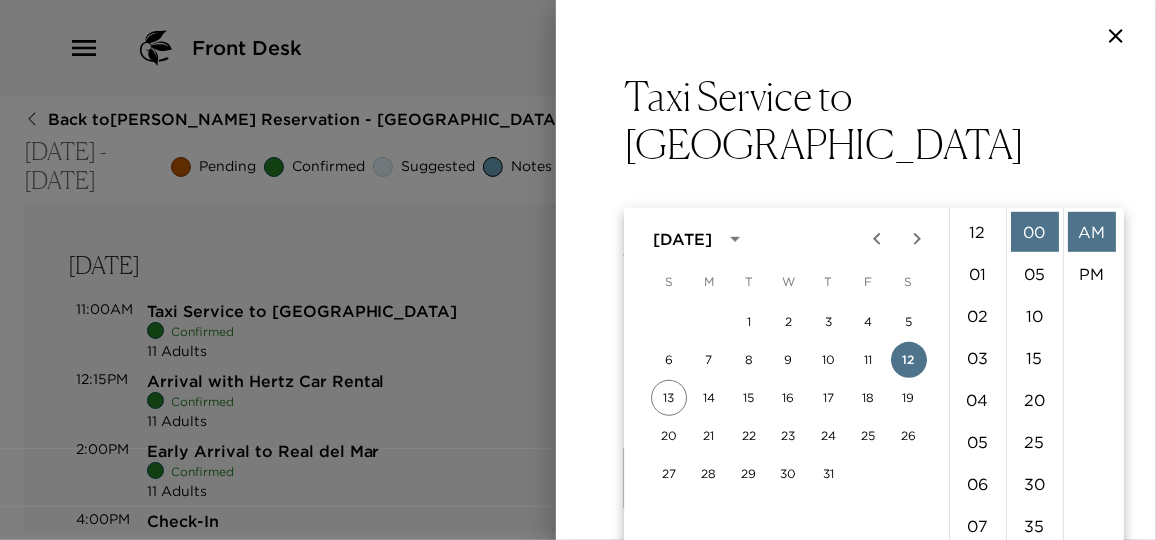 scroll, scrollTop: 461, scrollLeft: 0, axis: vertical 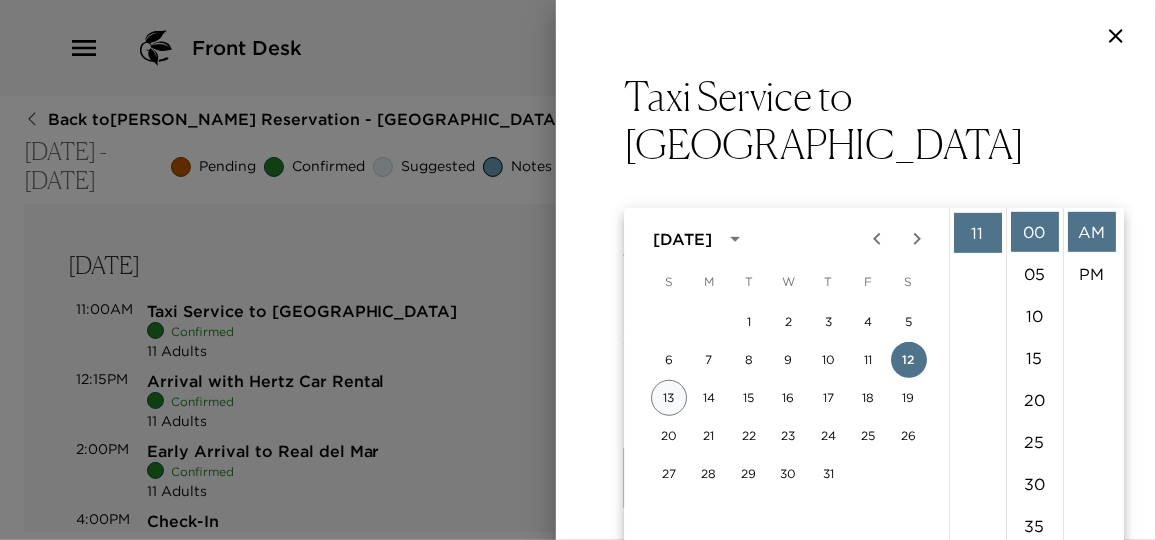 click on "13" at bounding box center (669, 398) 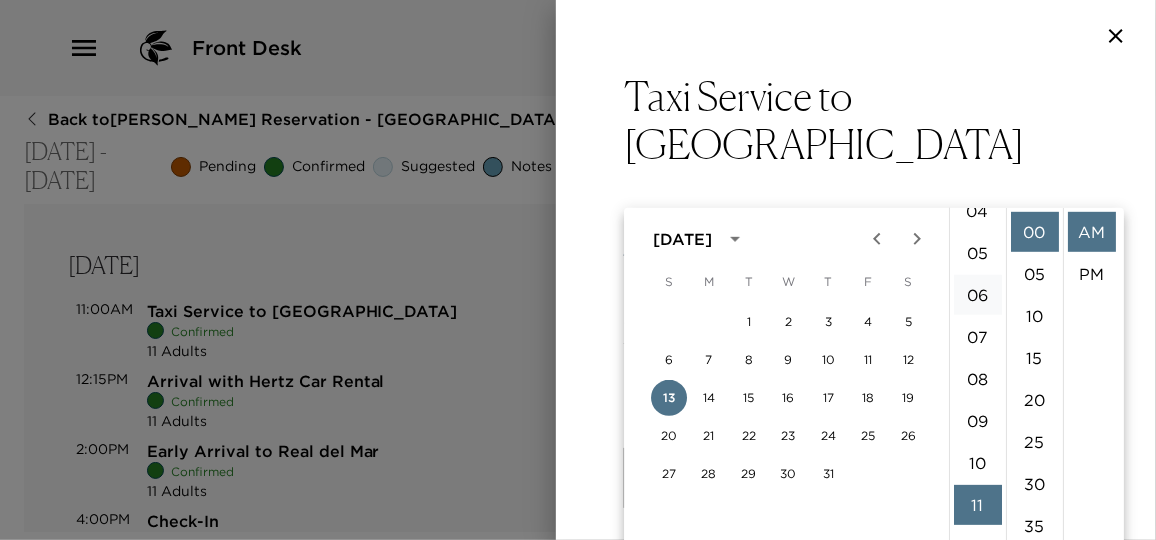 click on "06" at bounding box center [978, 295] 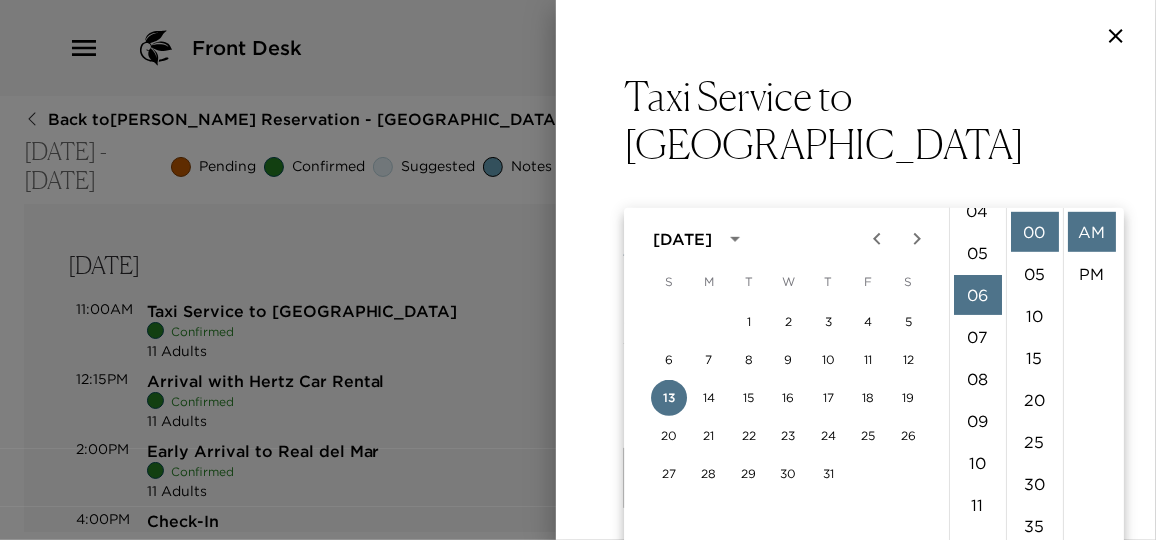 scroll, scrollTop: 252, scrollLeft: 0, axis: vertical 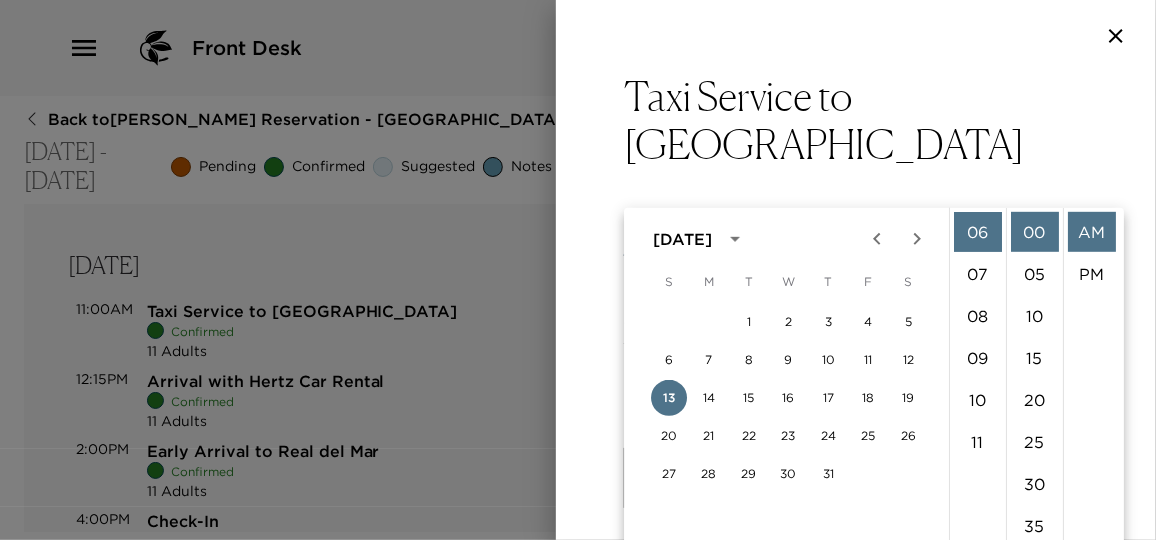 click on "AM" at bounding box center (1092, 232) 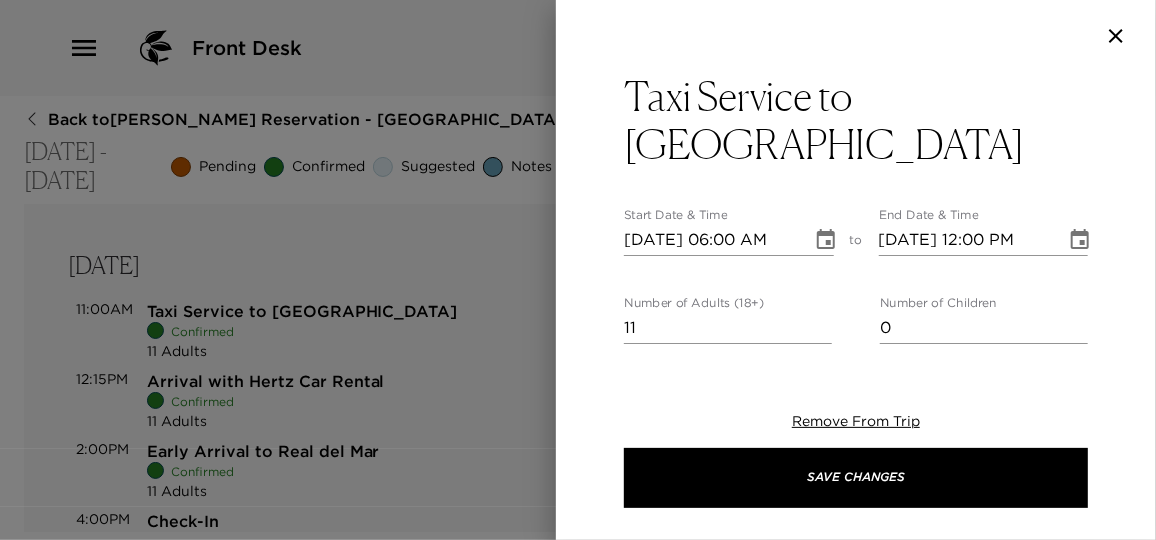 click 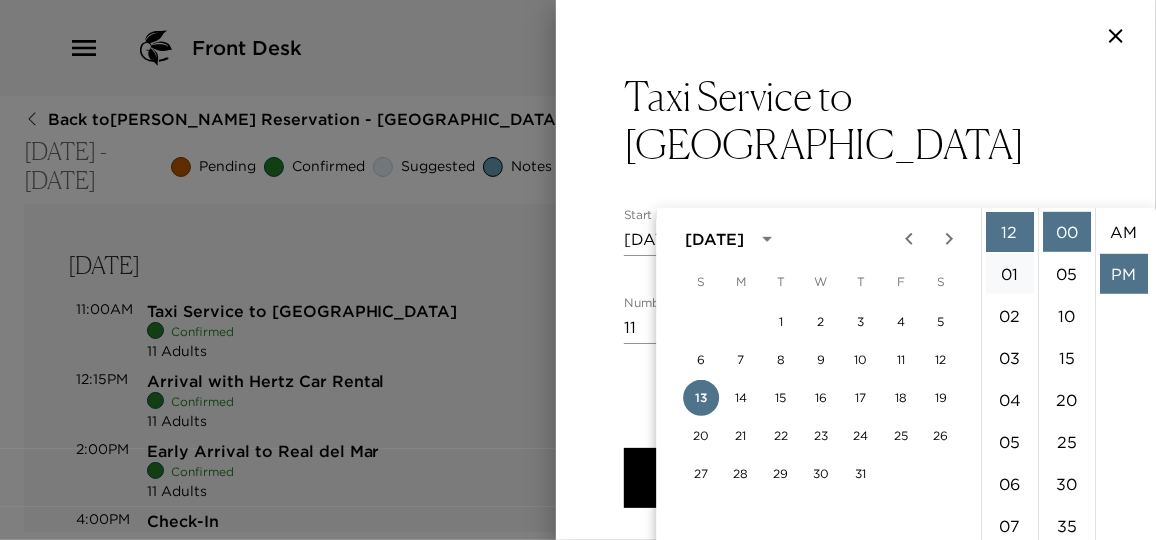 scroll, scrollTop: 41, scrollLeft: 0, axis: vertical 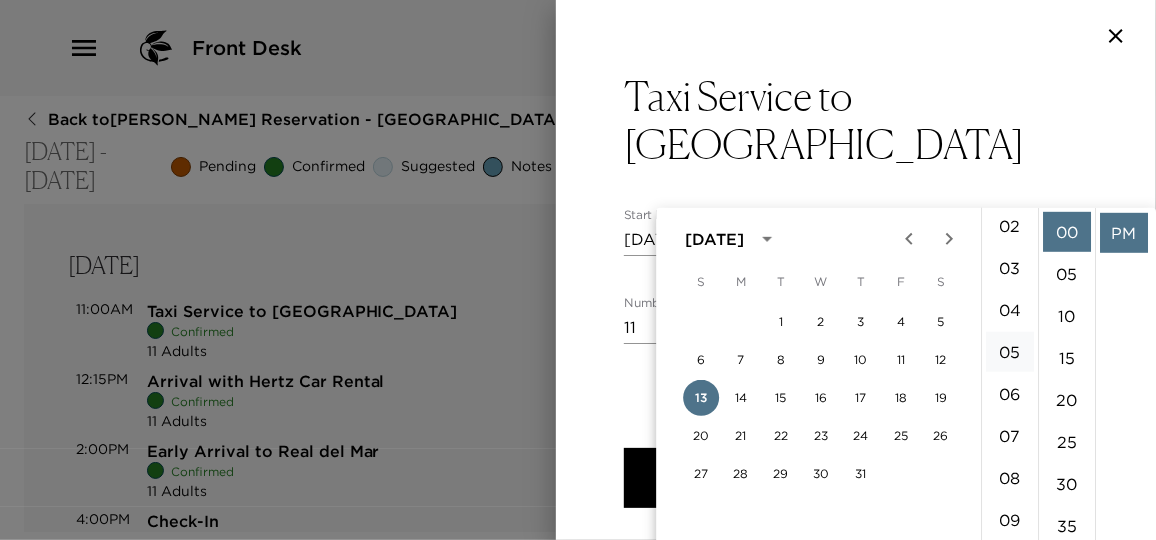 click on "05" at bounding box center [1010, 352] 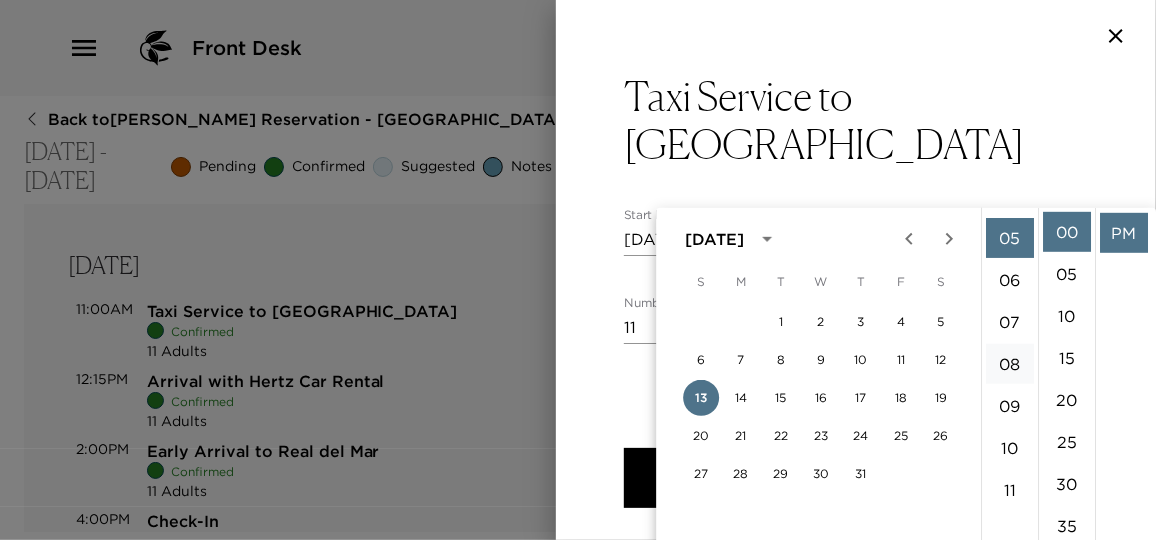 scroll, scrollTop: 210, scrollLeft: 0, axis: vertical 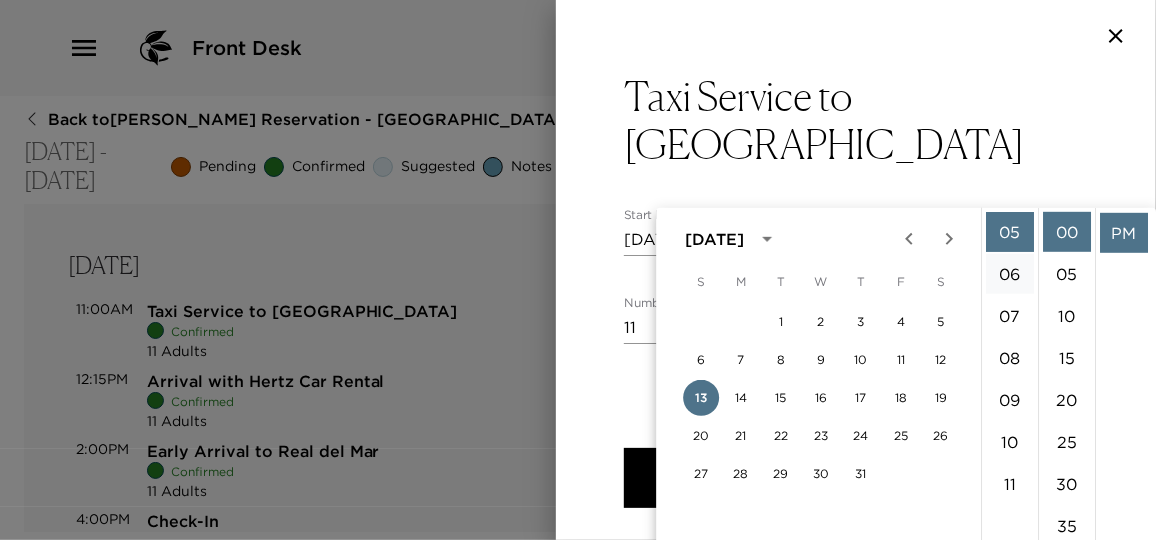 click on "06" at bounding box center (1010, 274) 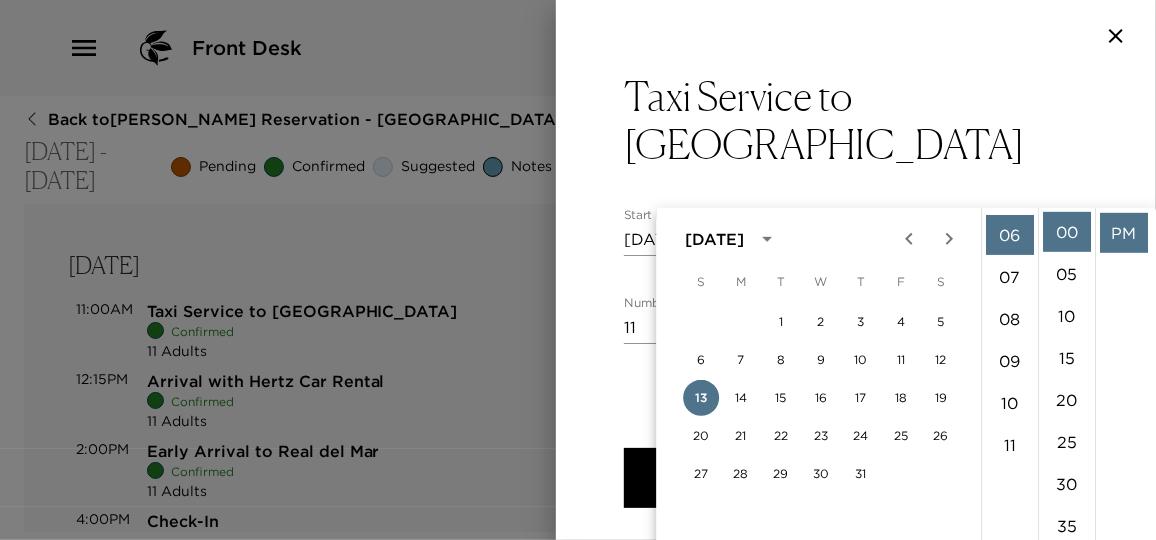 scroll, scrollTop: 252, scrollLeft: 0, axis: vertical 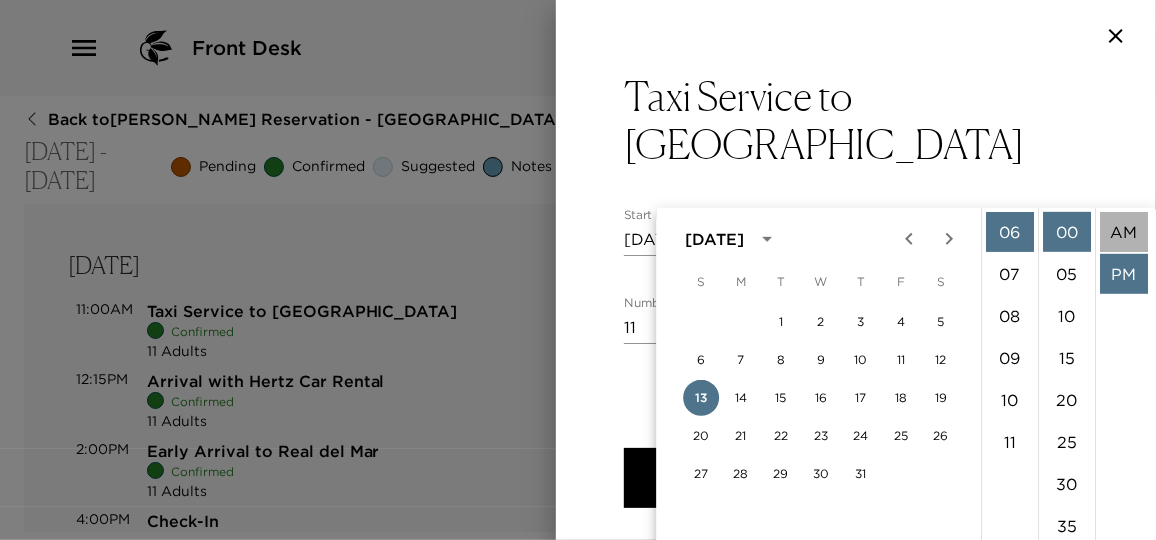 click on "AM" at bounding box center [1124, 232] 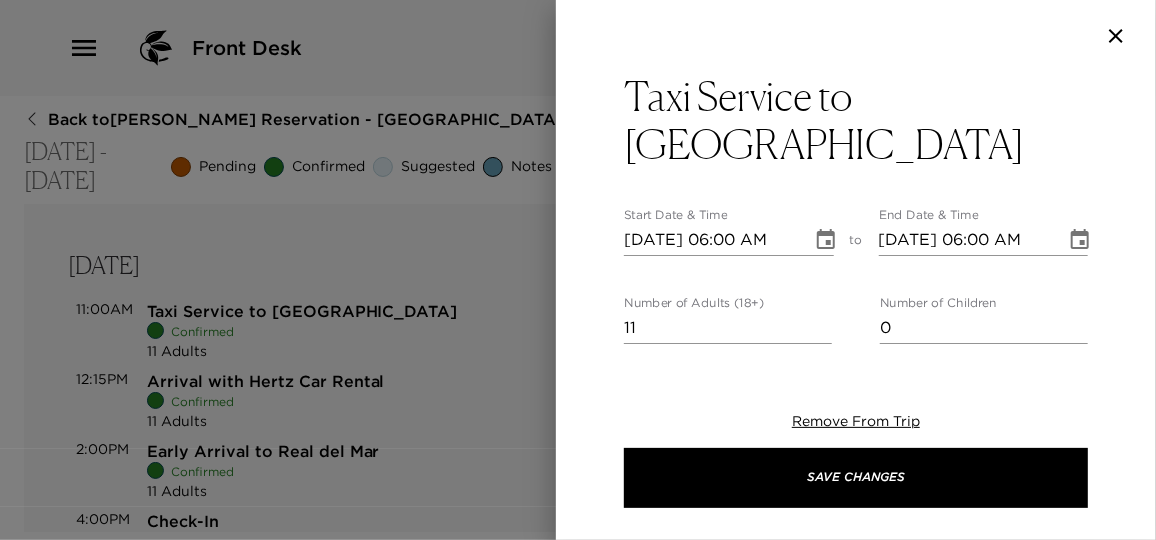 click 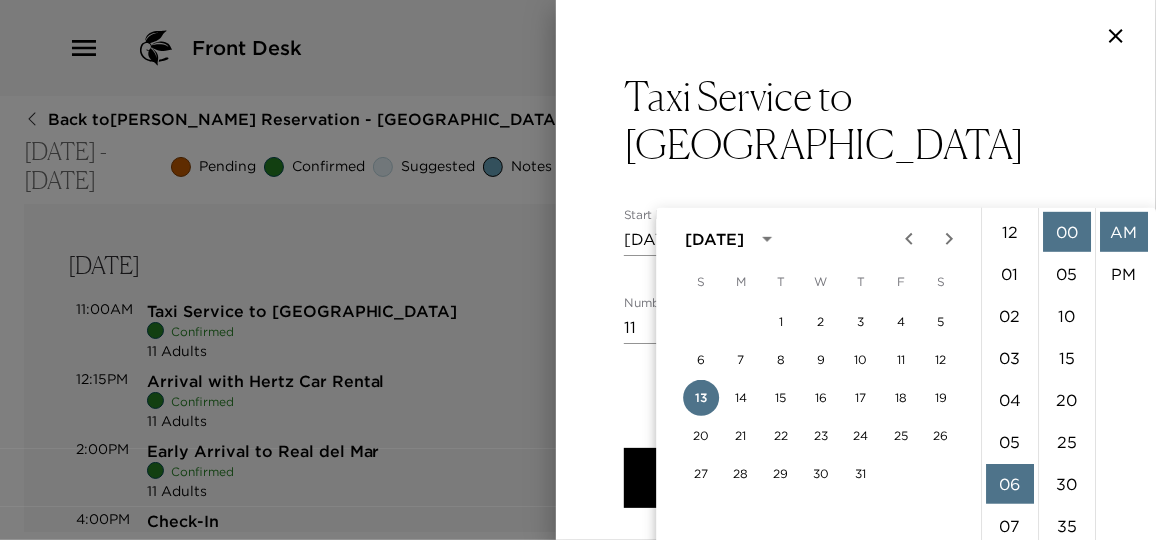 scroll, scrollTop: 252, scrollLeft: 0, axis: vertical 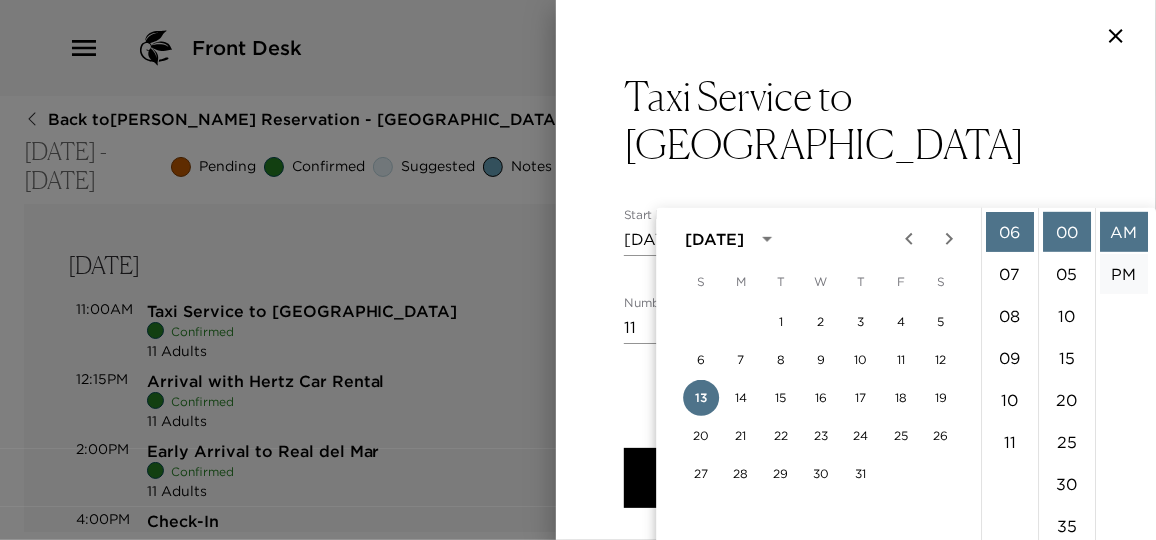 click on "PM" at bounding box center (1124, 274) 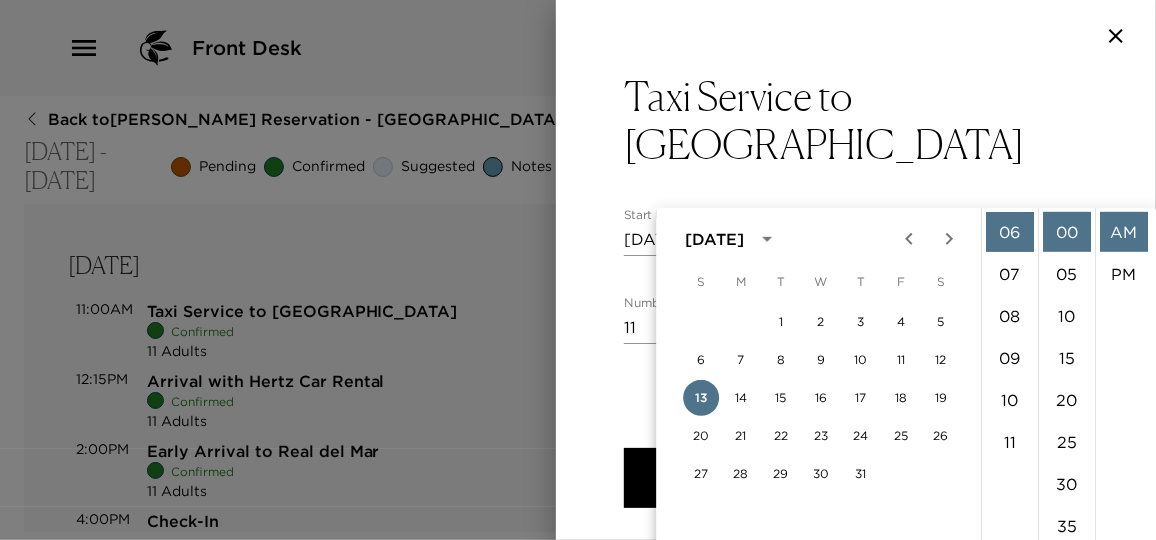 type on "07/13/2025 06:00 PM" 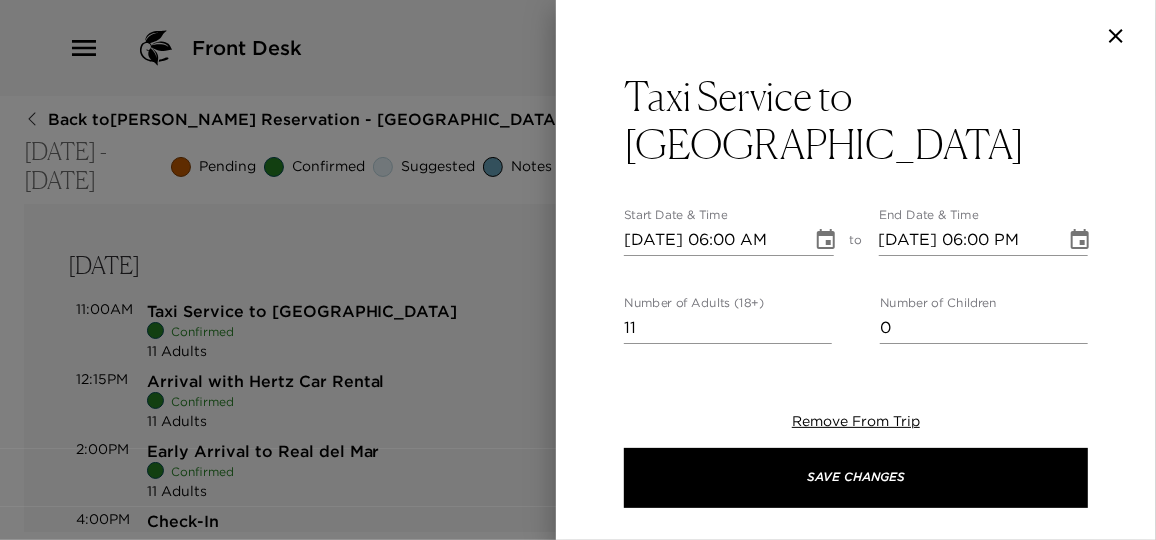 scroll, scrollTop: 41, scrollLeft: 0, axis: vertical 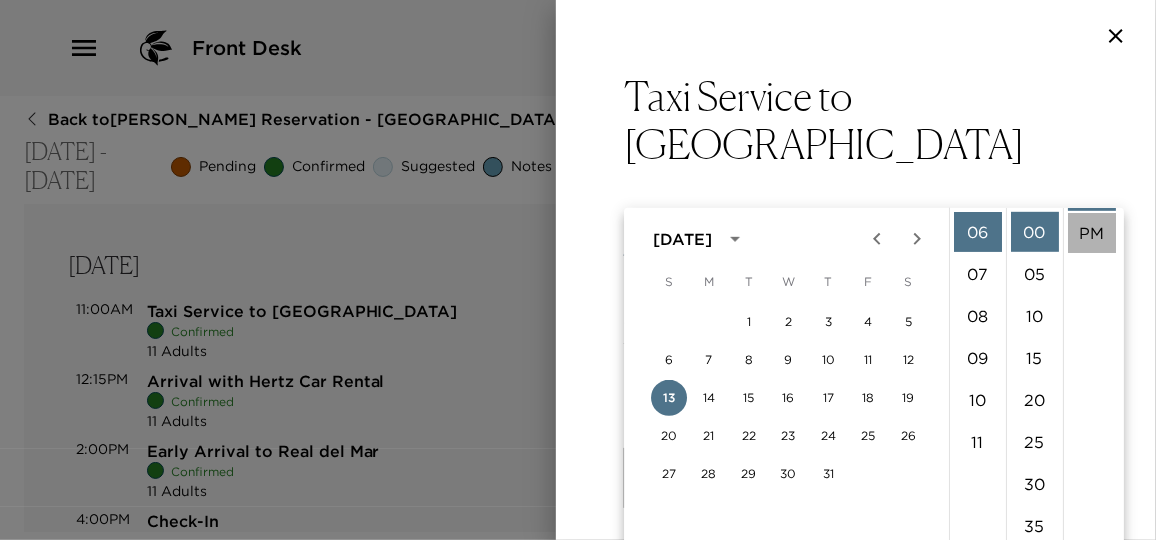 click on "PM" at bounding box center (1092, 233) 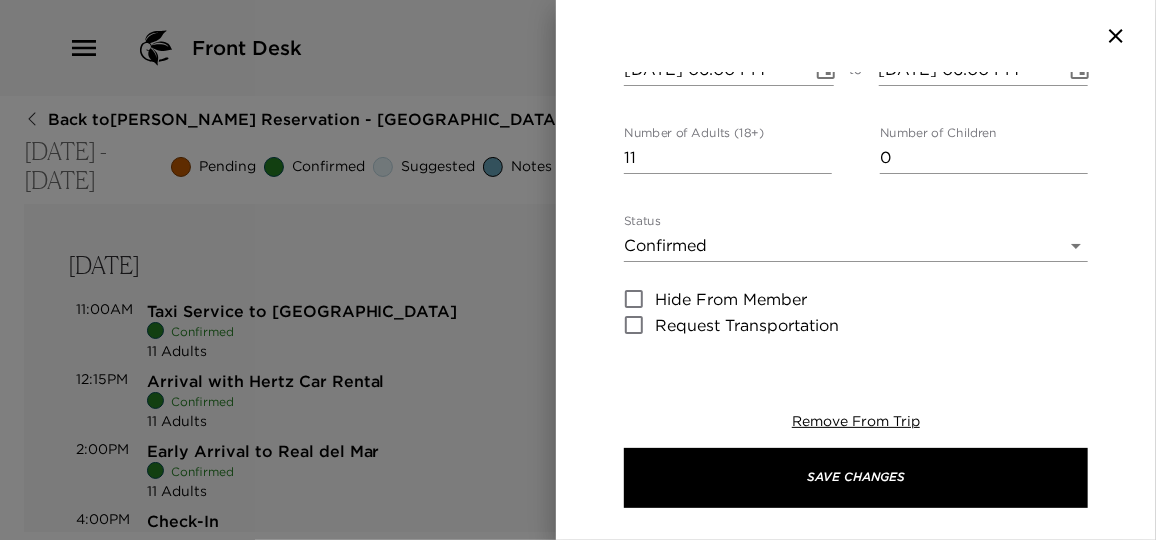 scroll, scrollTop: 272, scrollLeft: 0, axis: vertical 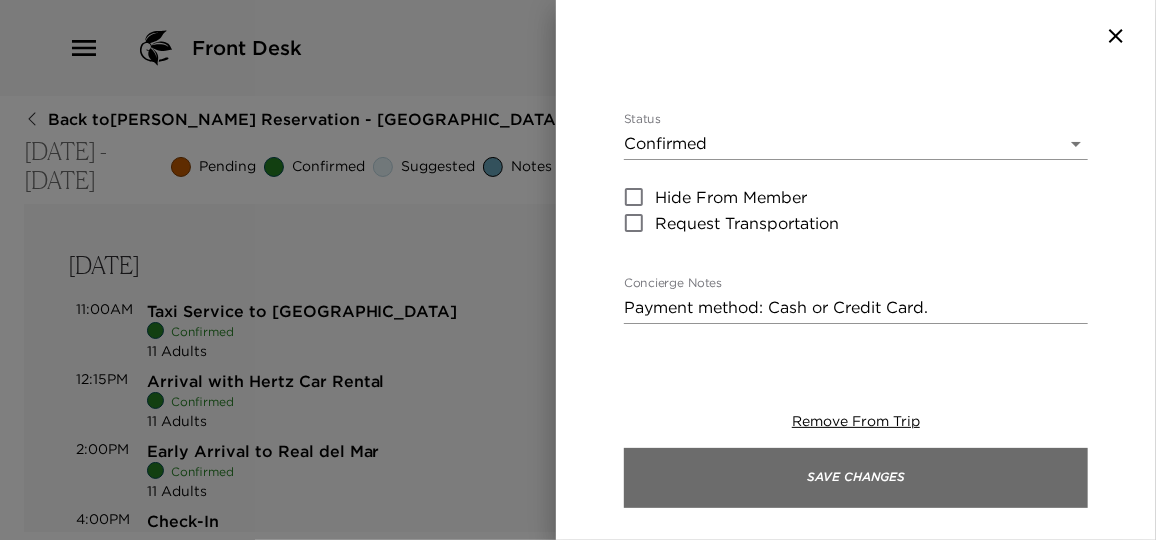 click on "Save Changes" at bounding box center (856, 478) 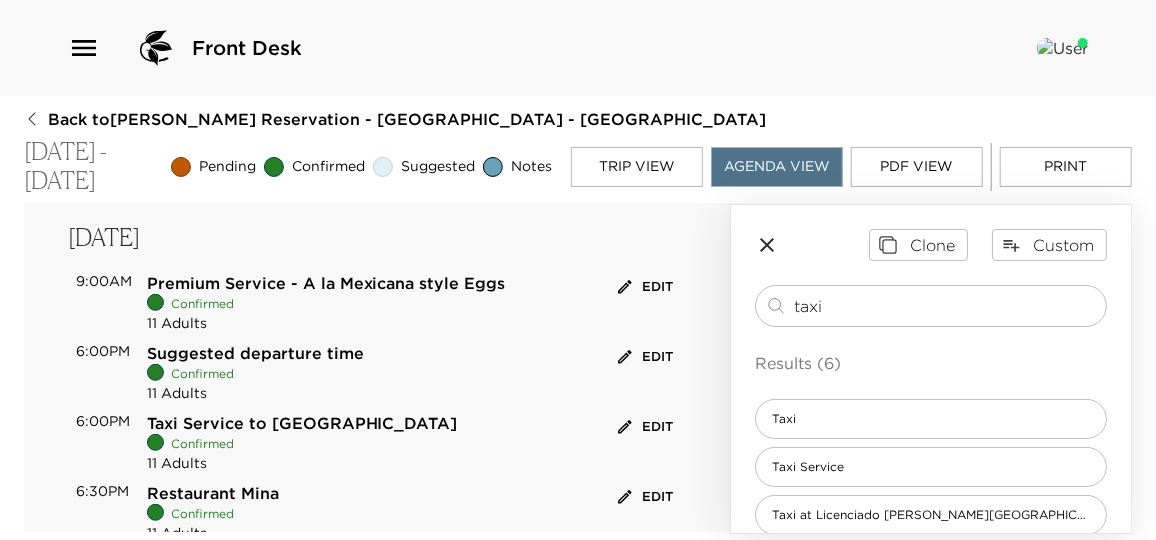 scroll, scrollTop: 545, scrollLeft: 0, axis: vertical 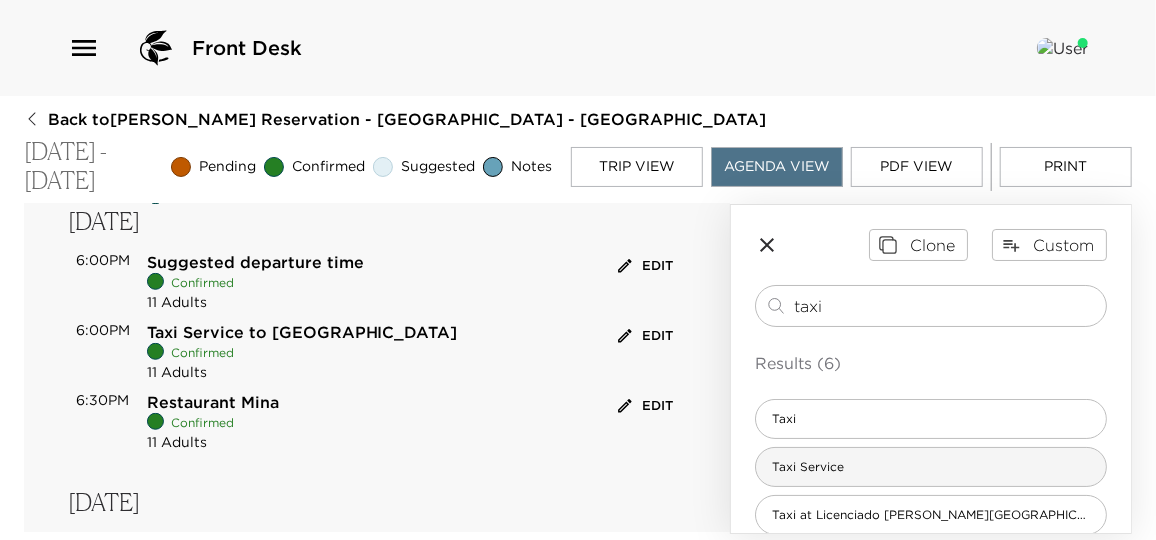 click on "Taxi Service" at bounding box center (808, 467) 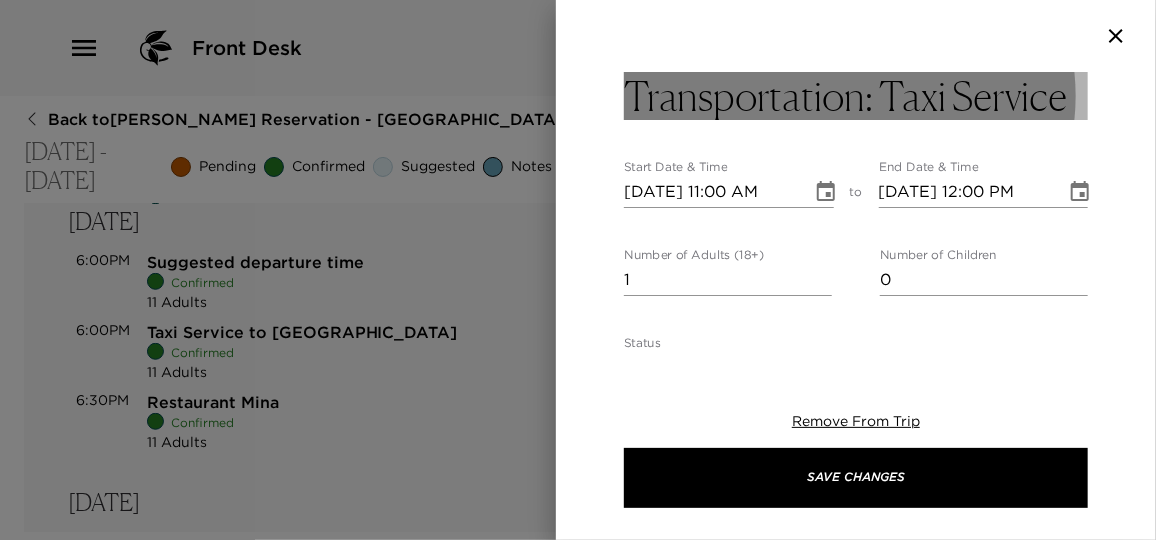 click on "Transportation: Taxi Service" at bounding box center [845, 96] 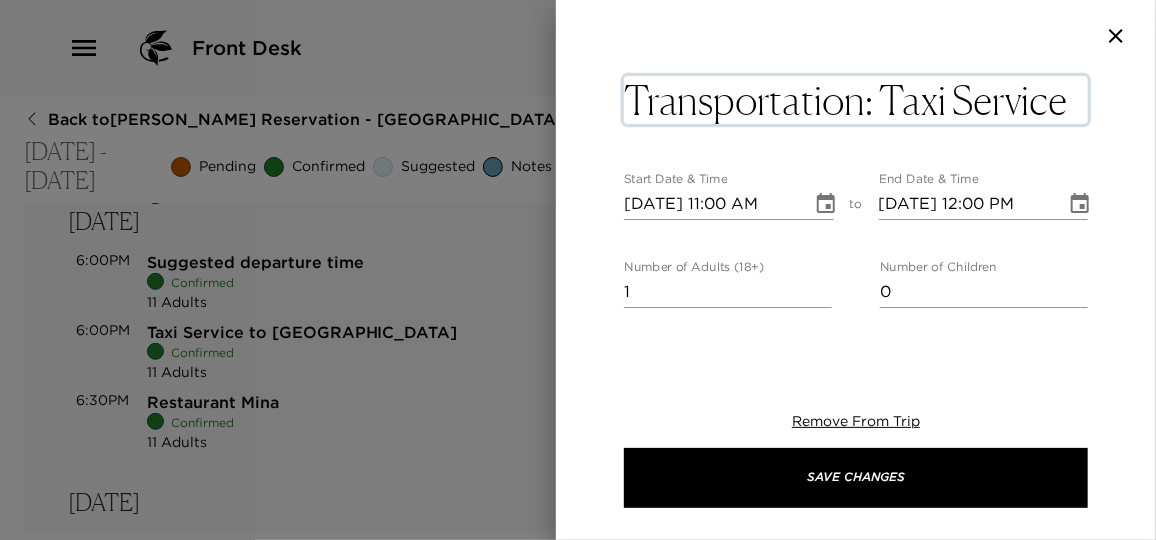 drag, startPoint x: 878, startPoint y: 113, endPoint x: 658, endPoint y: 112, distance: 220.00227 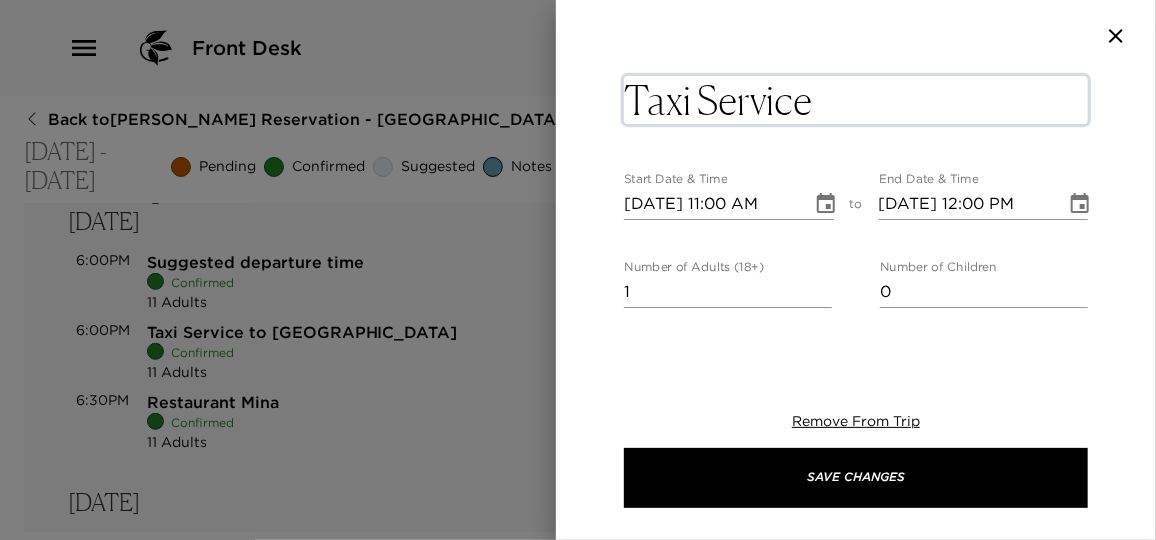 click on "Taxi Service" at bounding box center [856, 100] 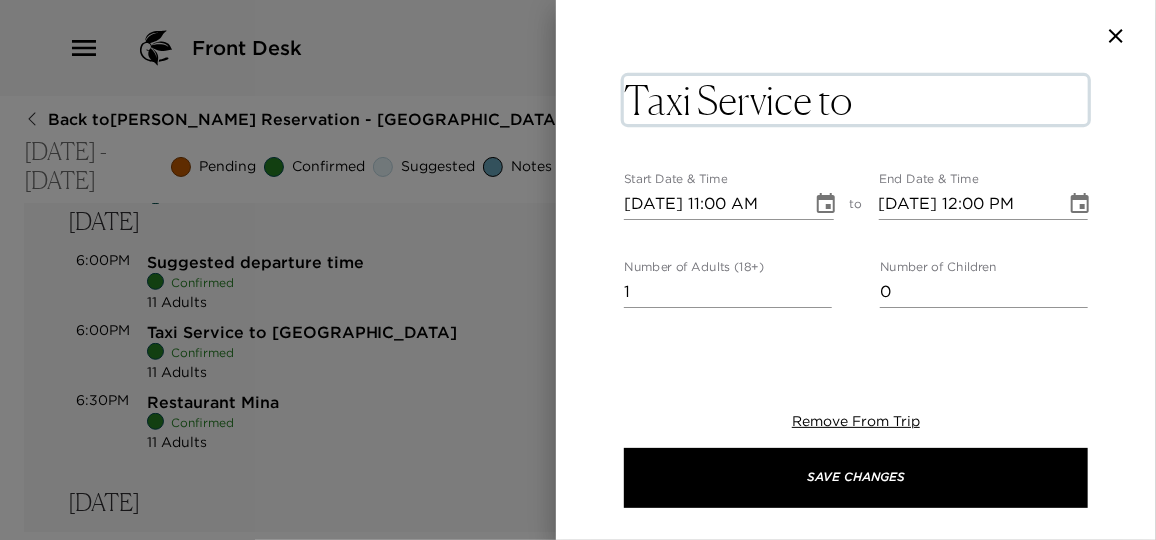 type on "Taxi Service to La Casa" 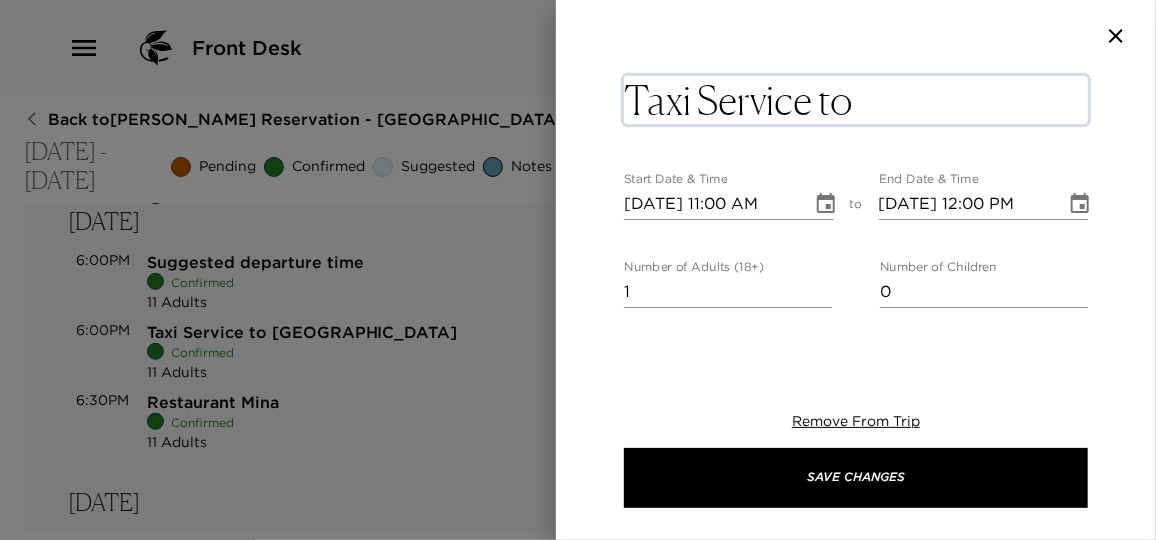 click 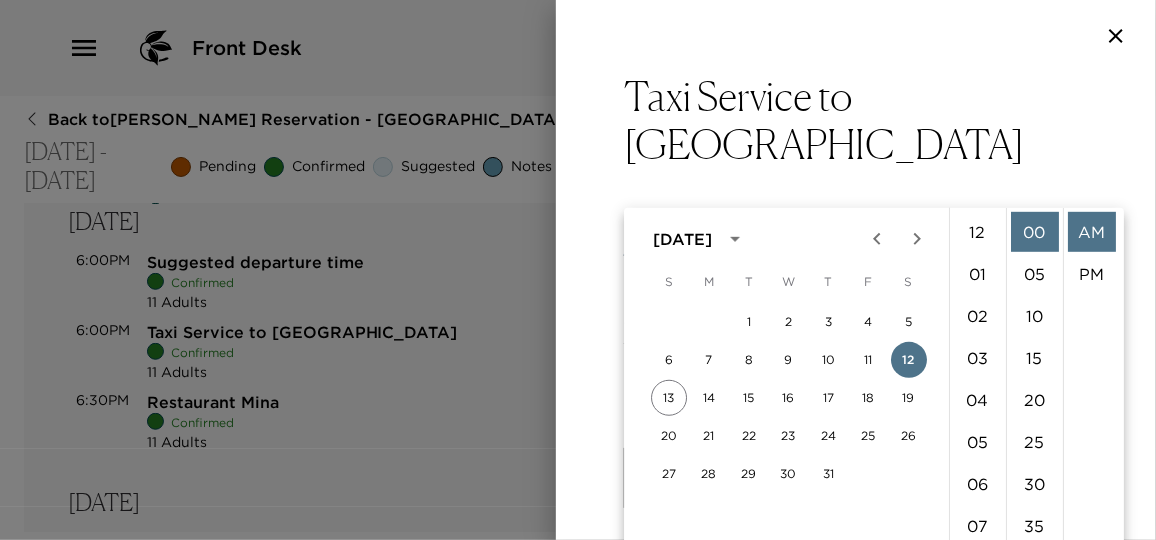 scroll, scrollTop: 461, scrollLeft: 0, axis: vertical 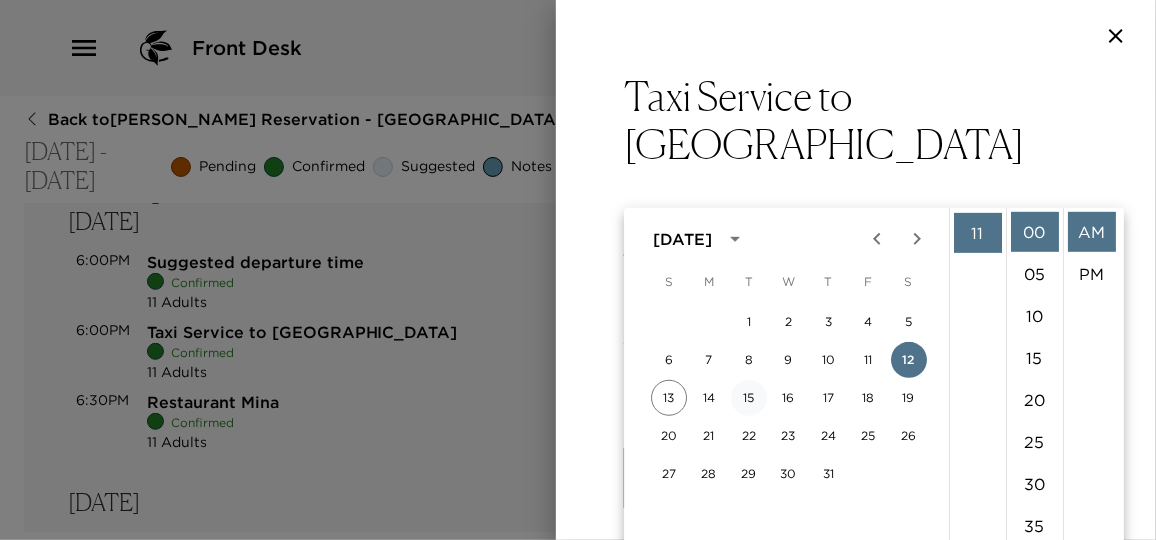 click on "15" at bounding box center (749, 398) 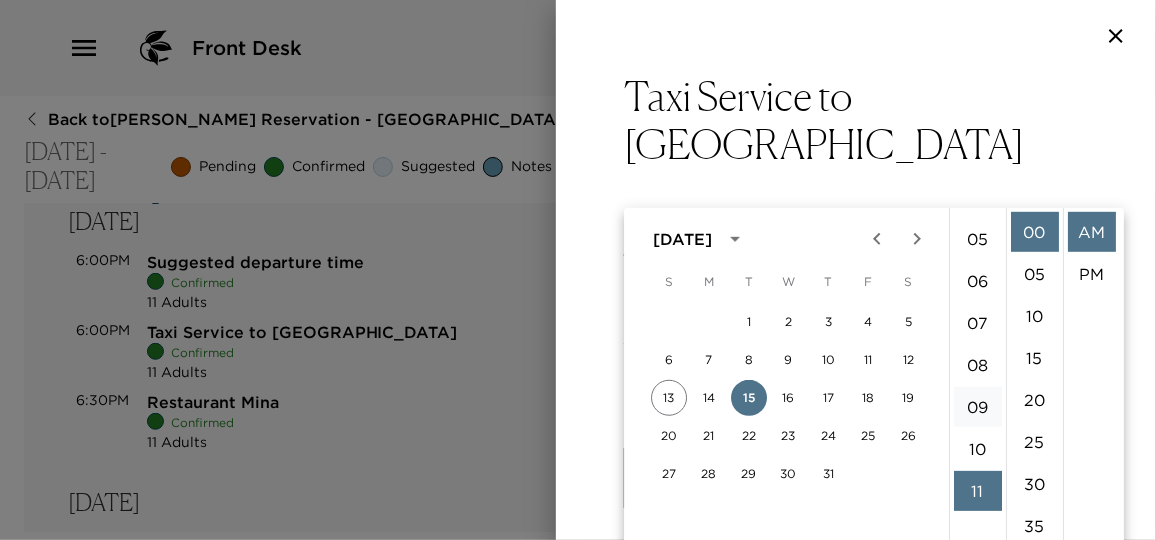 scroll, scrollTop: 189, scrollLeft: 0, axis: vertical 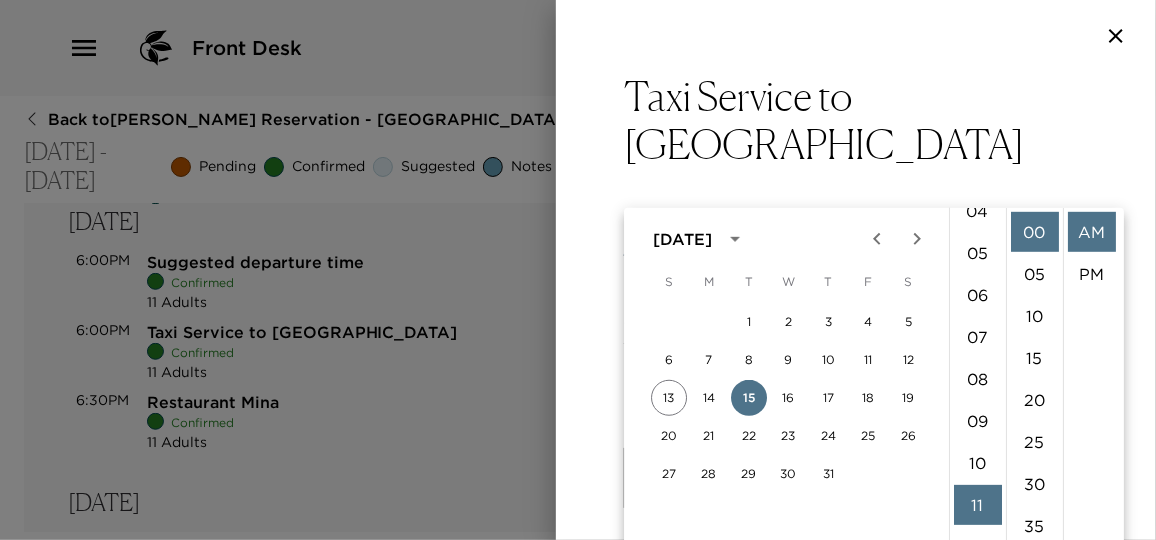 click on "06" at bounding box center [978, 295] 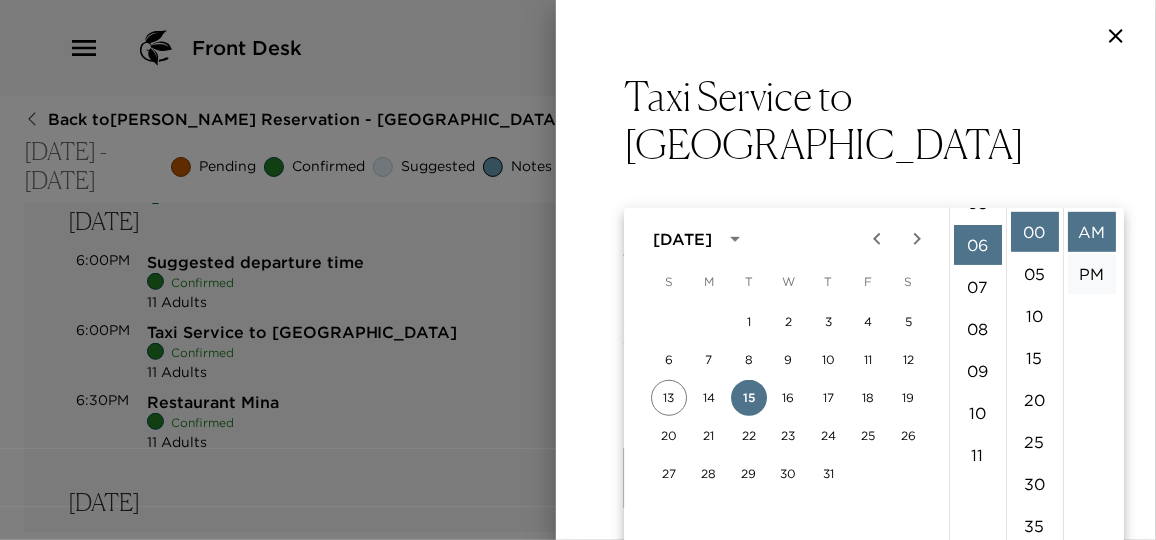 scroll, scrollTop: 252, scrollLeft: 0, axis: vertical 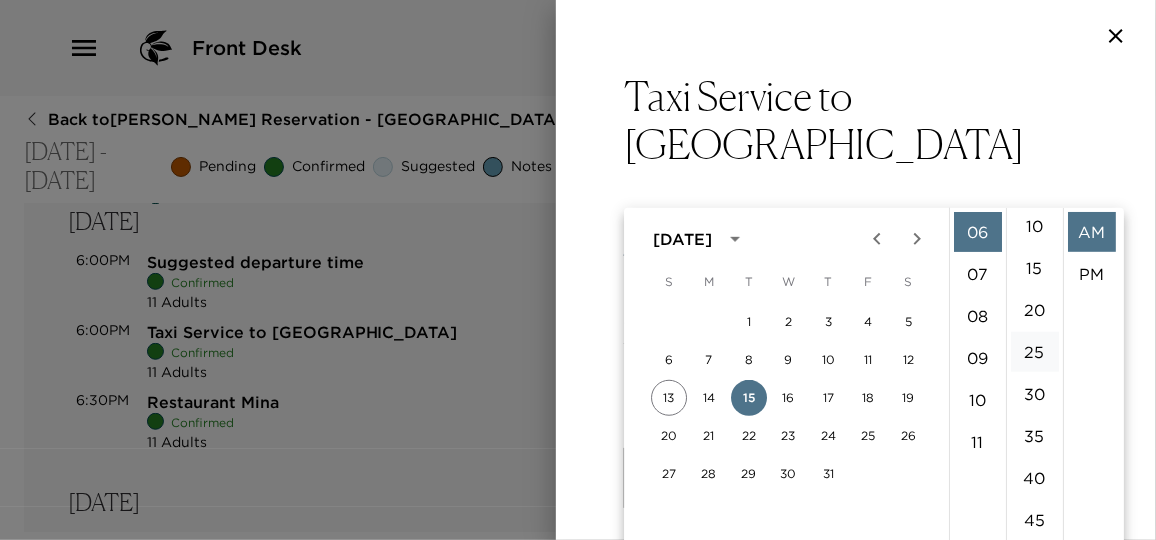 click on "30" at bounding box center (1035, 394) 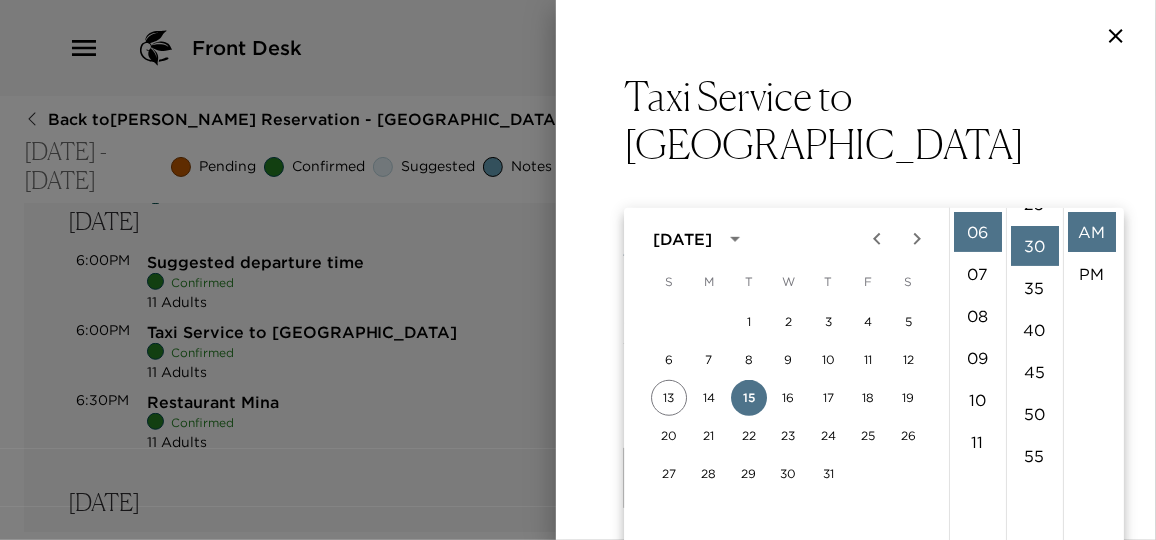 scroll, scrollTop: 252, scrollLeft: 0, axis: vertical 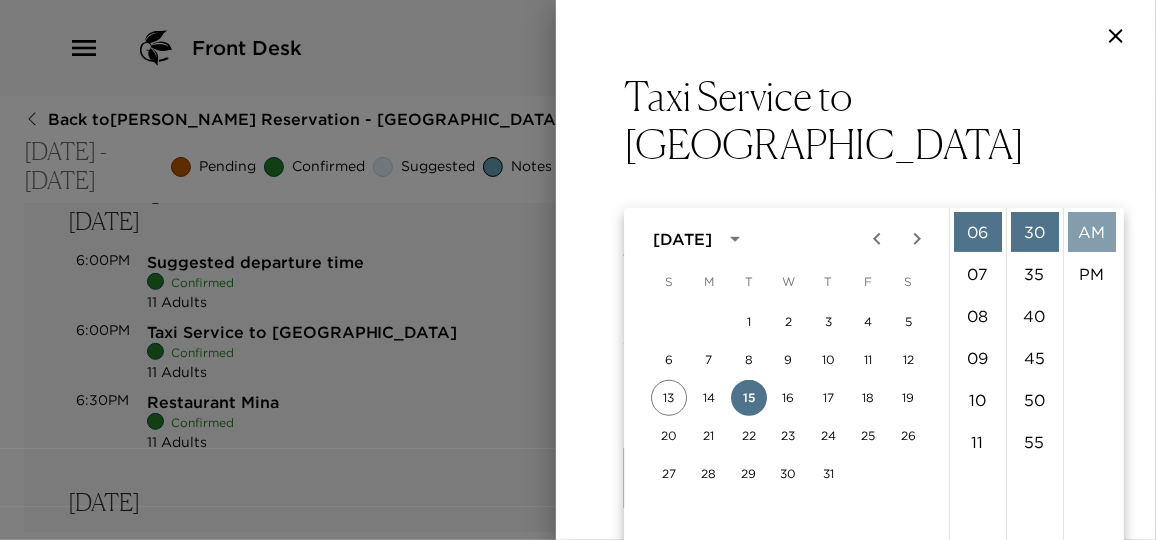 click on "AM" at bounding box center (1092, 232) 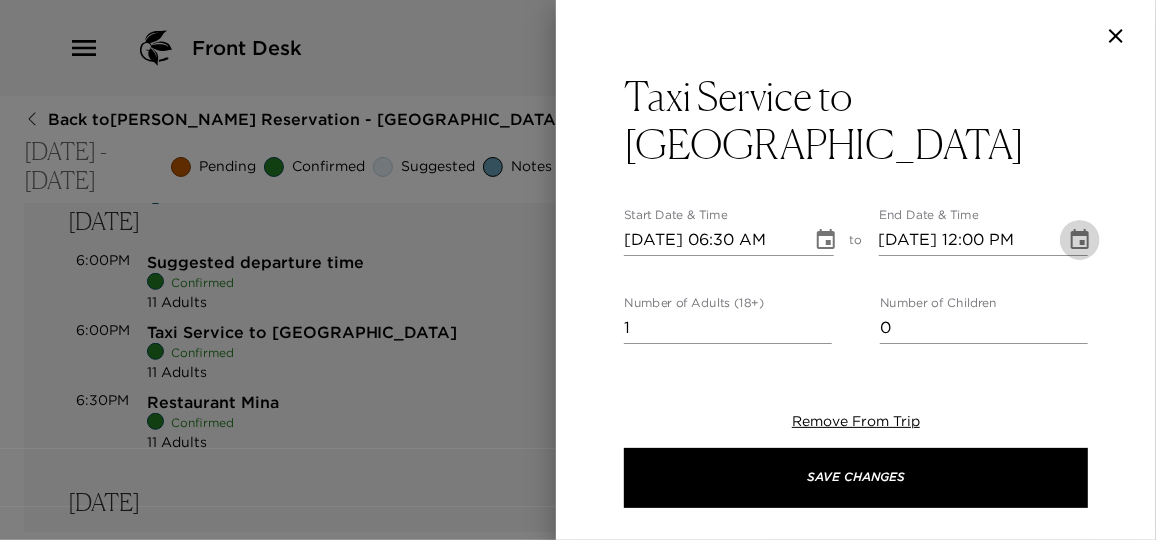 click at bounding box center (1080, 240) 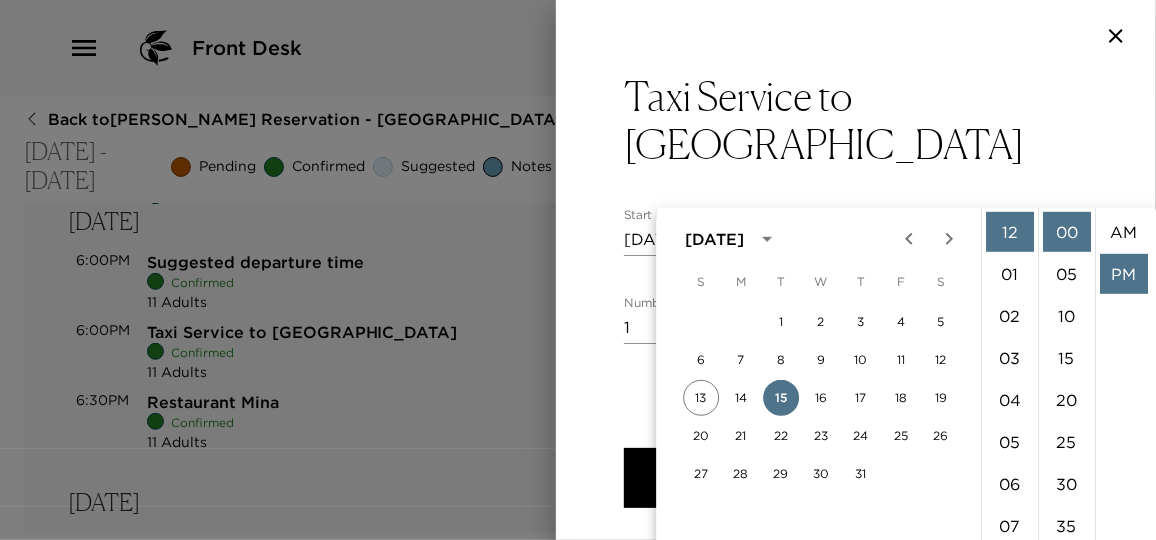 scroll, scrollTop: 41, scrollLeft: 0, axis: vertical 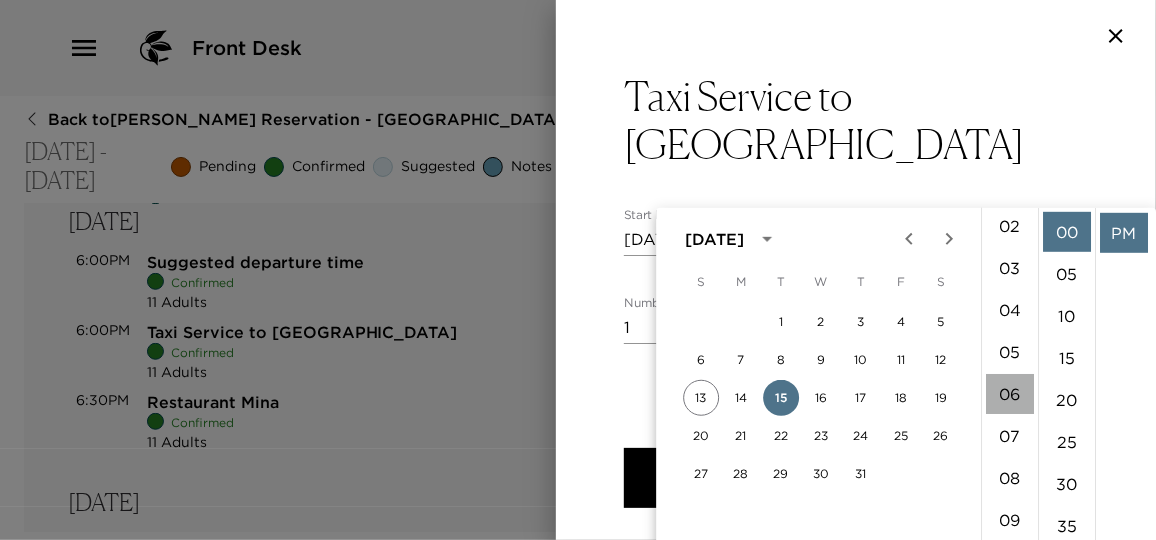 click on "06" at bounding box center [1010, 394] 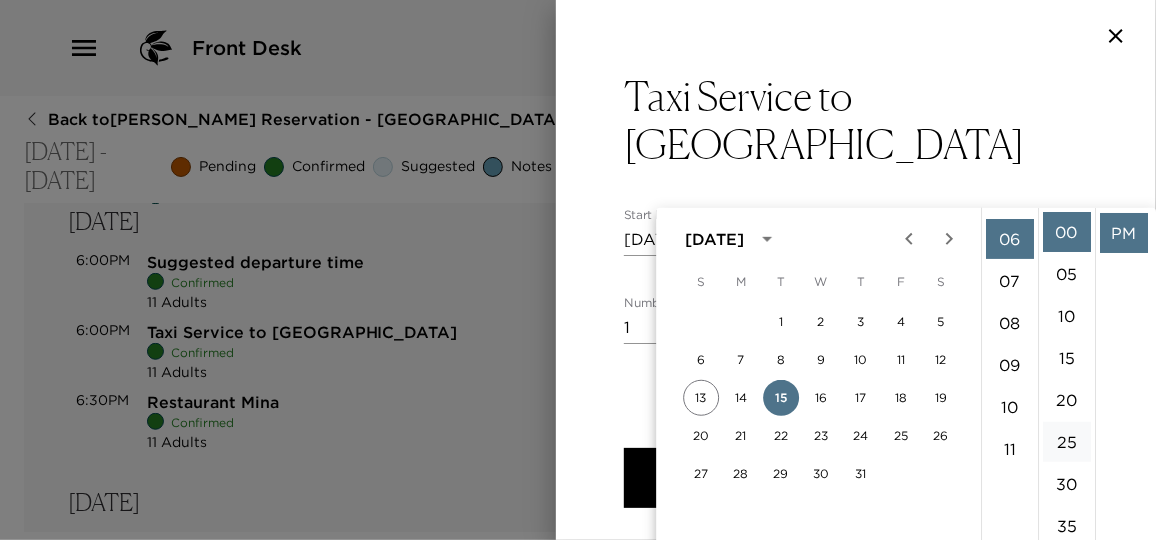 scroll, scrollTop: 252, scrollLeft: 0, axis: vertical 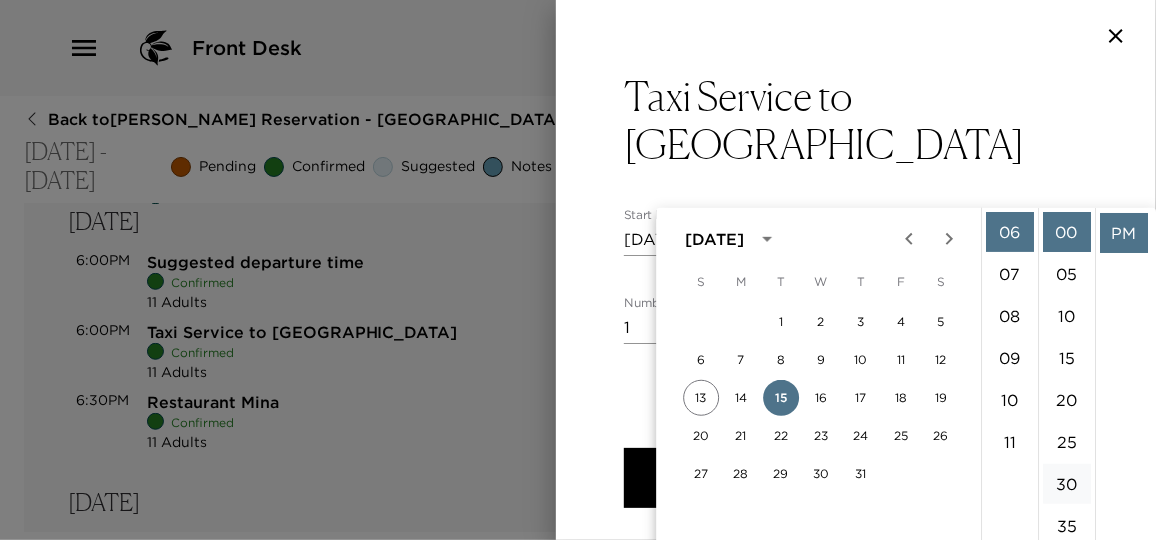 click on "30" at bounding box center [1067, 484] 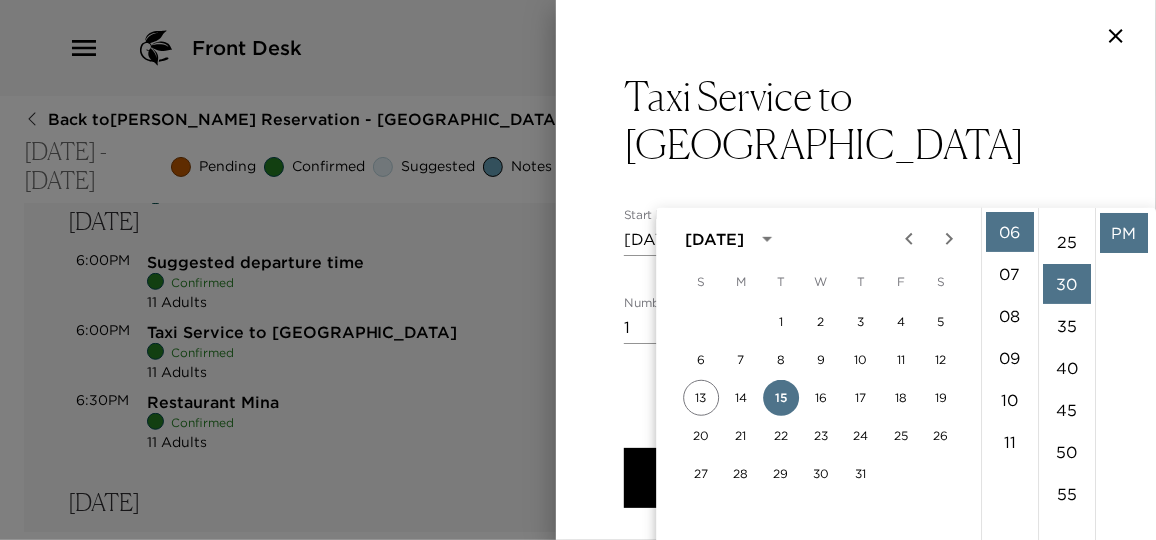 scroll, scrollTop: 252, scrollLeft: 0, axis: vertical 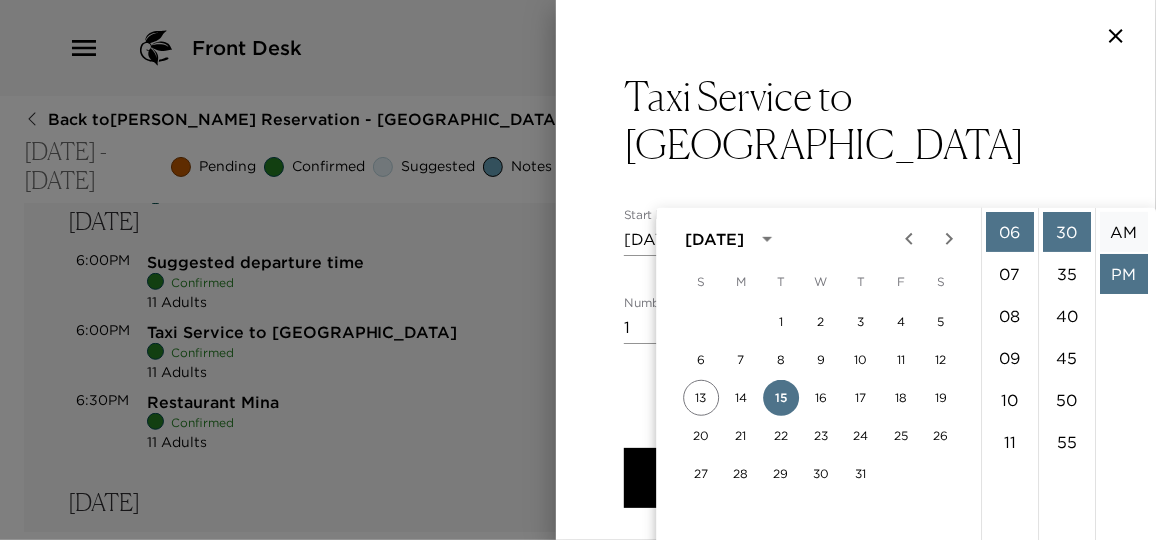 click on "AM" at bounding box center (1124, 232) 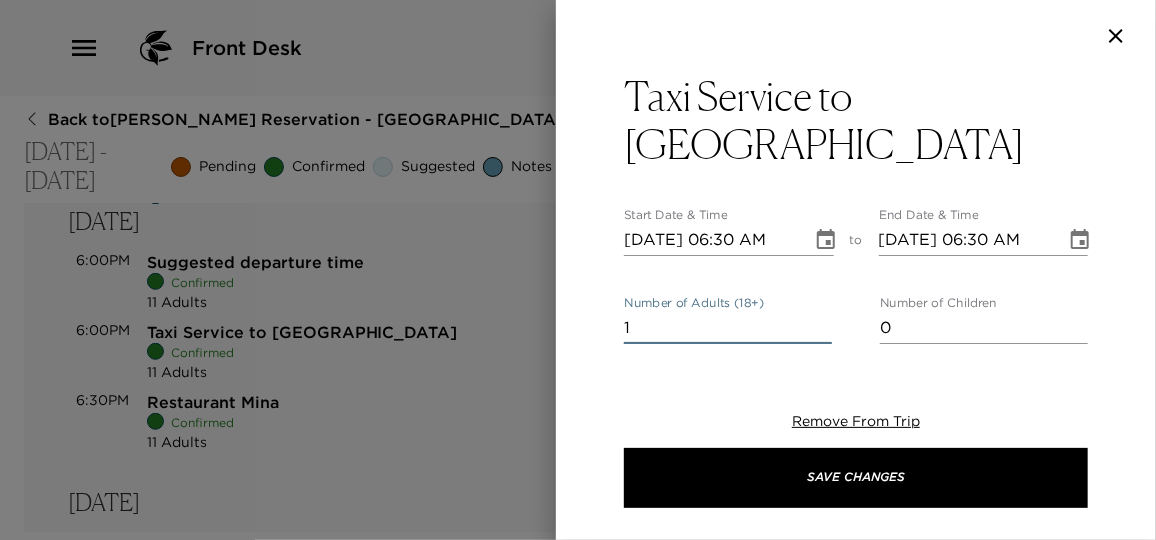 drag, startPoint x: 495, startPoint y: 281, endPoint x: 370, endPoint y: 278, distance: 125.035995 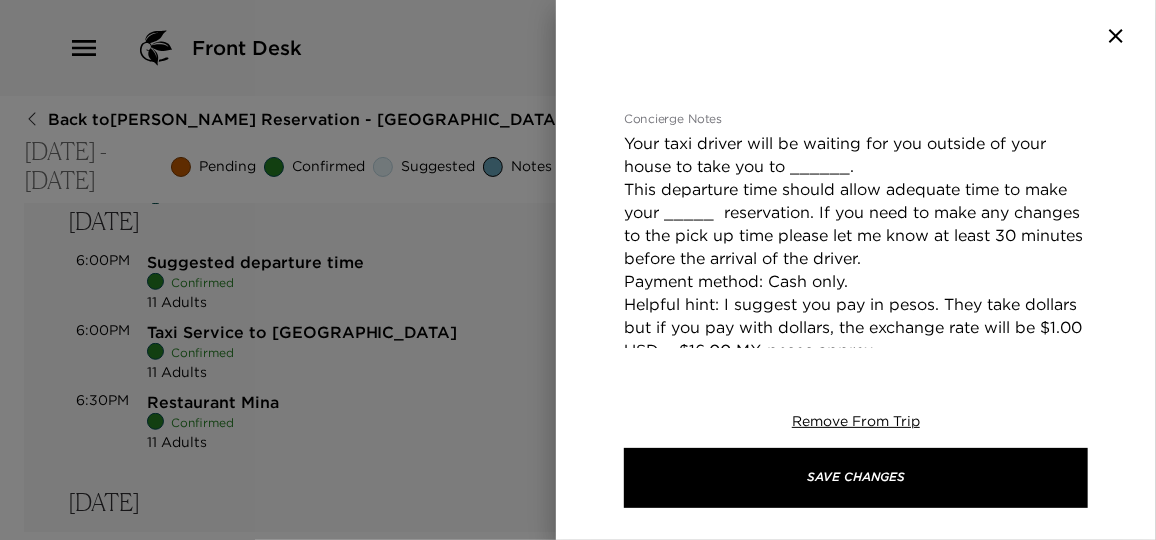 scroll, scrollTop: 454, scrollLeft: 0, axis: vertical 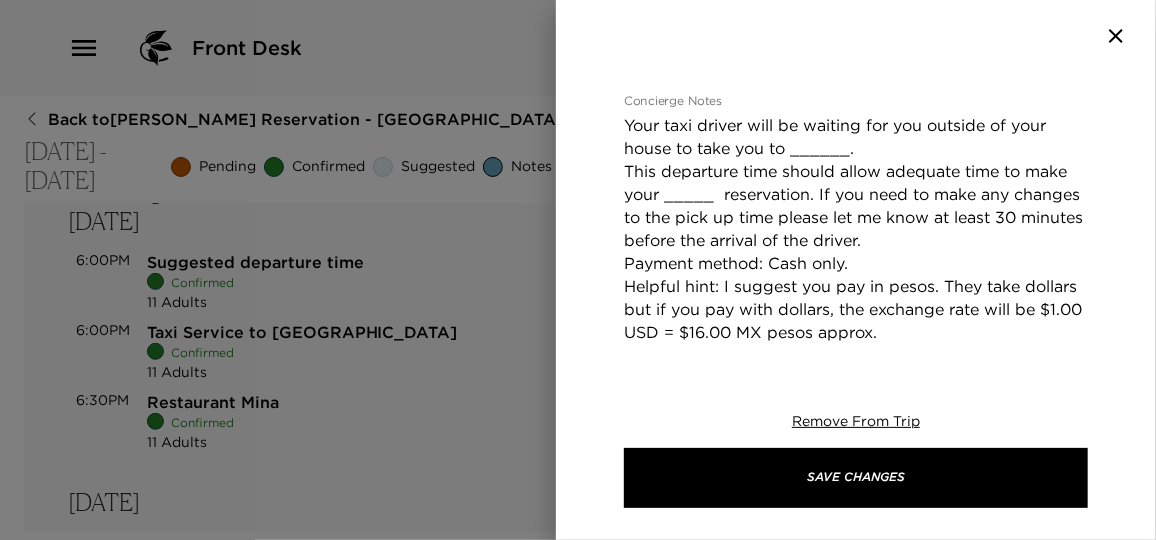 type on "11" 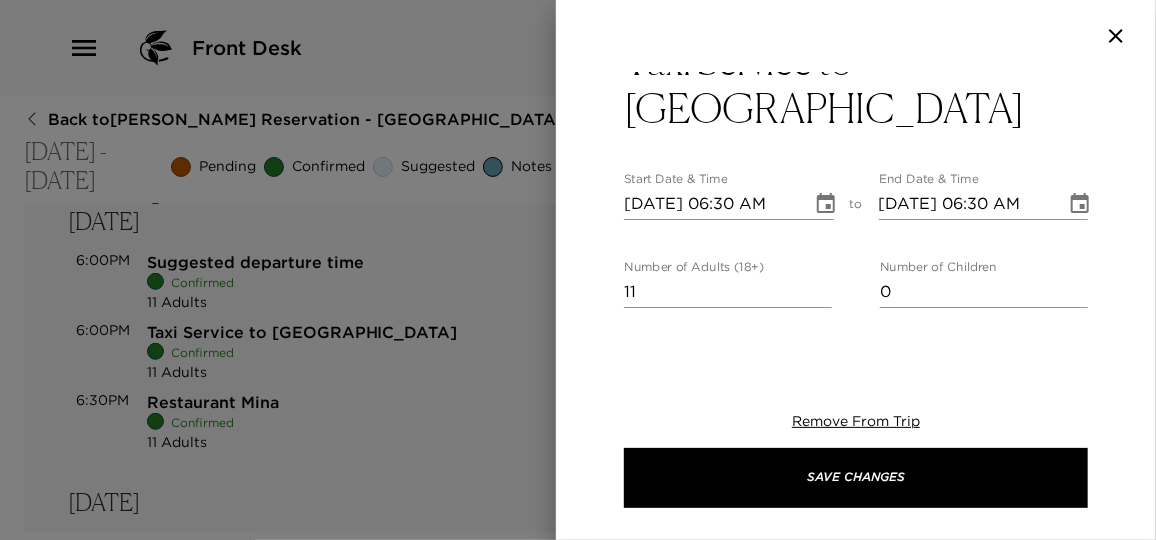scroll, scrollTop: 0, scrollLeft: 0, axis: both 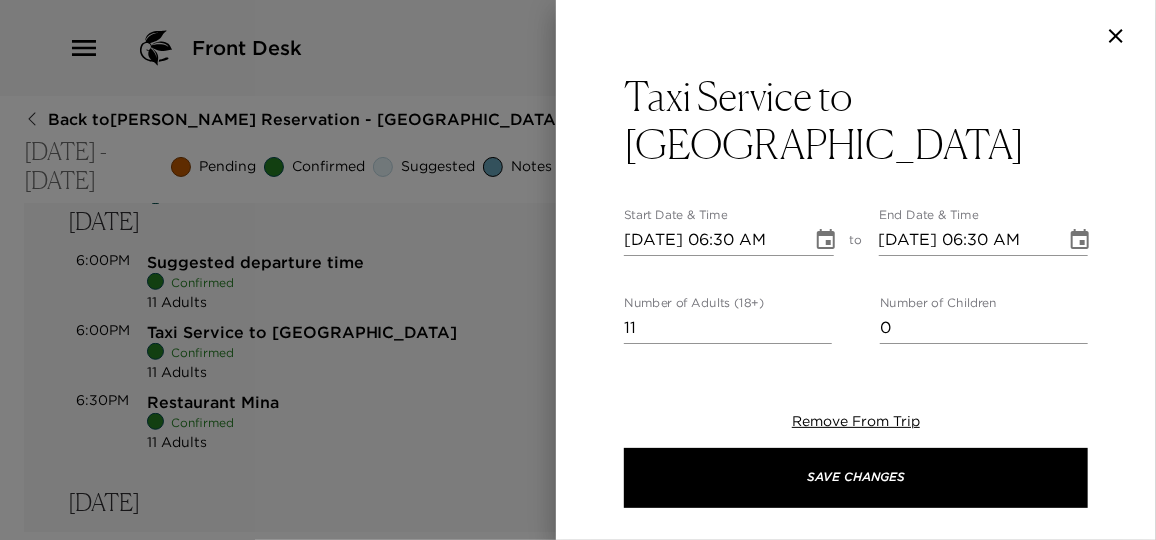 drag, startPoint x: 962, startPoint y: 196, endPoint x: 609, endPoint y: 77, distance: 372.51846 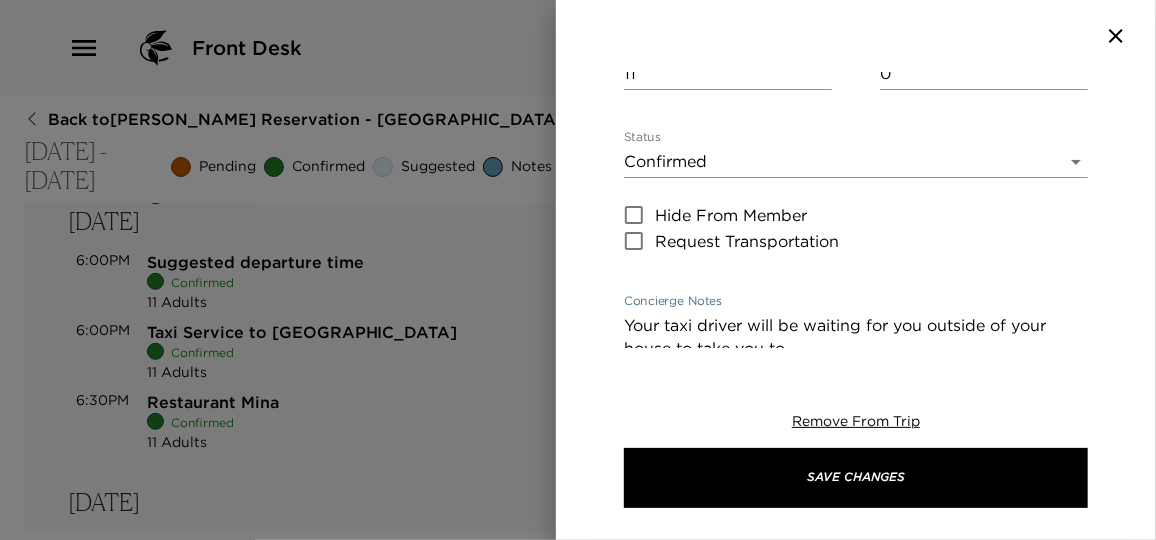 scroll, scrollTop: 272, scrollLeft: 0, axis: vertical 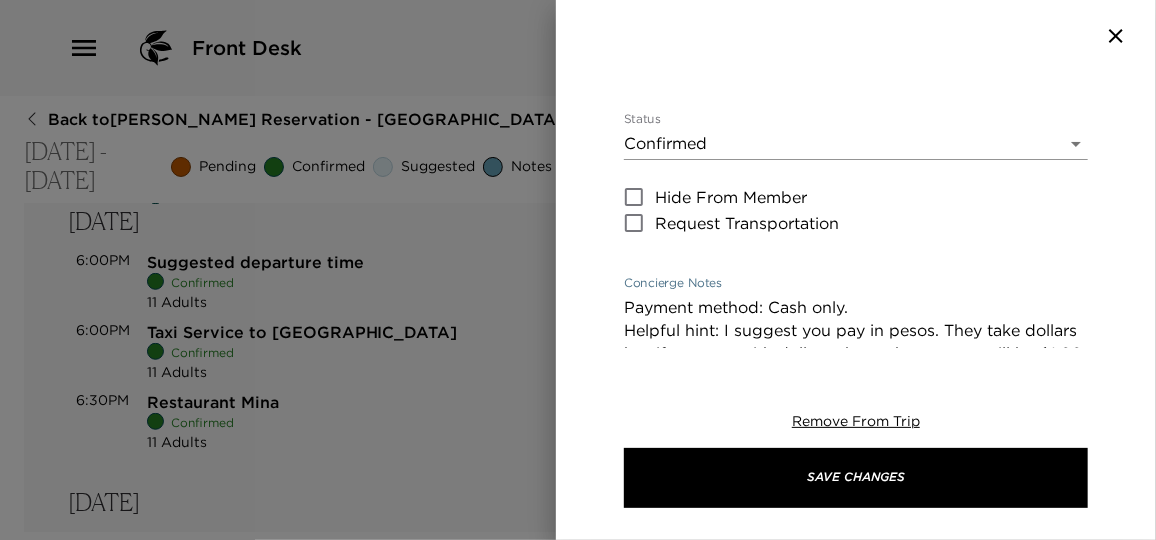 click on "Payment method: Cash only.
Helpful hint: I suggest you pay in pesos. They take dollars but if you pay with dollars, the exchange rate will be $1.00 USD = $16.00 MX pesos approx." at bounding box center (856, 353) 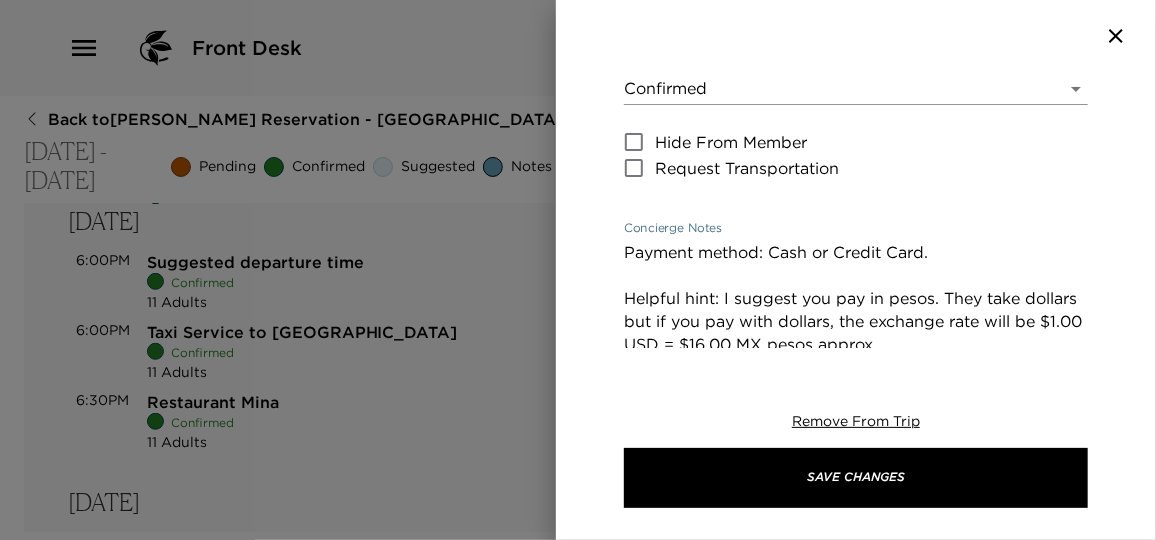 scroll, scrollTop: 363, scrollLeft: 0, axis: vertical 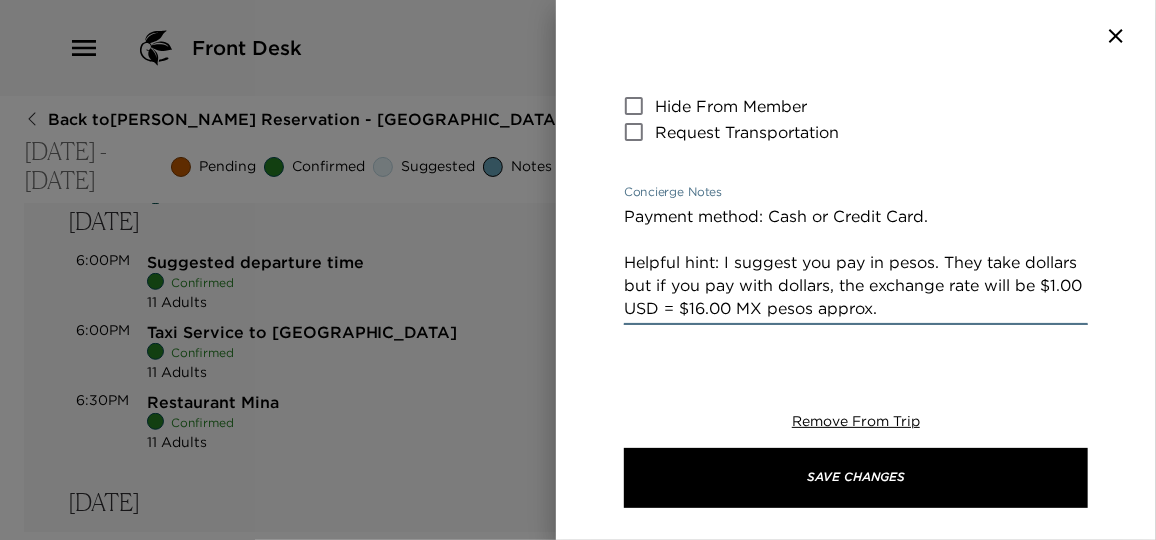 drag, startPoint x: 626, startPoint y: 207, endPoint x: 1107, endPoint y: 256, distance: 483.4894 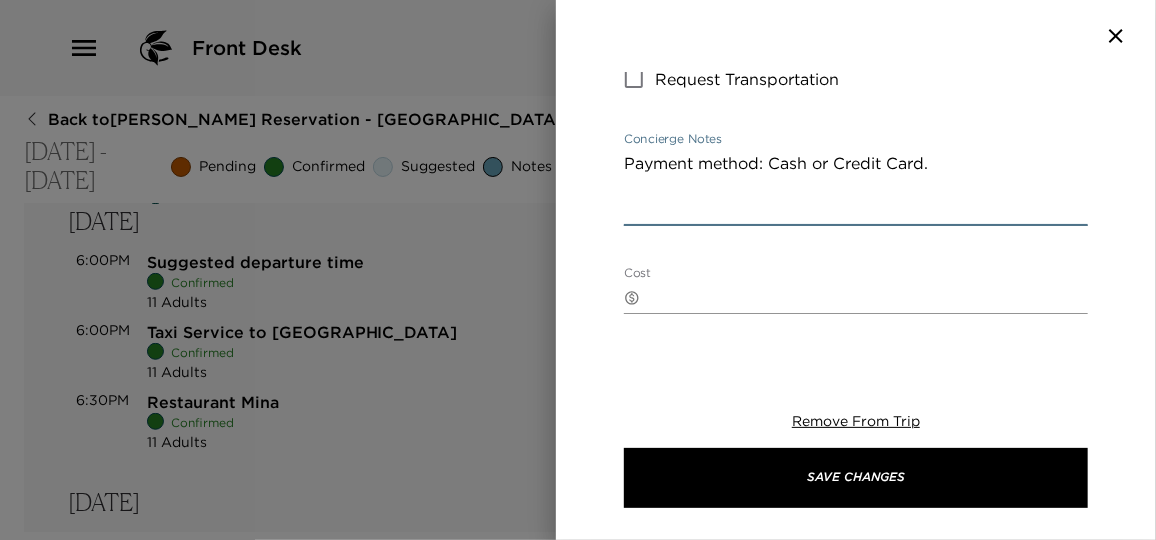 scroll, scrollTop: 454, scrollLeft: 0, axis: vertical 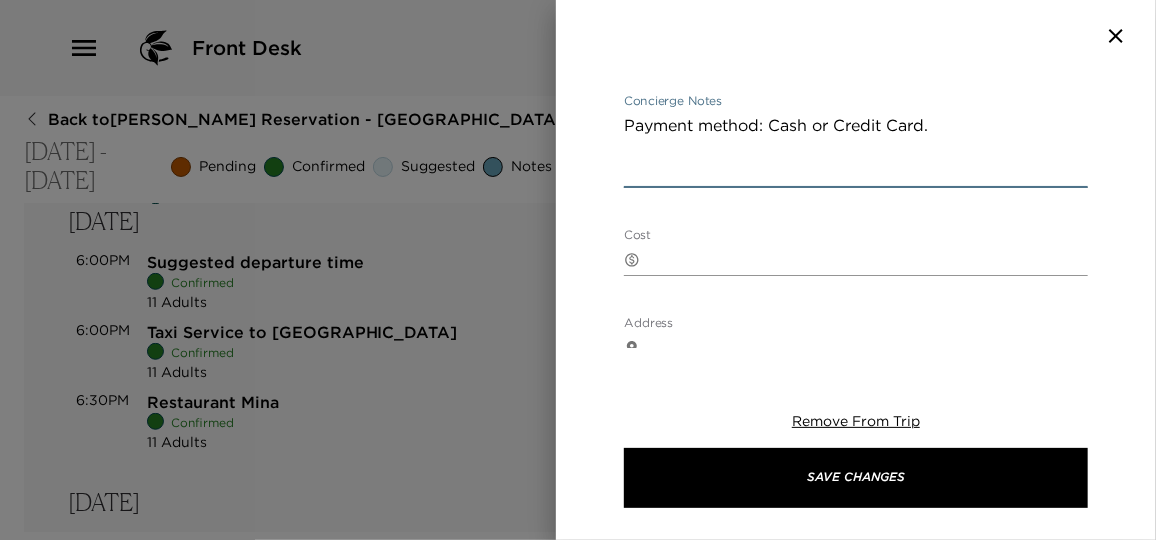 type on "Payment method: Cash or Credit Card." 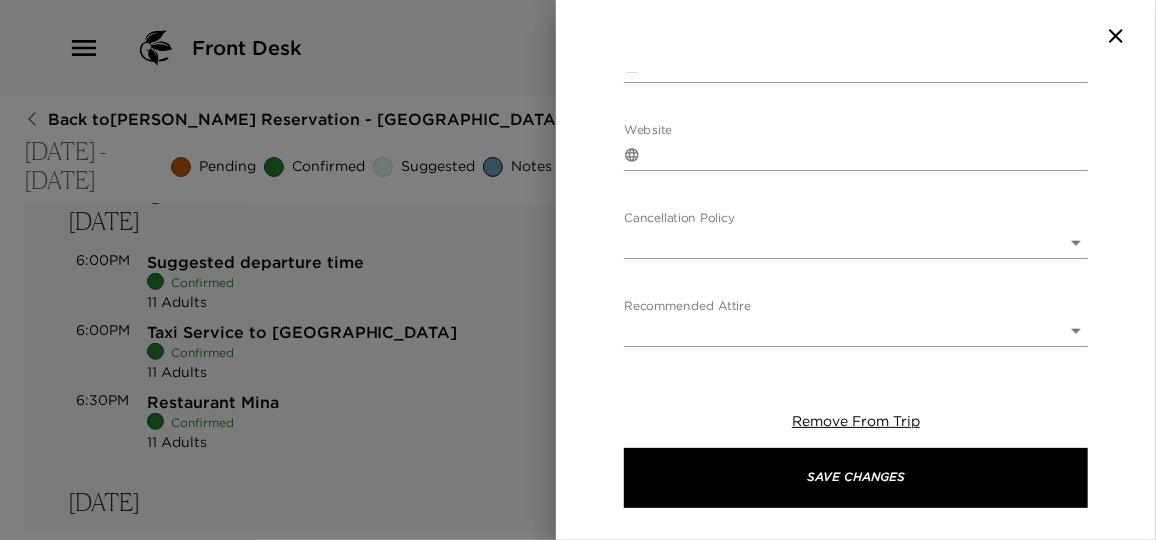 scroll, scrollTop: 949, scrollLeft: 0, axis: vertical 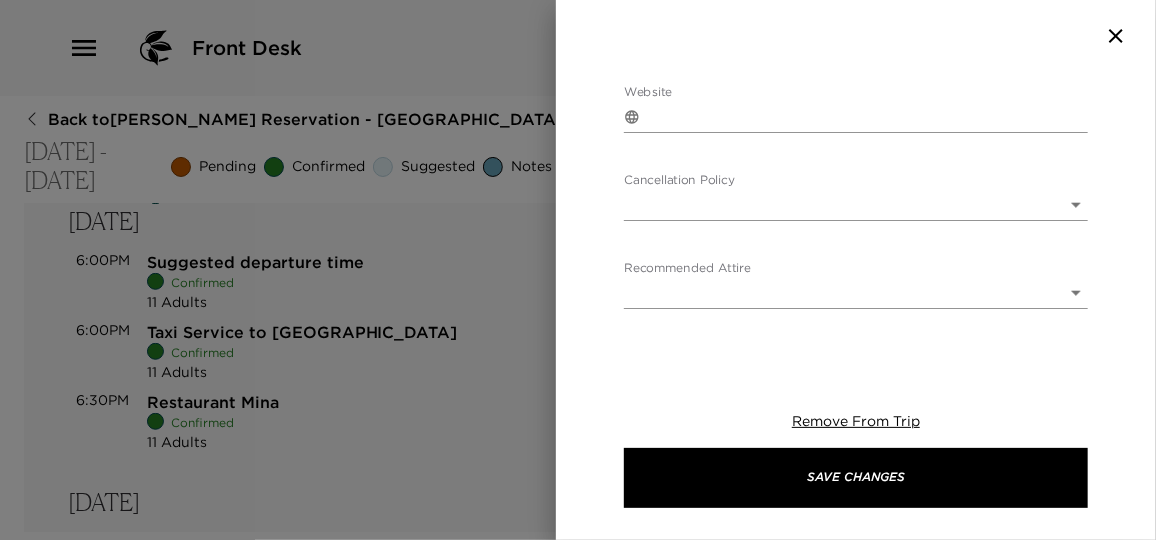 click on "Front Desk Back to  Richard Cawood Reservation - Casa Oceano  Real Del Mar - Mexico Jul 12 - Jul 19, 2025 Pending Confirmed Suggested Notes Trip View Agenda View PDF View Print Saturday, Jul 12 12:15PM Arrival with Hertz Car Rental Confirmed 11 Adults Edit 2:00PM Early Arrival to Real del Mar Confirmed 11 Adults Edit 4:00PM Check-In Confirmed 11 Adults Edit 5:00PM Notice: Safety Confirmed 11 Adults Edit 7:00PM Restaurant Reservation: Beach Club Confirmed 11 Adults Edit Sunday, Jul 13 9:00AM Premium Service - A la Mexicana style Eggs Confirmed 11 Adults Edit 6:00PM Suggested departure time Confirmed 11 Adults Edit 6:00PM Taxi Service to Minas Confirmed 11 Adults Edit 6:30PM Restaurant Mina Confirmed 11 Adults Edit Monday, Jul 14 8:00AM Premium Service - Eggs Confirmed 11 Adults Edit 8:45AM Suggested departure time Confirmed 11 Adults Edit 9:00AM Kaii Sailing Catamaran Reservation Confirmed 11 Adults Edit Tuesday, Jul 15 8:00AM Premium Service - French Toast Confirmed 11 Adults Edit 8:15AM Confirmed 7 Adults to" at bounding box center (578, 270) 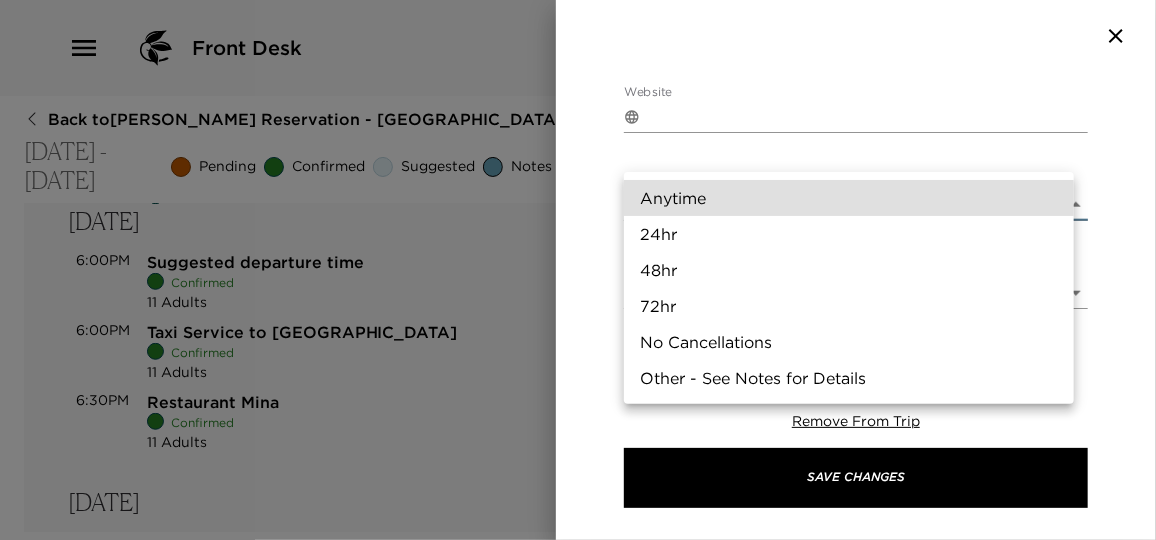 click on "24hr" at bounding box center (849, 234) 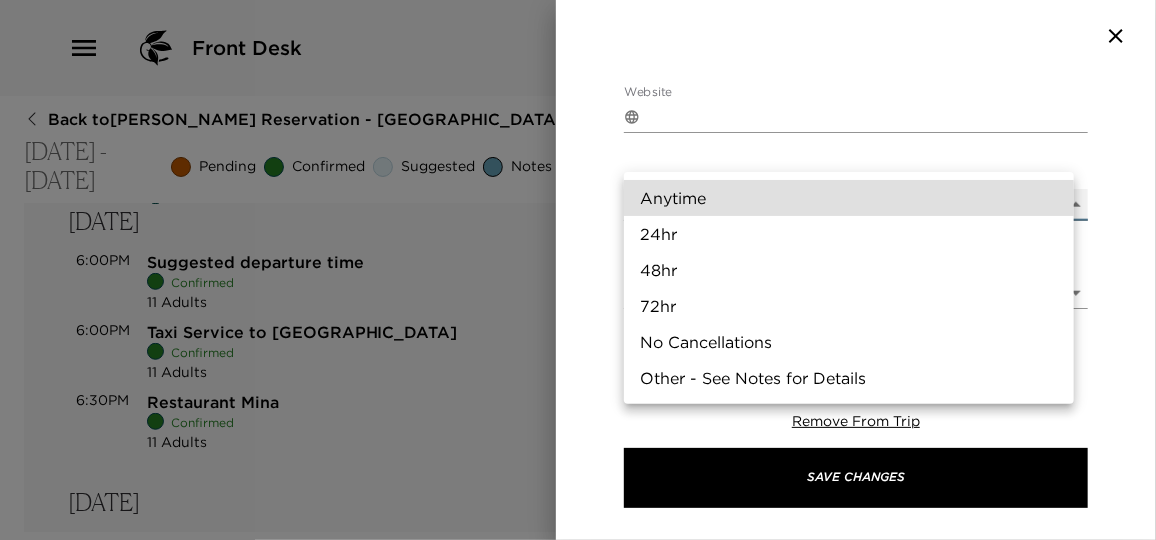 type on "24hr" 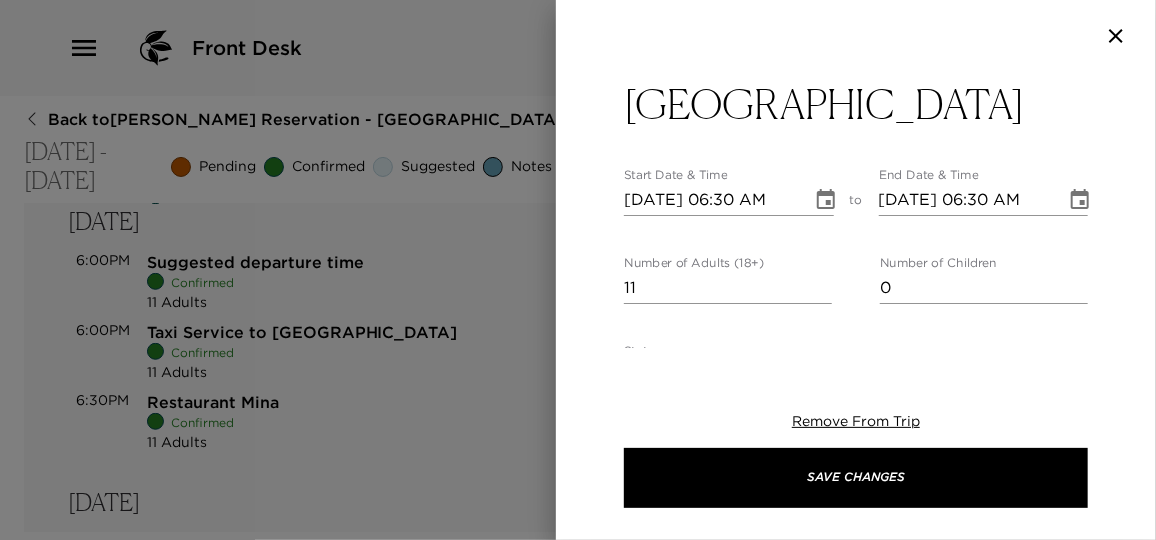 scroll, scrollTop: 0, scrollLeft: 0, axis: both 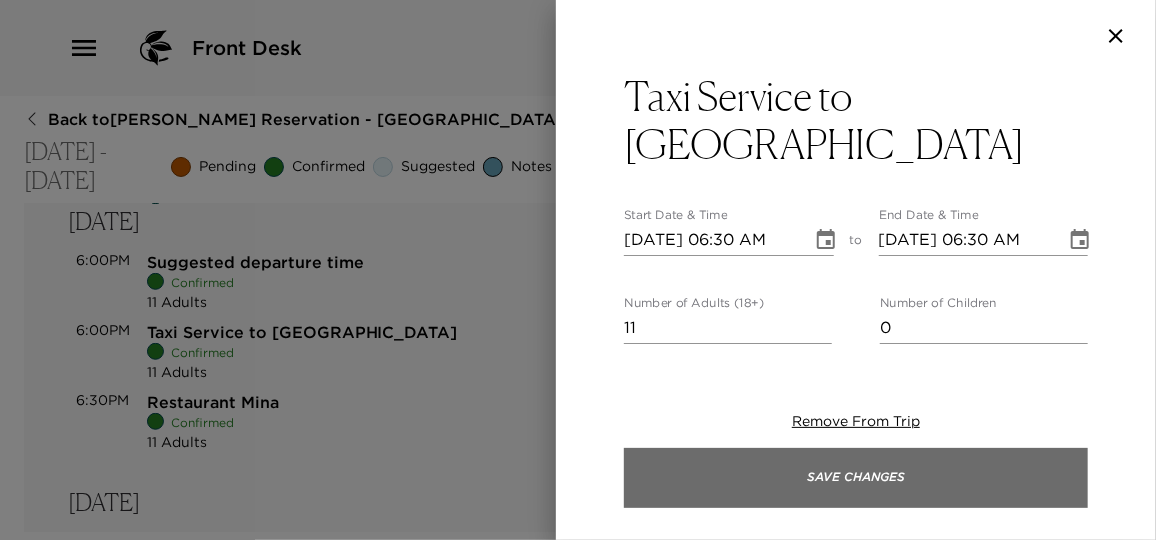 click on "Save Changes" at bounding box center [856, 478] 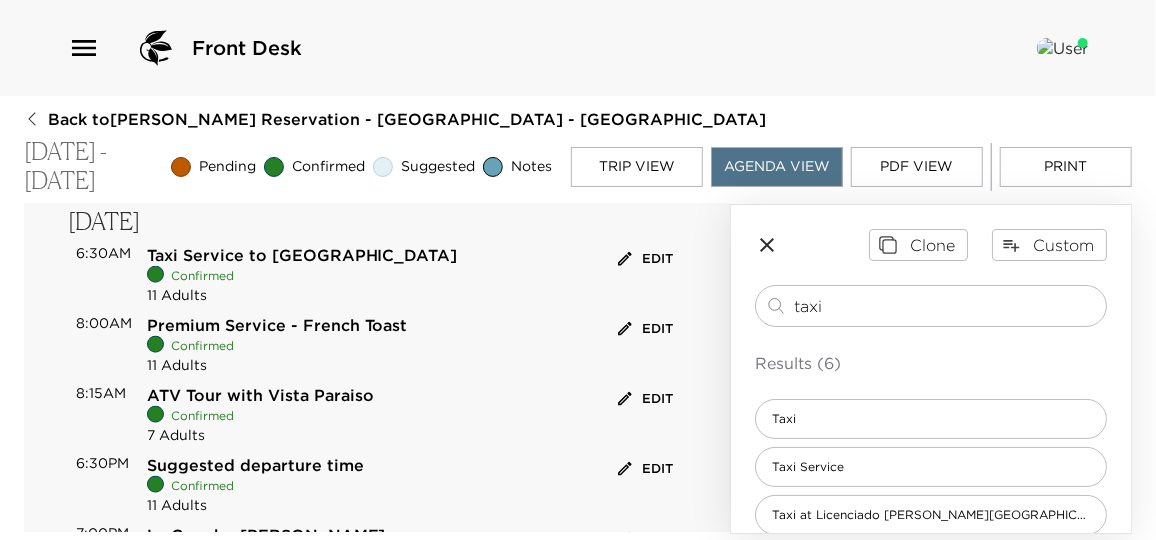 scroll, scrollTop: 1090, scrollLeft: 0, axis: vertical 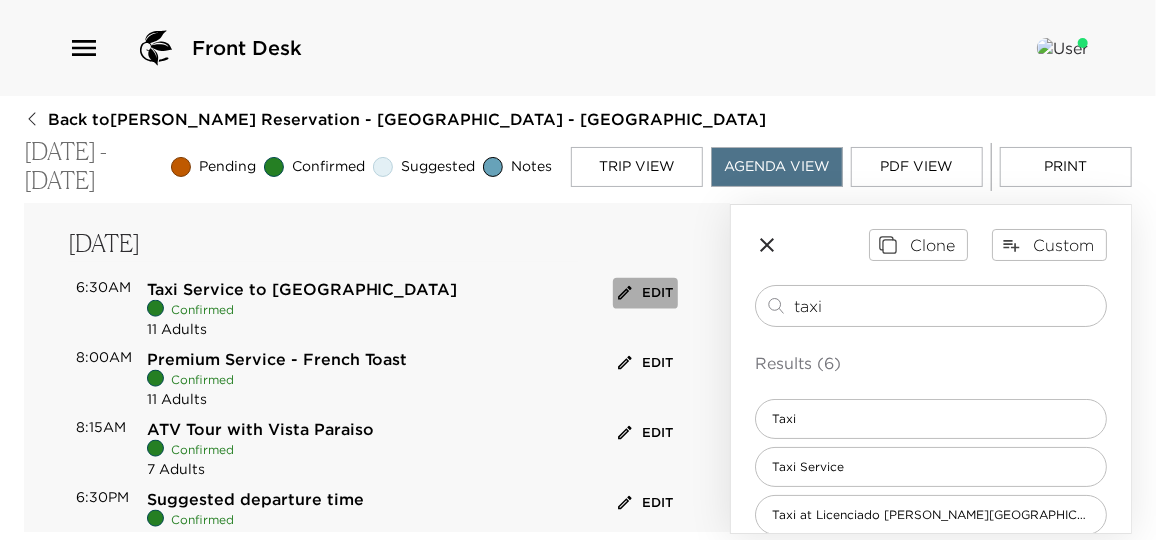 click on "Edit" at bounding box center [645, 293] 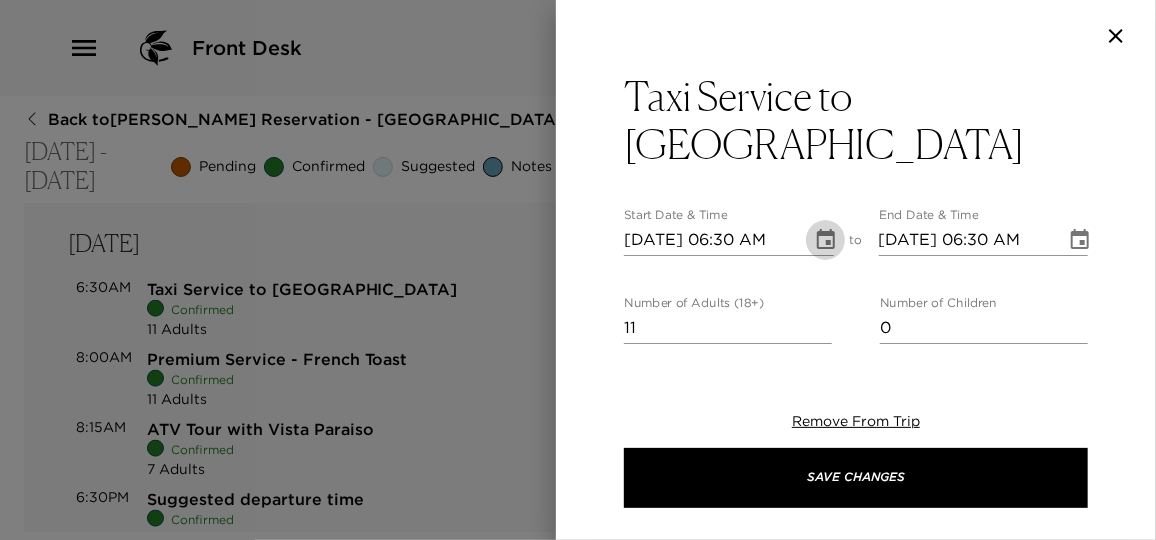 click 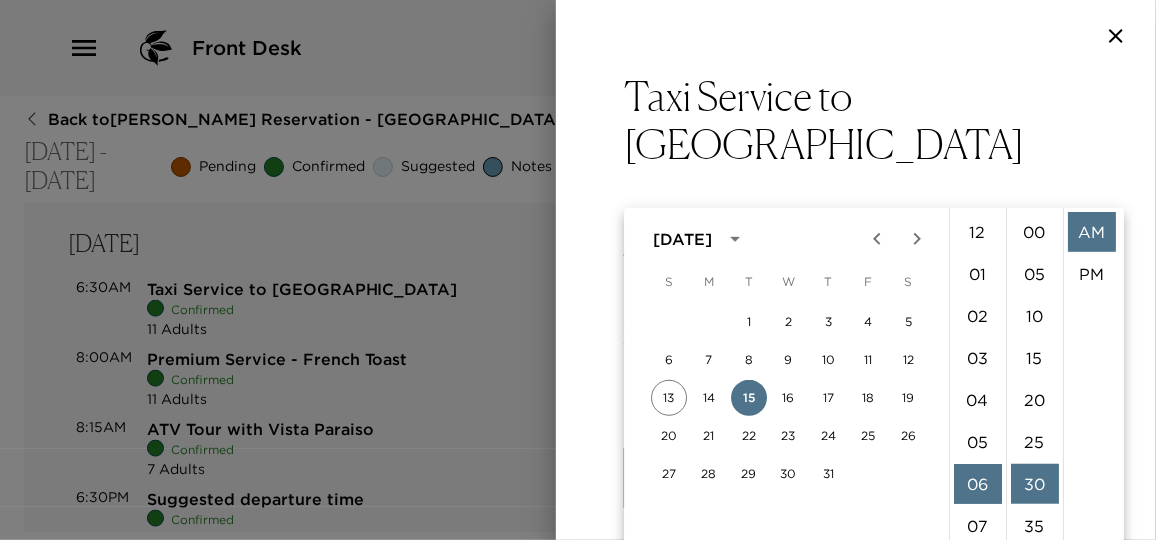 scroll, scrollTop: 252, scrollLeft: 0, axis: vertical 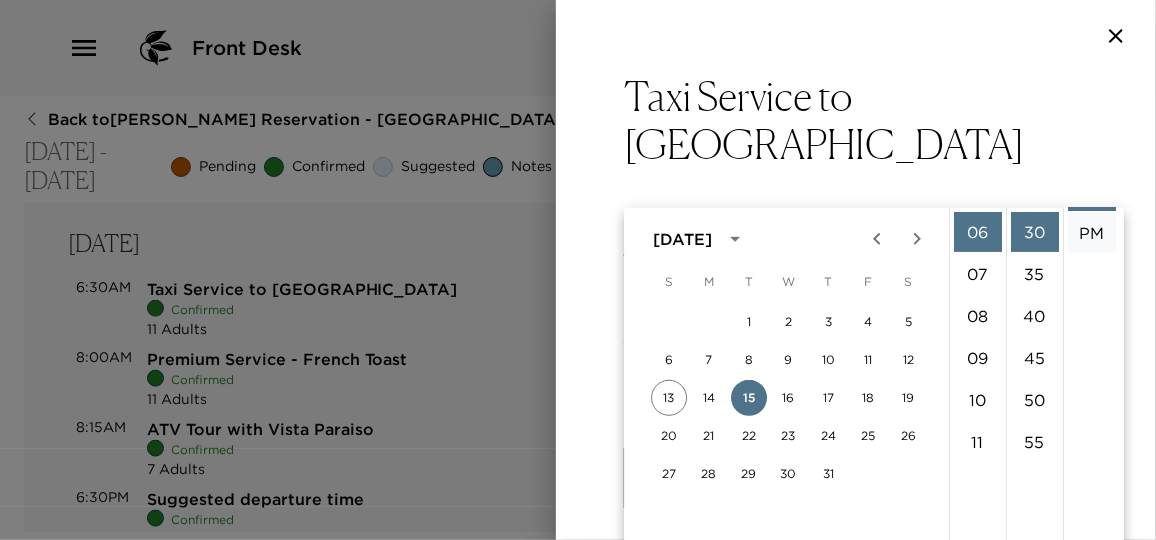 drag, startPoint x: 1086, startPoint y: 240, endPoint x: 1078, endPoint y: 217, distance: 24.351591 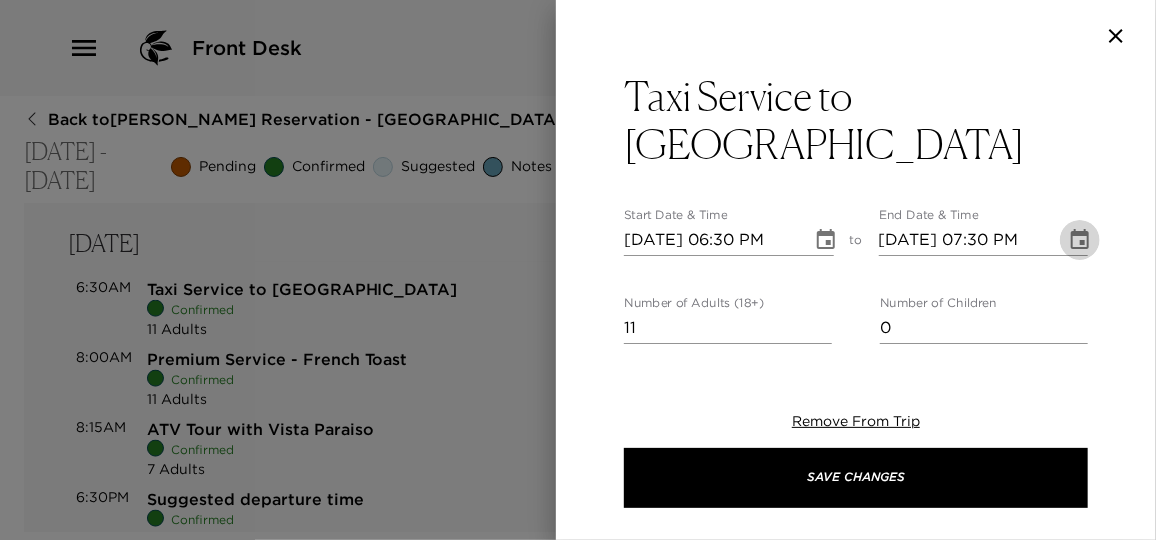 click 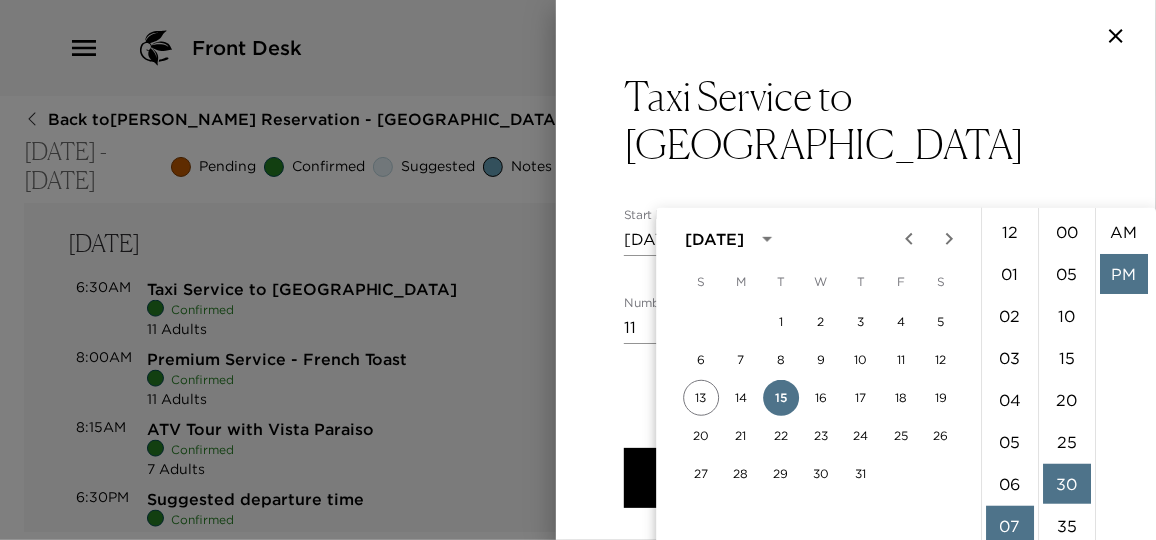 scroll, scrollTop: 293, scrollLeft: 0, axis: vertical 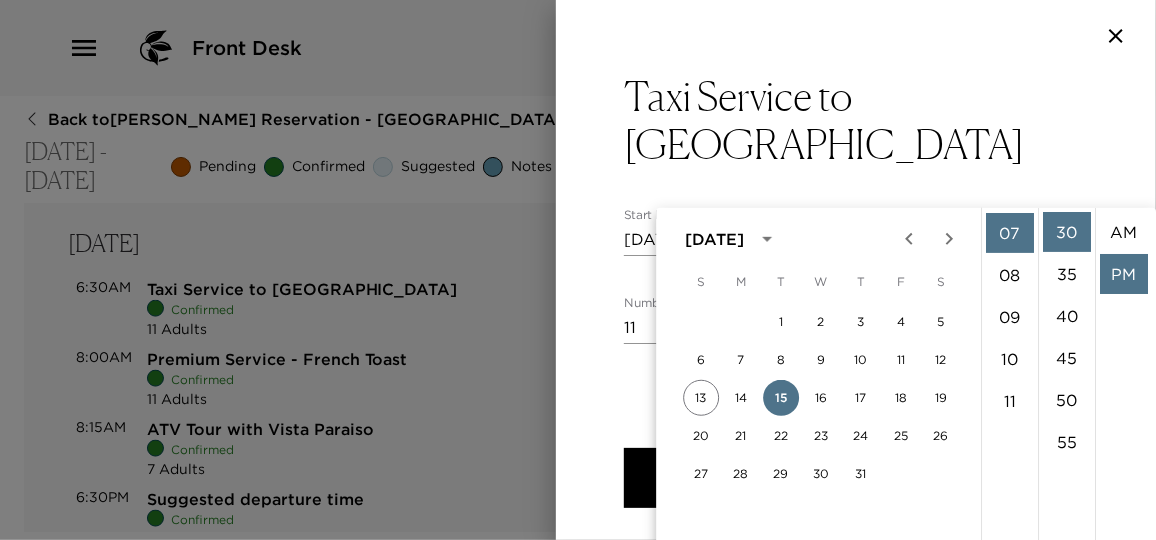 click on "PM" at bounding box center [1124, 274] 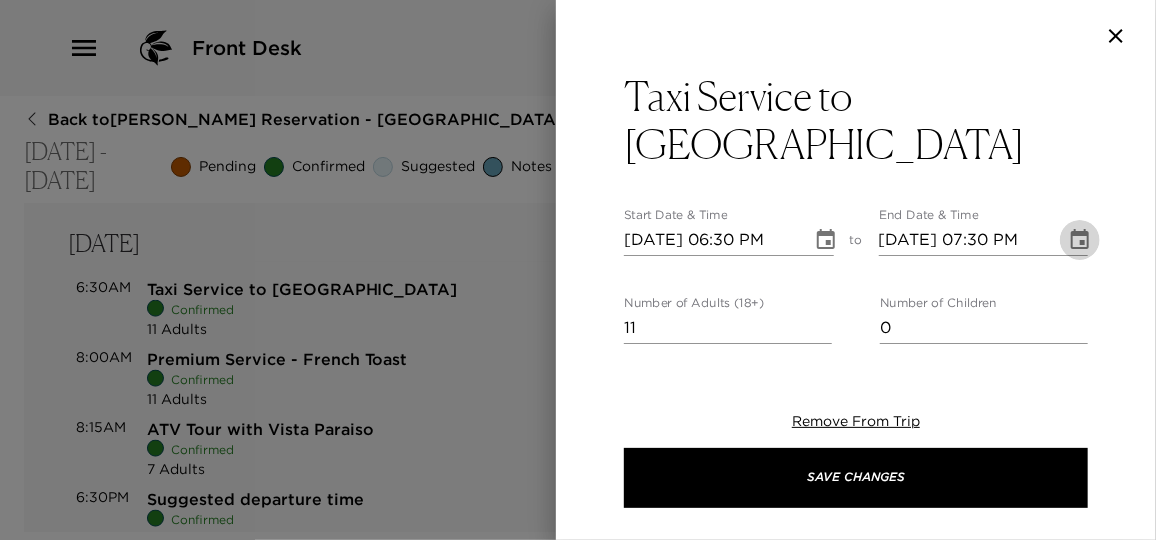 click 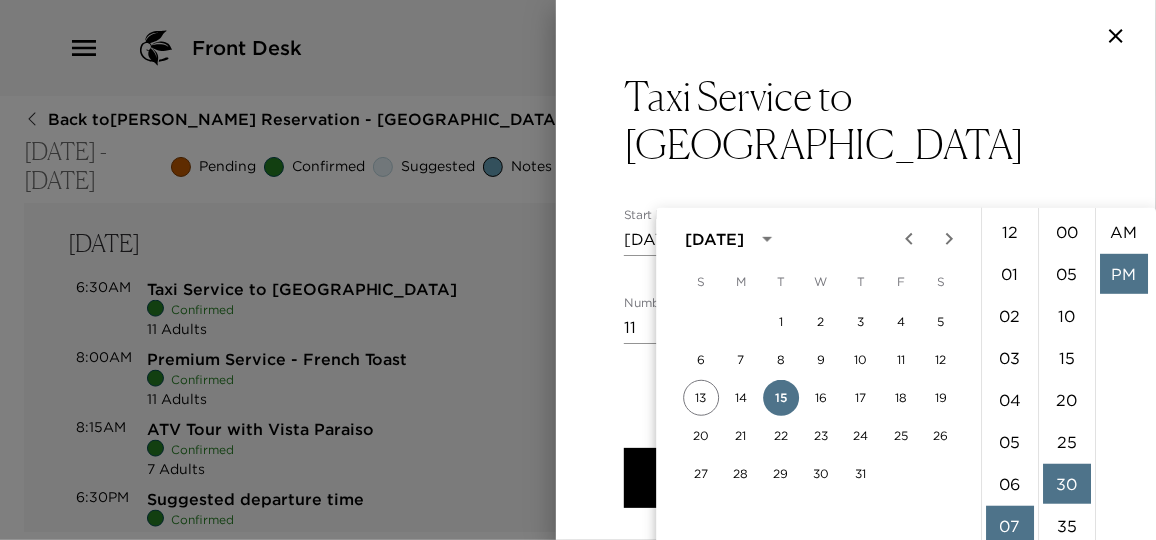 scroll, scrollTop: 293, scrollLeft: 0, axis: vertical 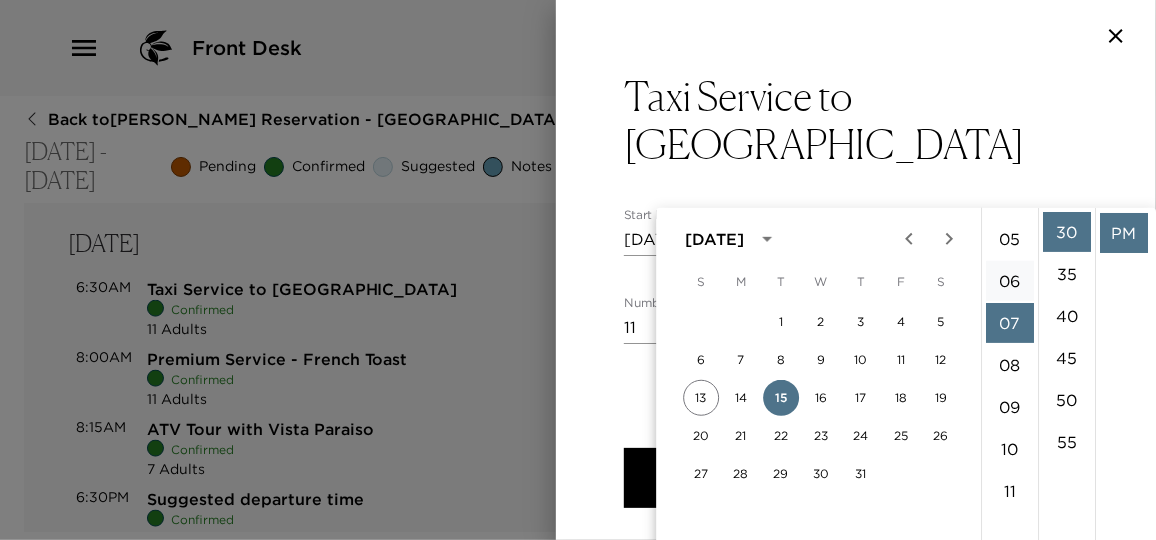click on "06" at bounding box center (1010, 281) 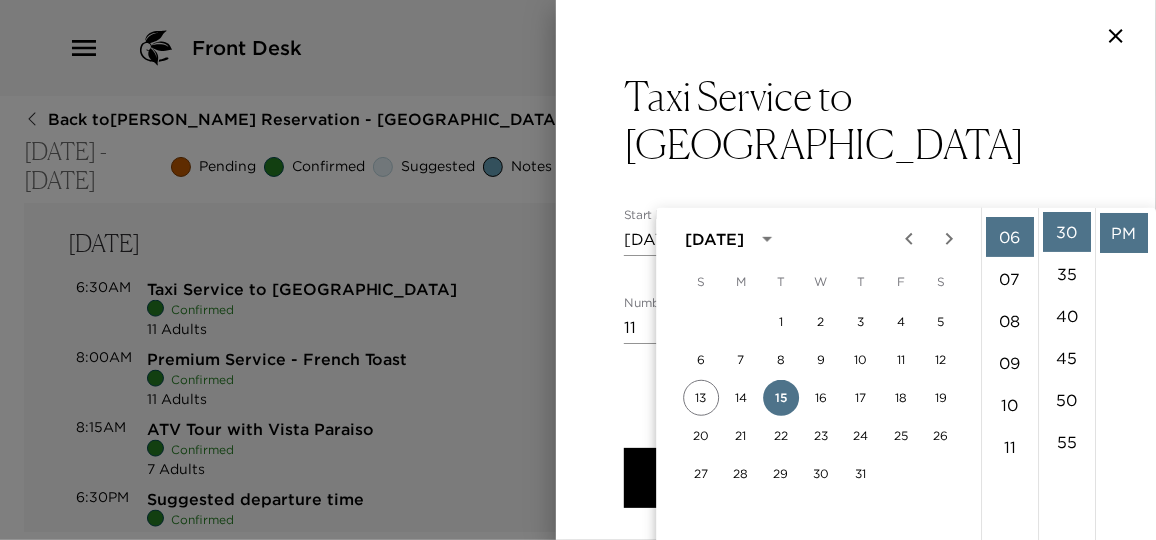 scroll, scrollTop: 252, scrollLeft: 0, axis: vertical 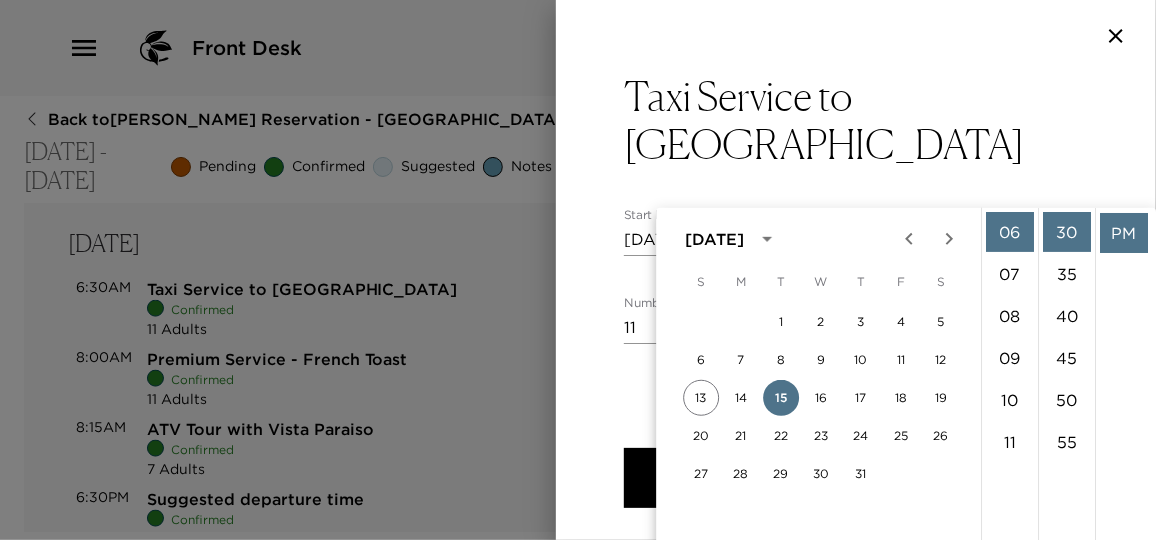 click on "PM" at bounding box center [1124, 233] 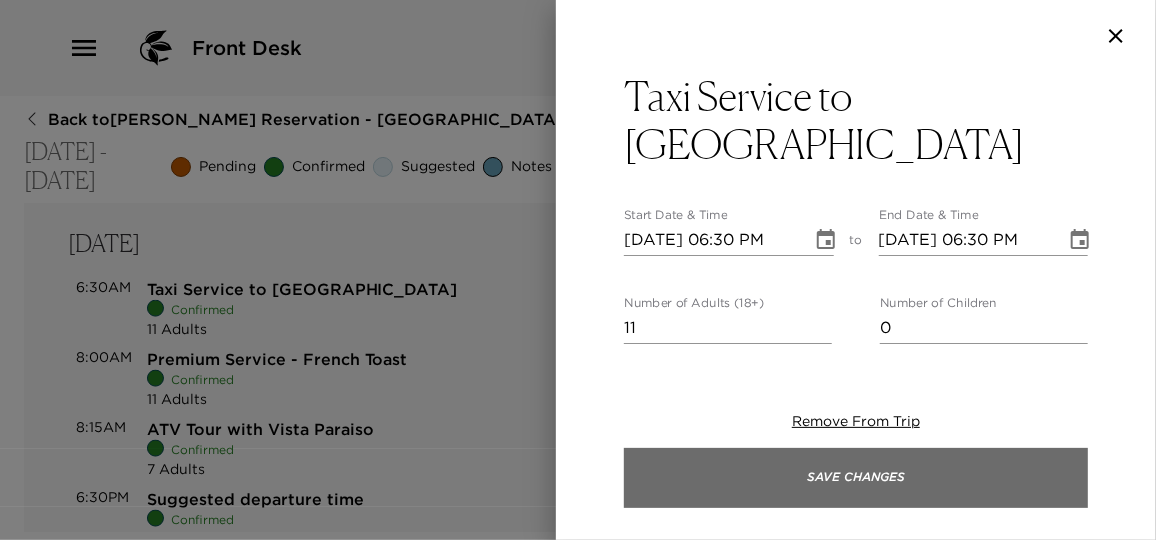 click on "Save Changes" at bounding box center (856, 478) 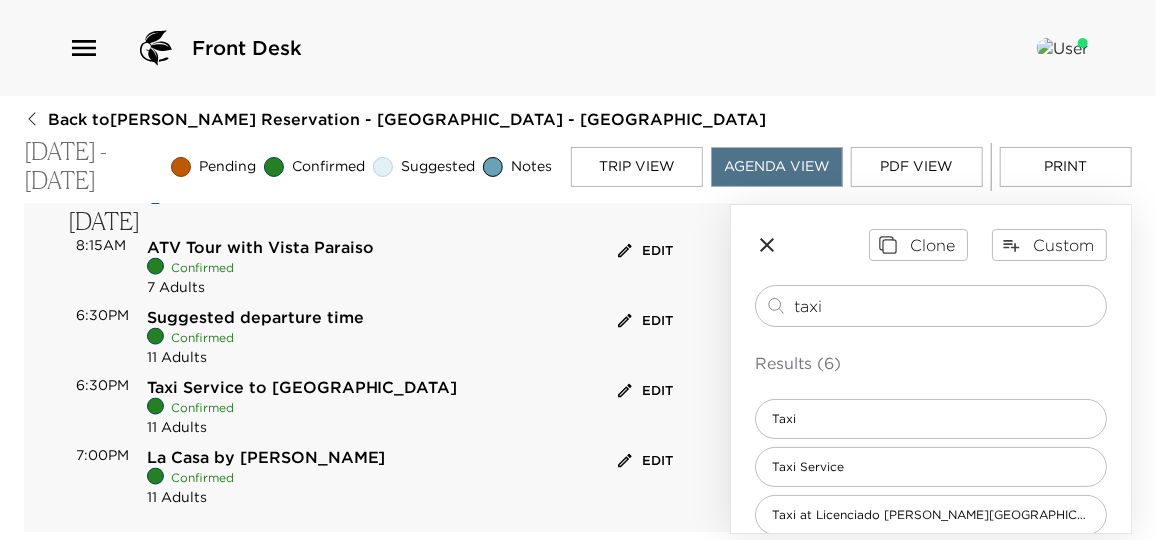 scroll, scrollTop: 1111, scrollLeft: 0, axis: vertical 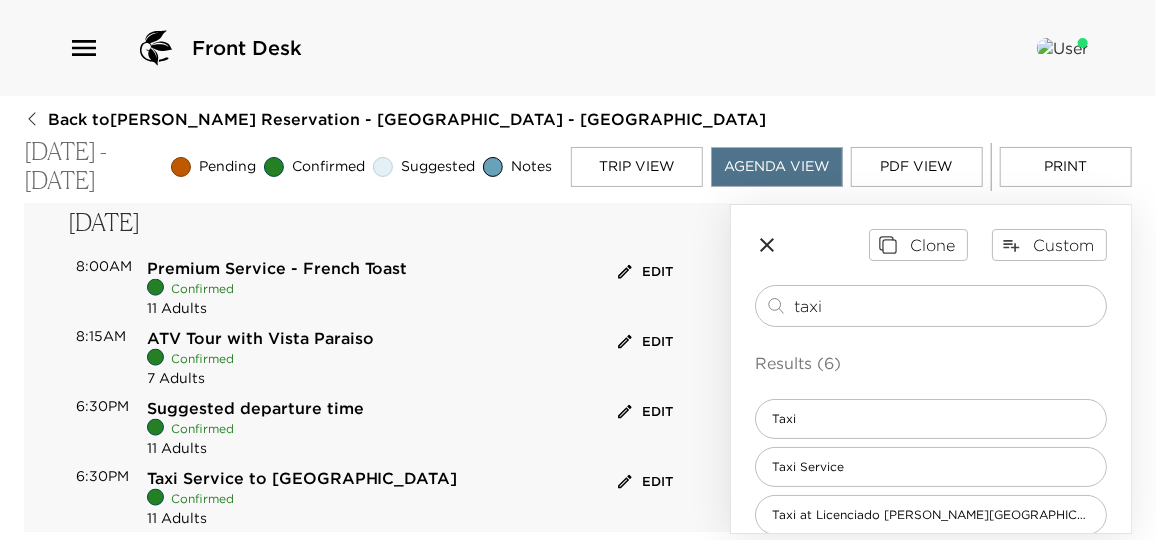 click on "Edit" at bounding box center [645, 412] 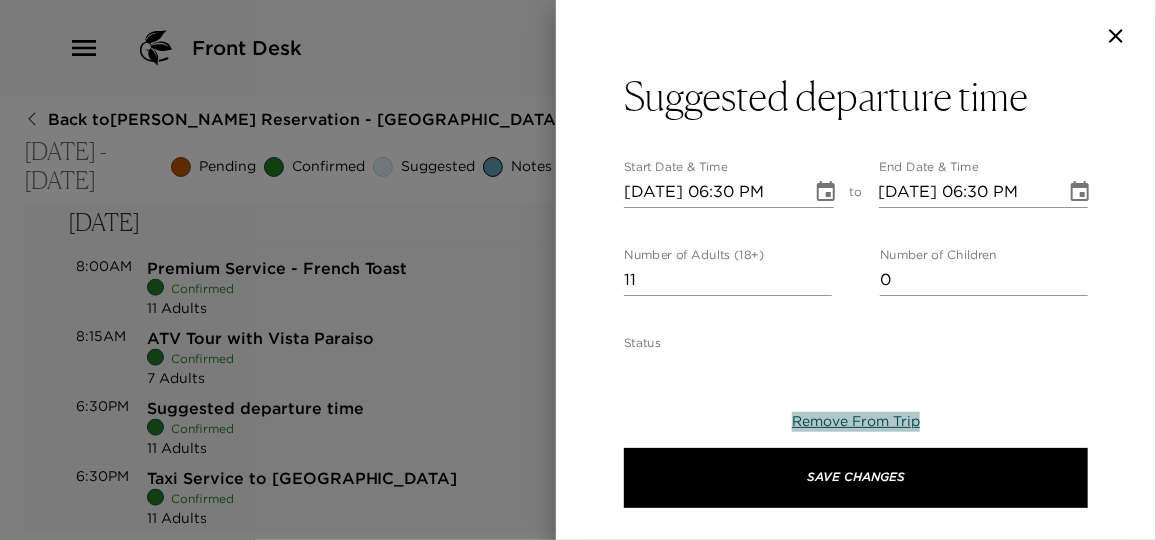 click on "Remove From Trip" at bounding box center (856, 421) 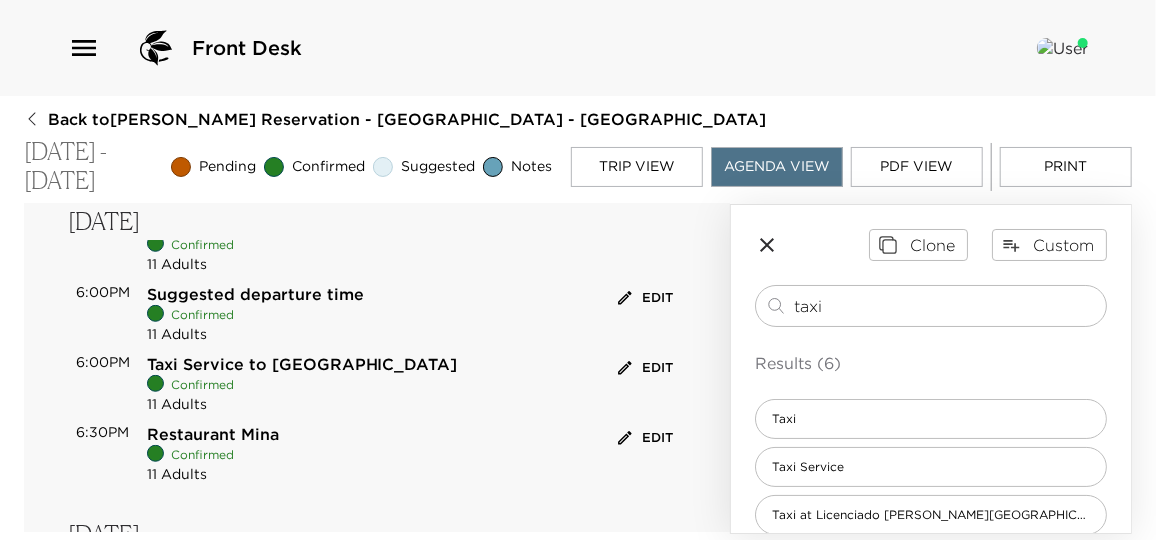 scroll, scrollTop: 475, scrollLeft: 0, axis: vertical 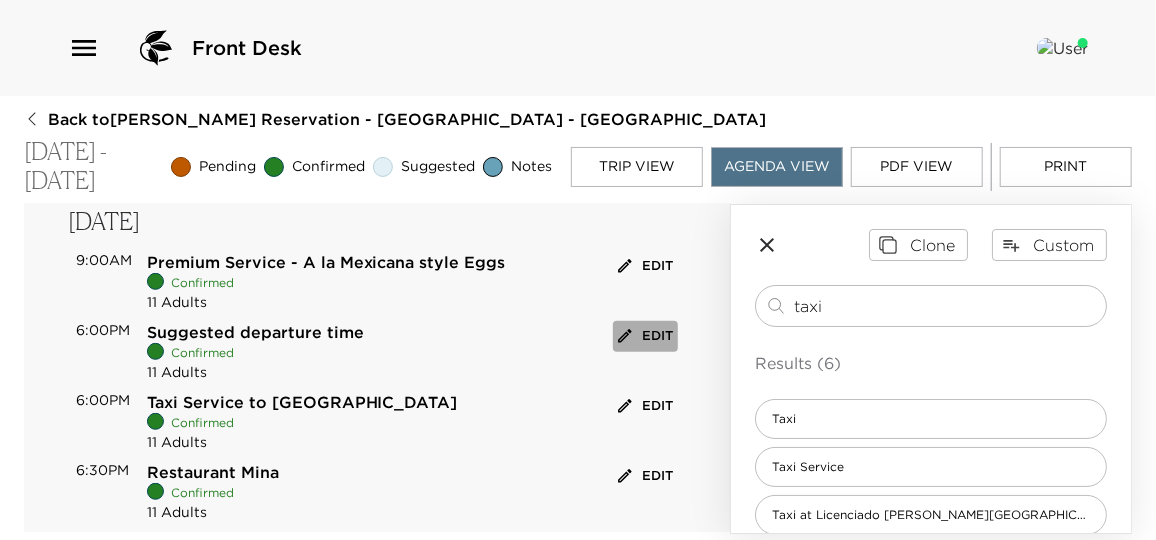 click on "Edit" at bounding box center (645, 336) 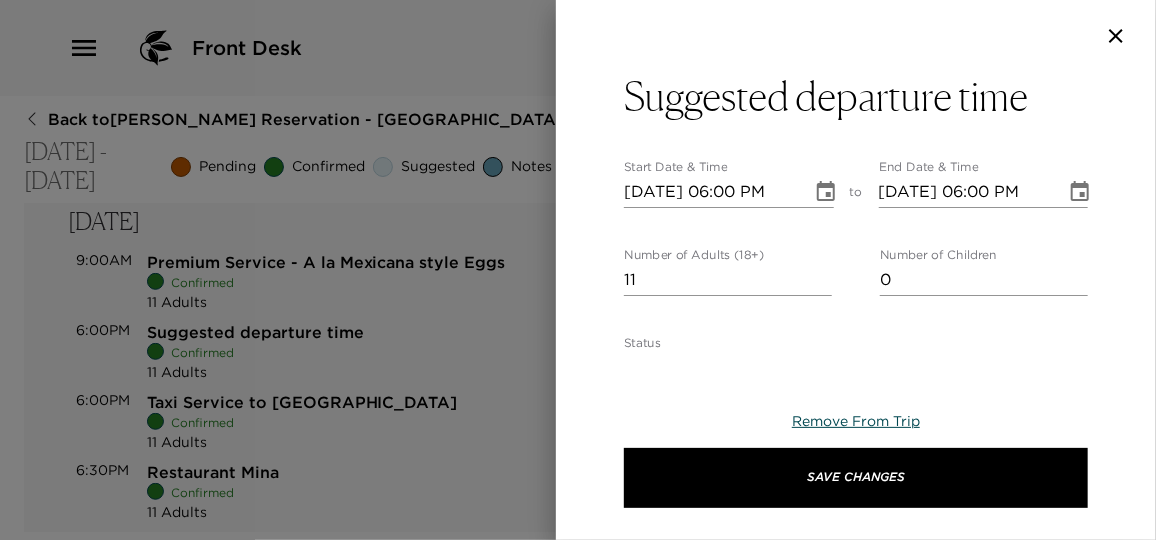 click on "Remove From Trip" at bounding box center [856, 421] 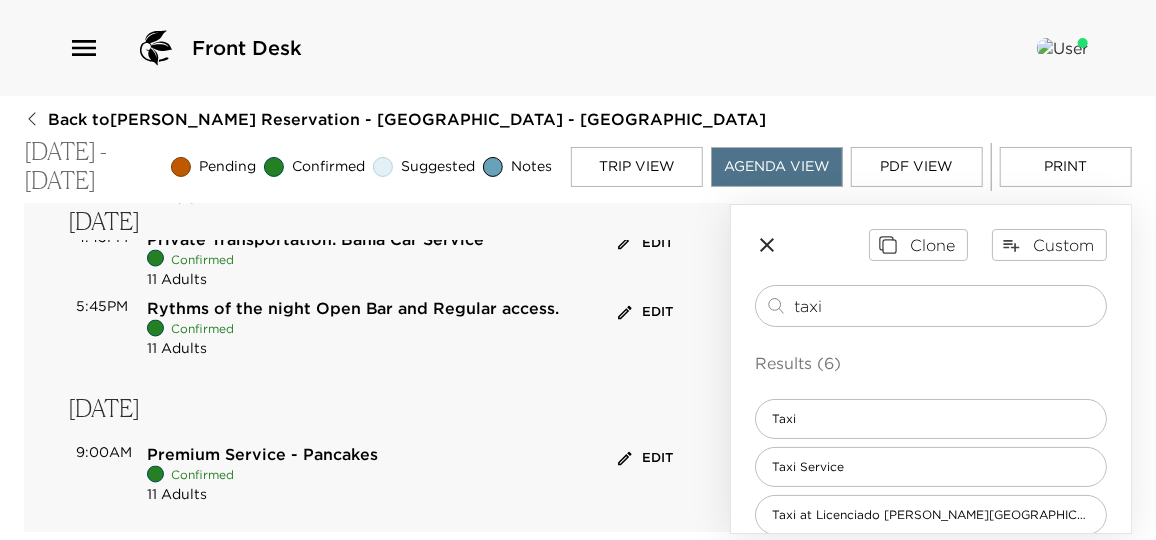 scroll, scrollTop: 1566, scrollLeft: 0, axis: vertical 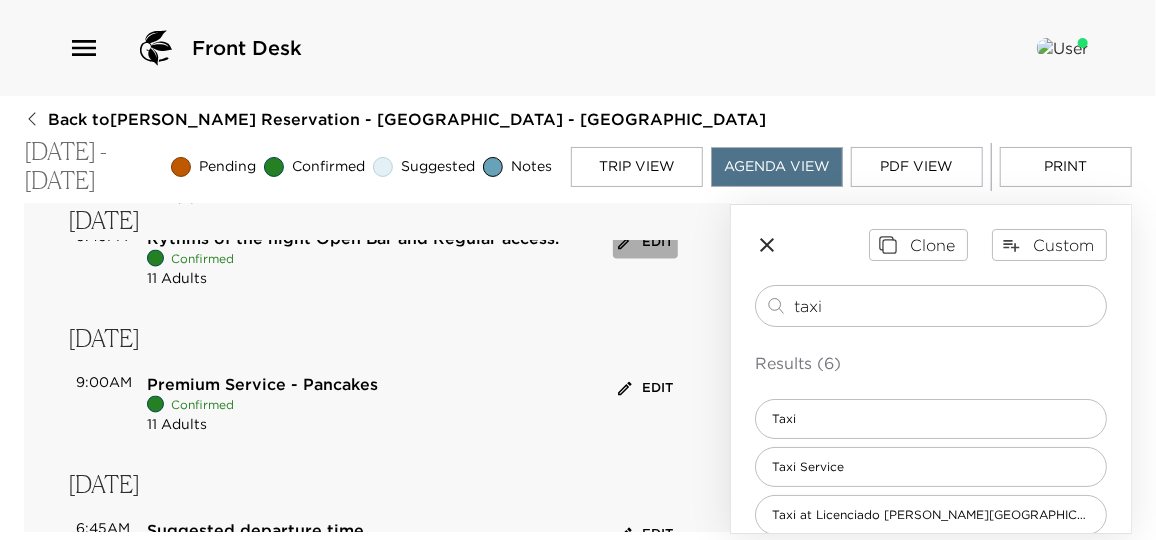 click on "Edit" at bounding box center (645, 243) 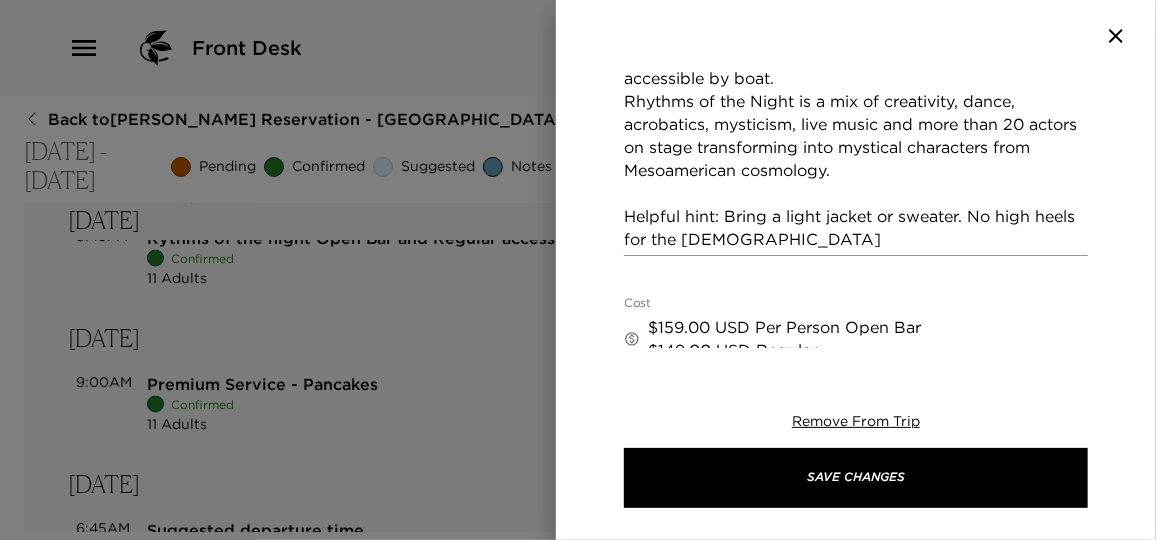 scroll, scrollTop: 637, scrollLeft: 0, axis: vertical 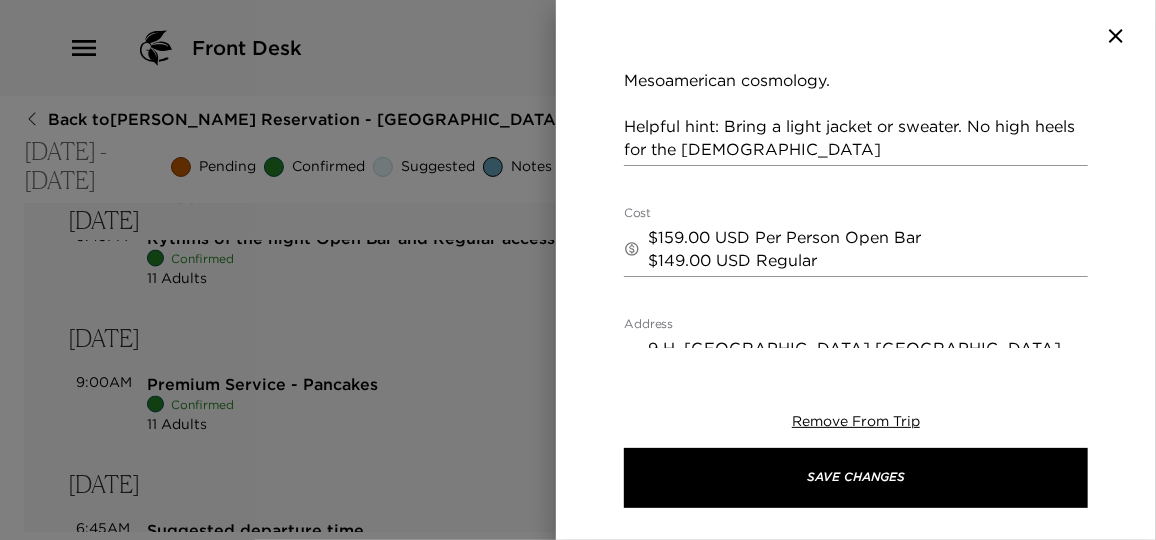 click on "$159.00 USD Per Person Open Bar
$149.00 USD Regular" at bounding box center (868, 249) 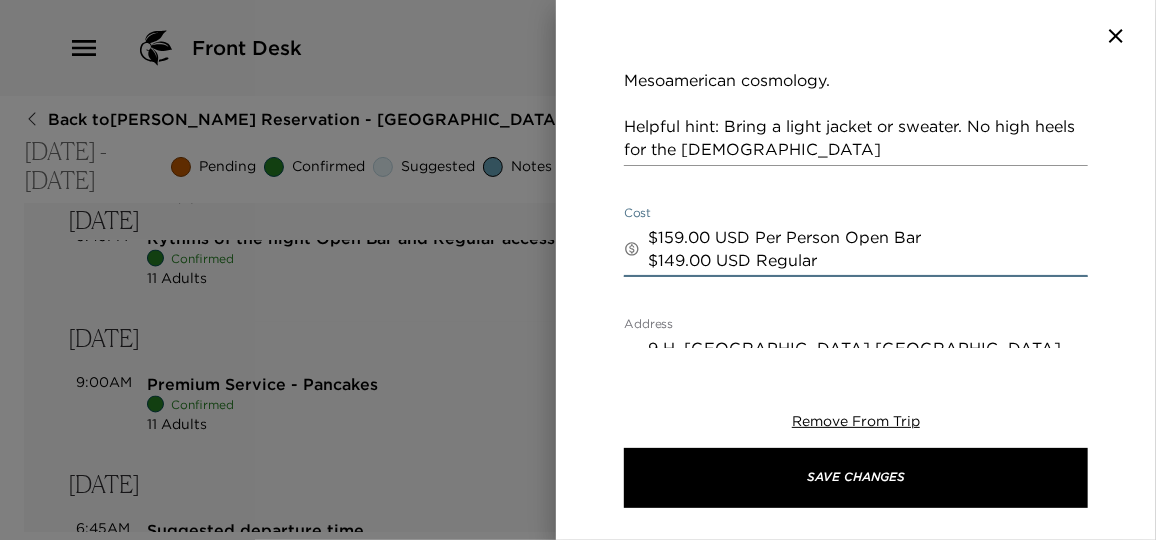 click on "$159.00 USD Per Person Open Bar
$149.00 USD Regular" at bounding box center (868, 249) 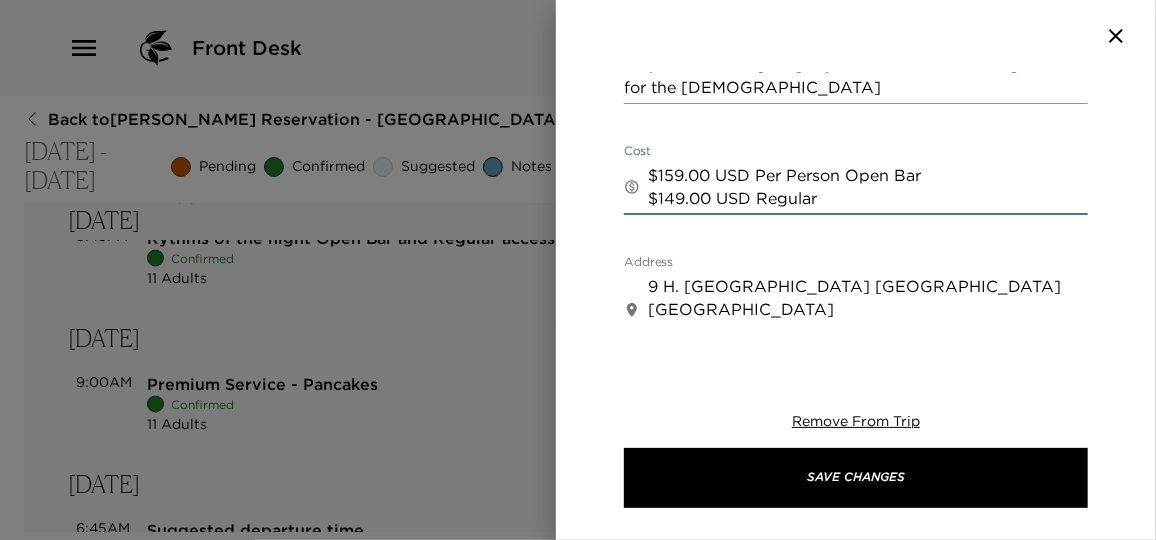 scroll, scrollTop: 728, scrollLeft: 0, axis: vertical 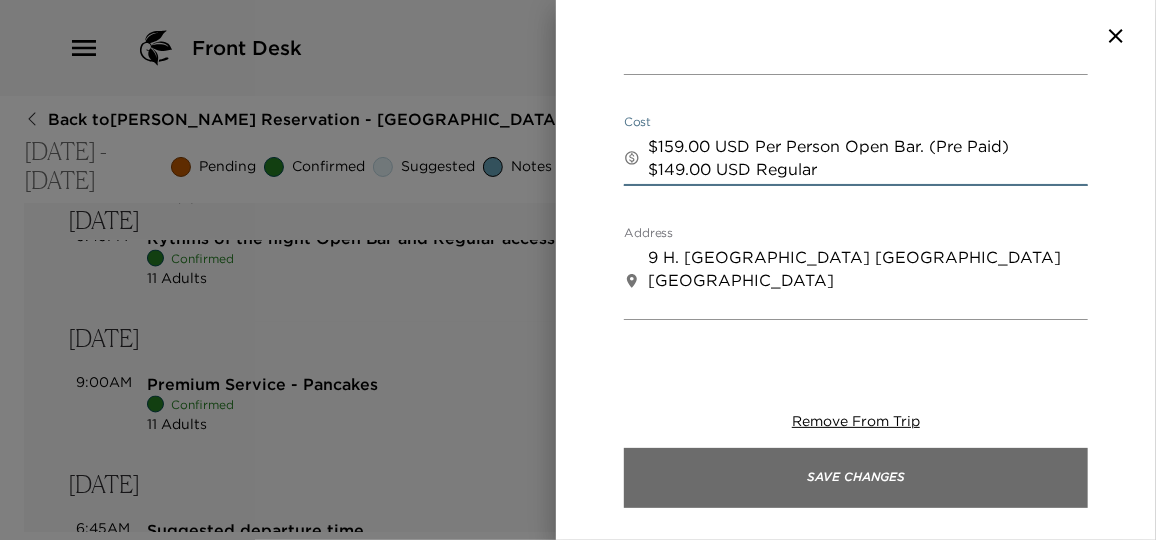 type on "$159.00 USD Per Person Open Bar. (Pre Paid)
$149.00 USD Regular" 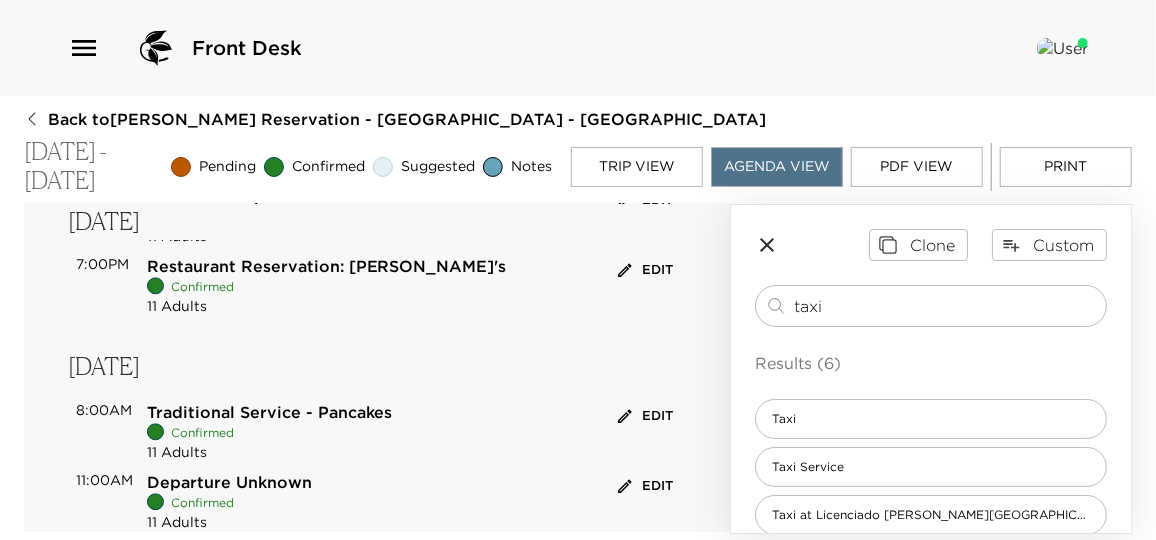 scroll, scrollTop: 2155, scrollLeft: 0, axis: vertical 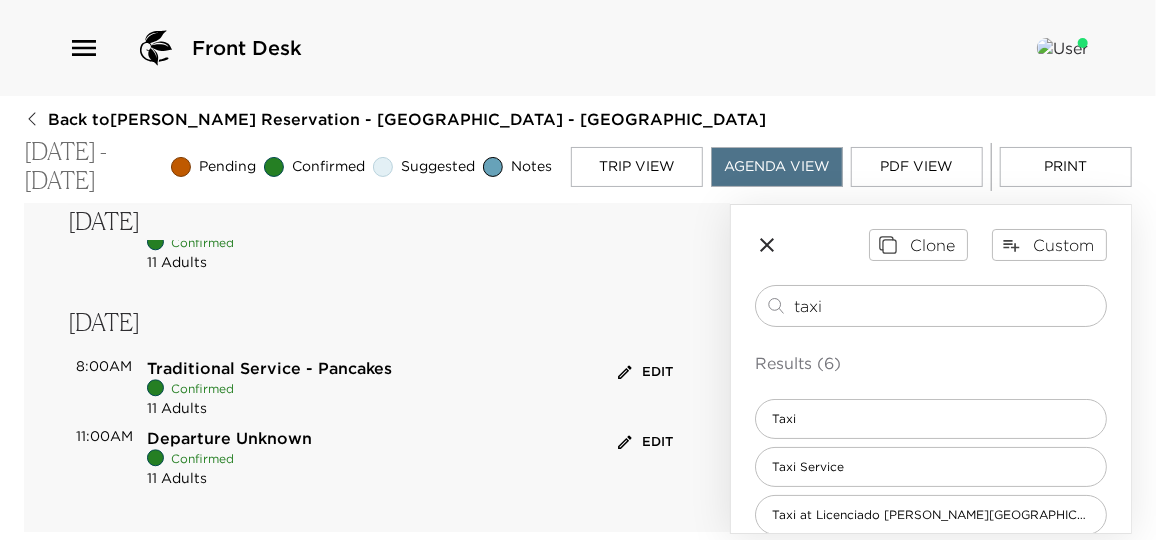click on "Departure Unknown Confirmed 11 Adults Edit" at bounding box center (412, 458) 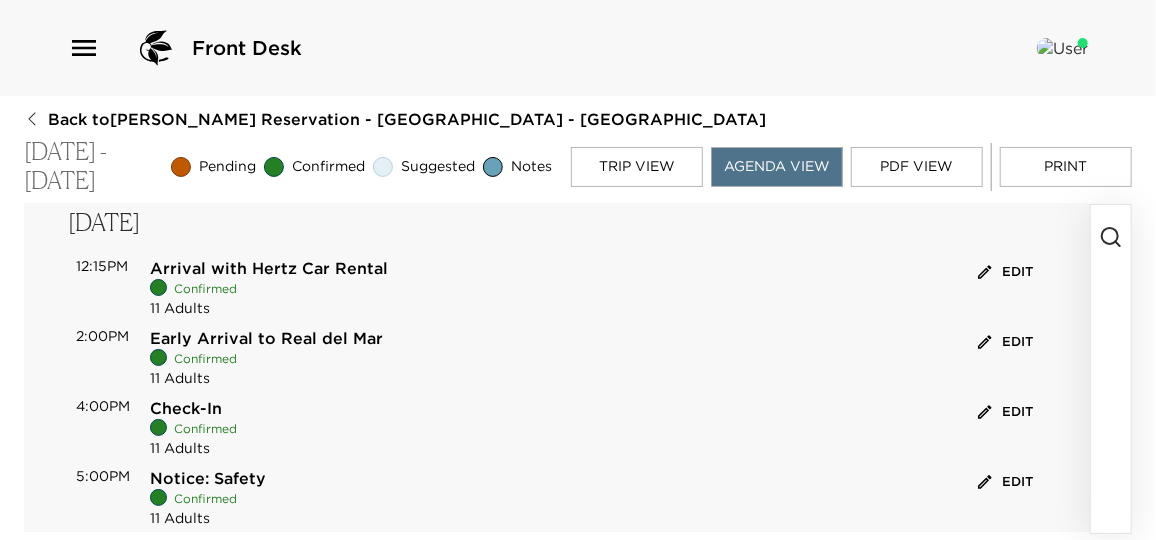scroll, scrollTop: 0, scrollLeft: 0, axis: both 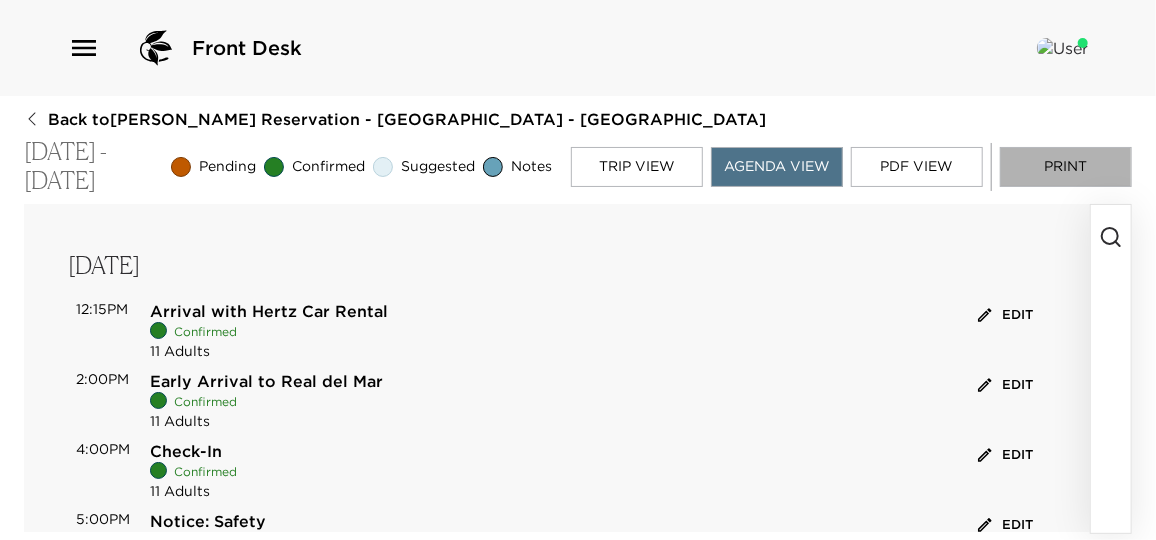 click on "Print" at bounding box center [1066, 167] 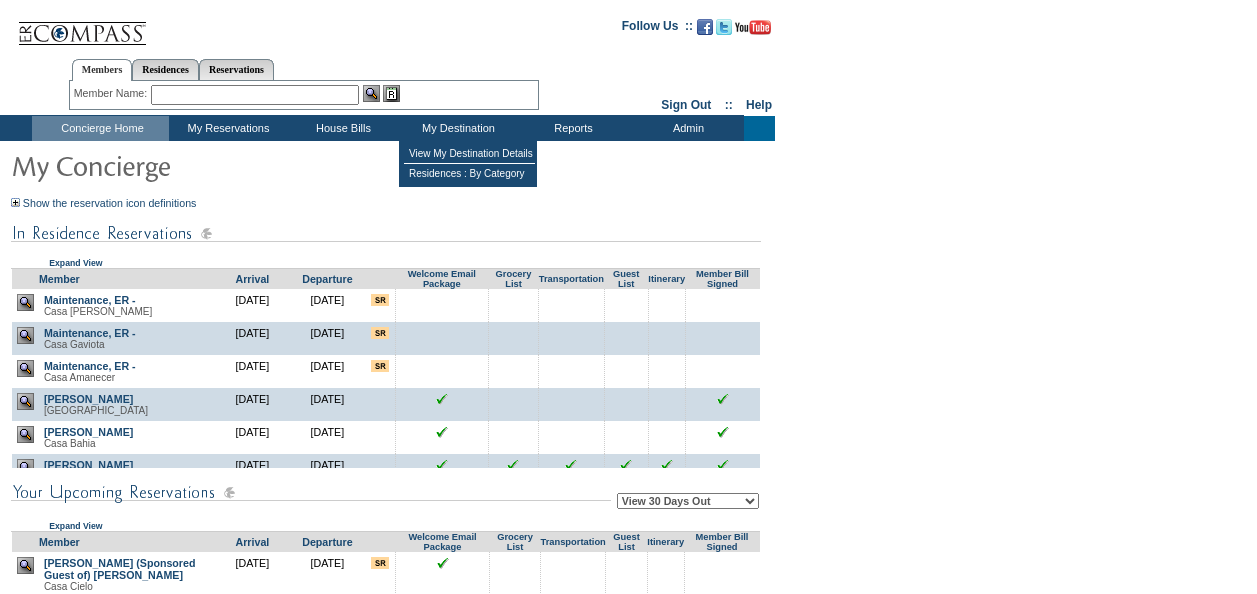scroll, scrollTop: 0, scrollLeft: 0, axis: both 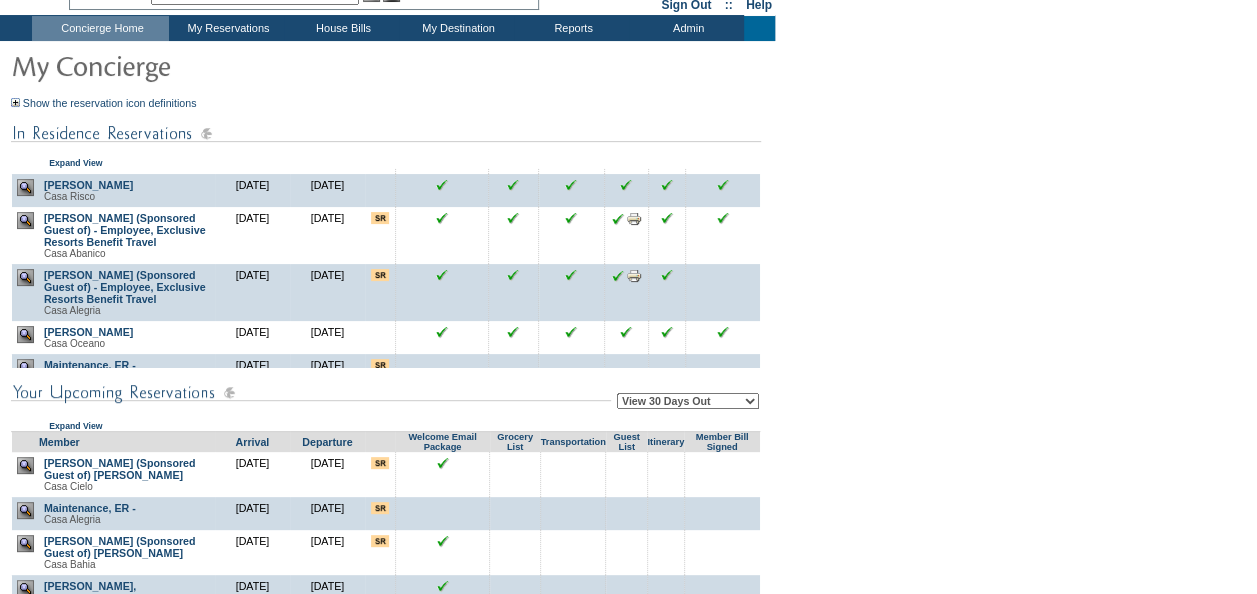 click at bounding box center [25, 277] 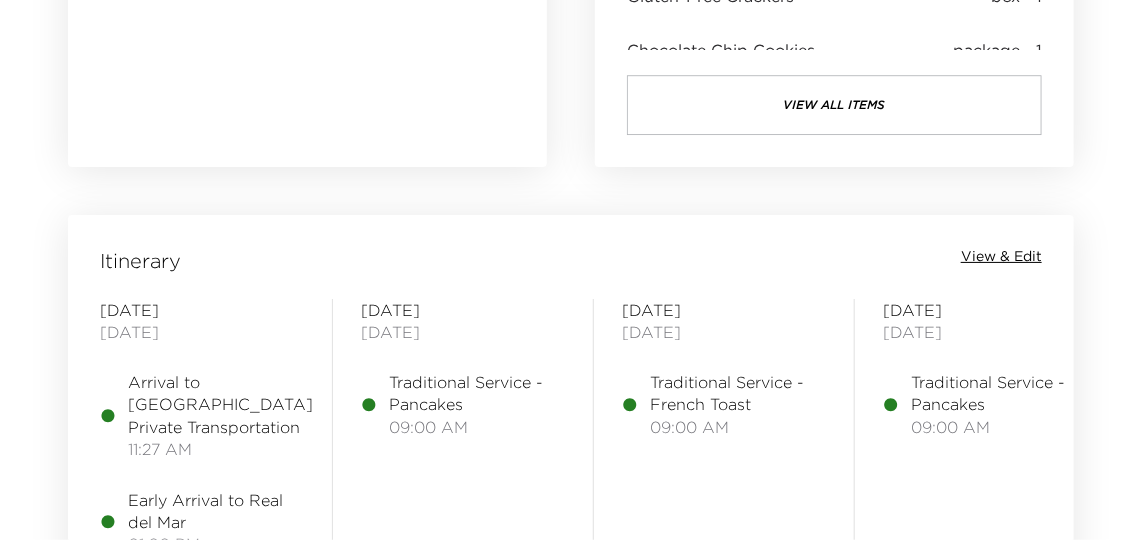 scroll, scrollTop: 2363, scrollLeft: 0, axis: vertical 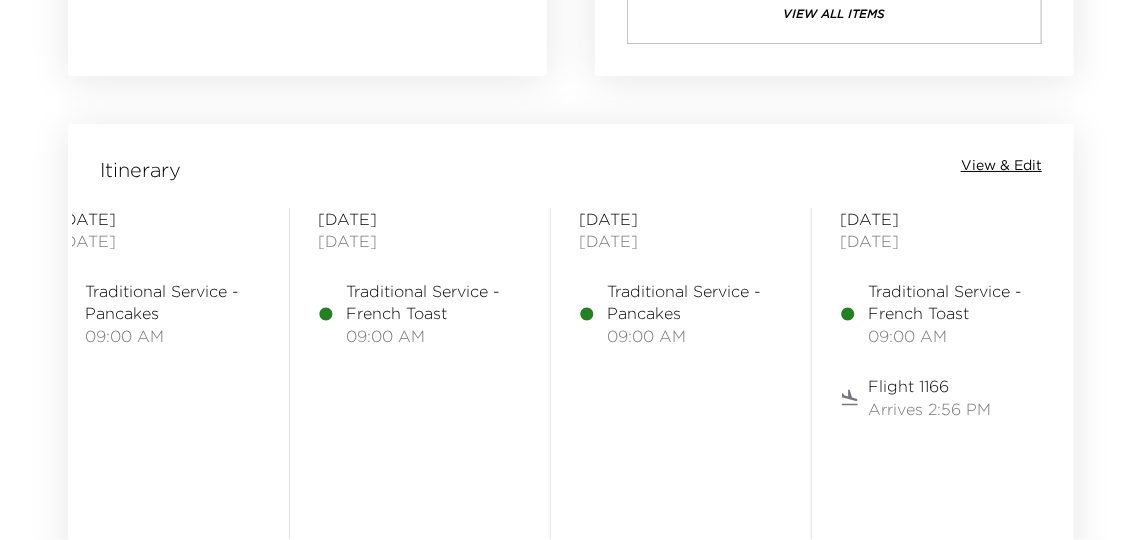 click on "View & Edit" at bounding box center (1001, 166) 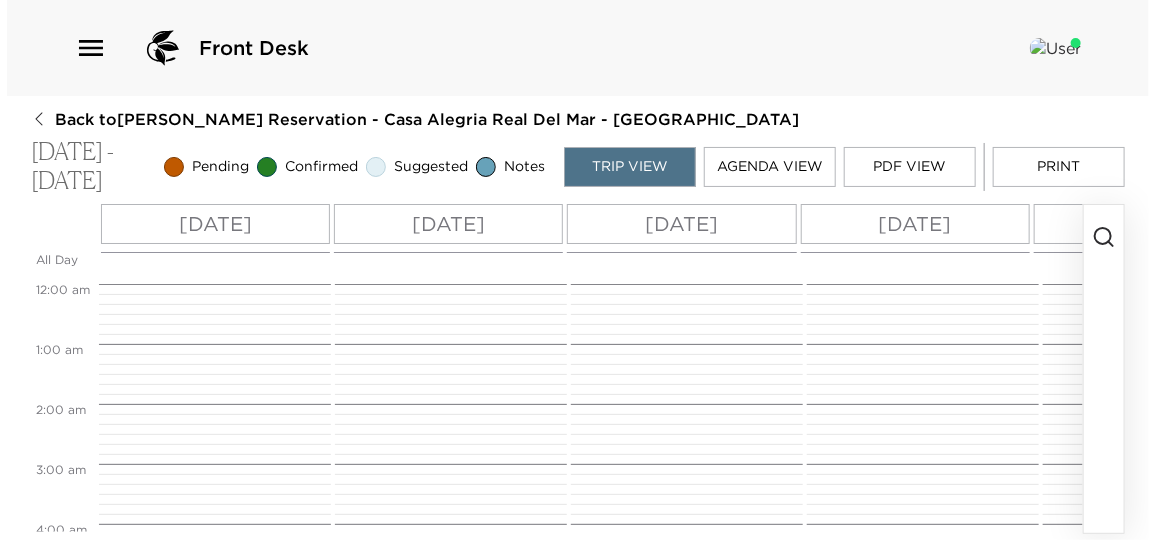 scroll, scrollTop: 0, scrollLeft: 0, axis: both 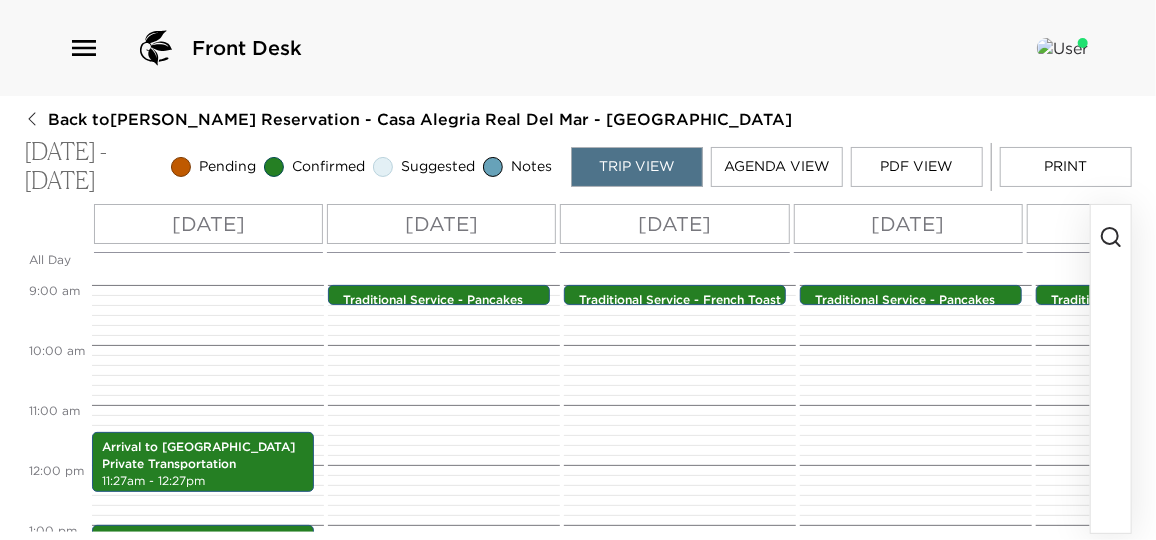 click on "Agenda View" at bounding box center [777, 167] 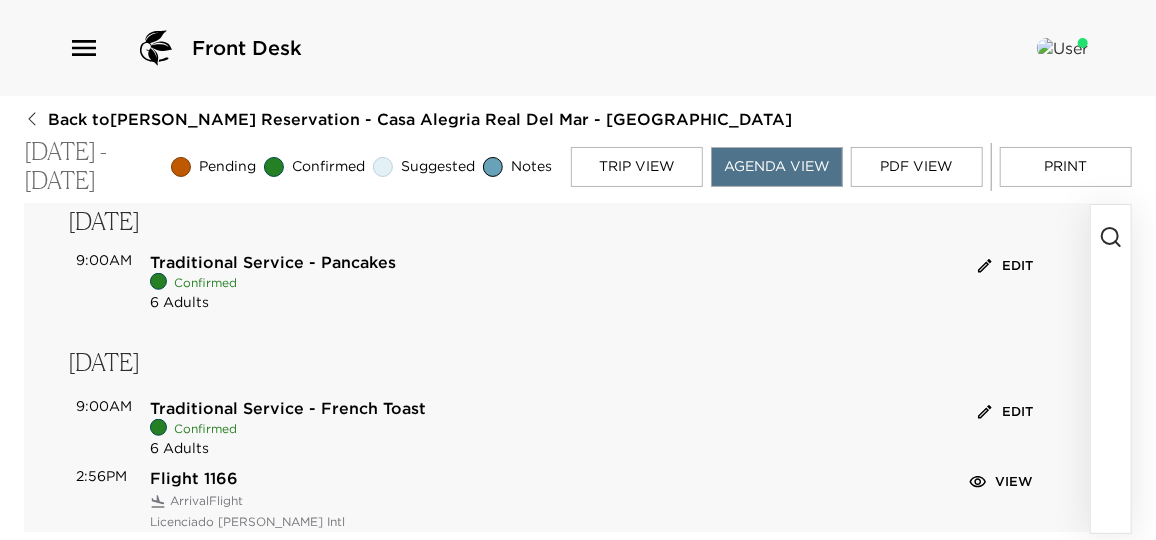 scroll, scrollTop: 693, scrollLeft: 0, axis: vertical 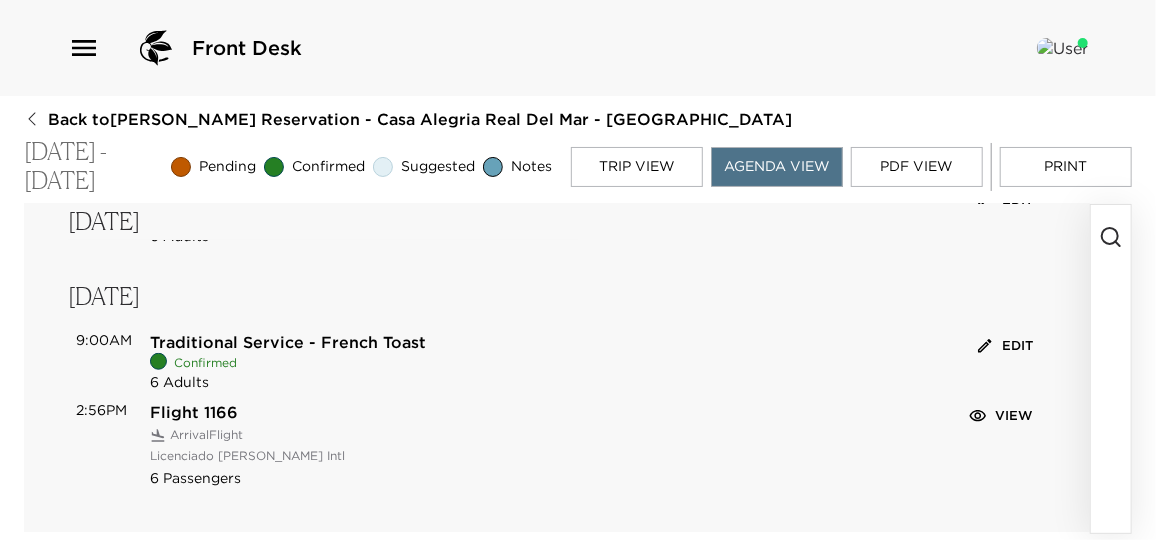 click 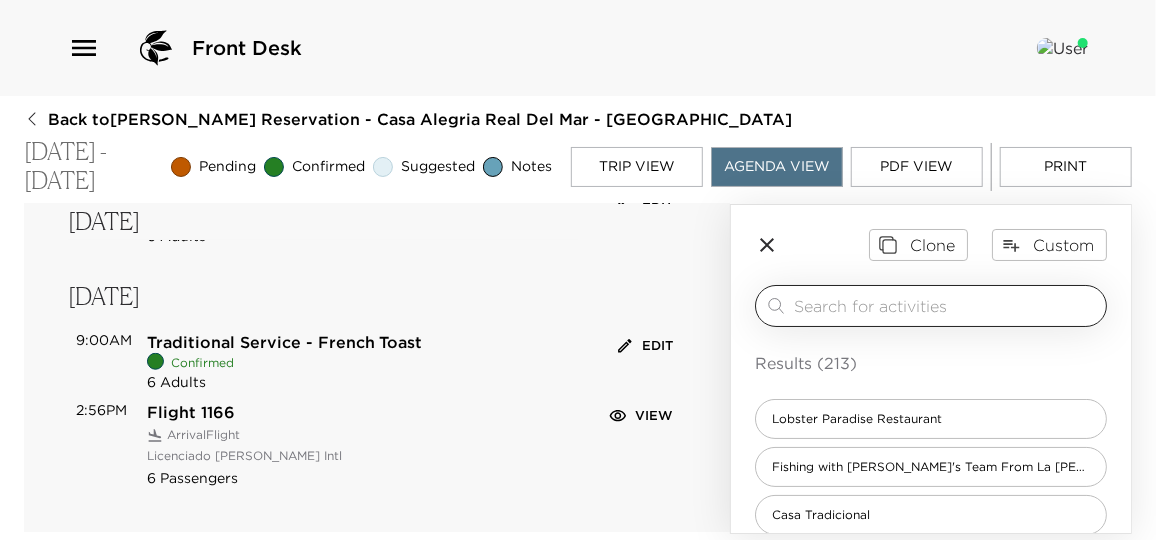 click at bounding box center (946, 305) 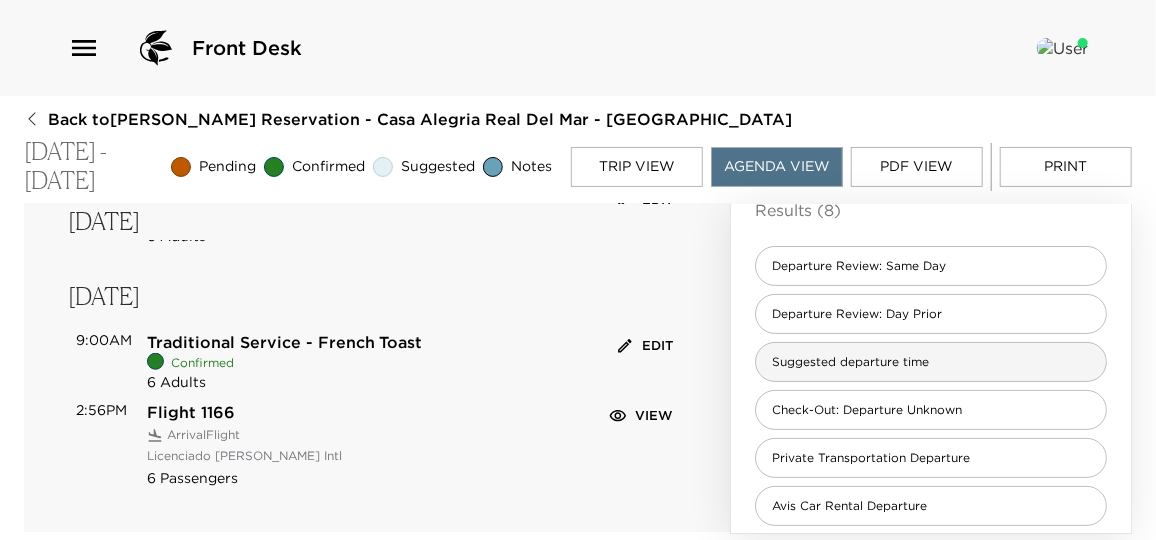scroll, scrollTop: 181, scrollLeft: 0, axis: vertical 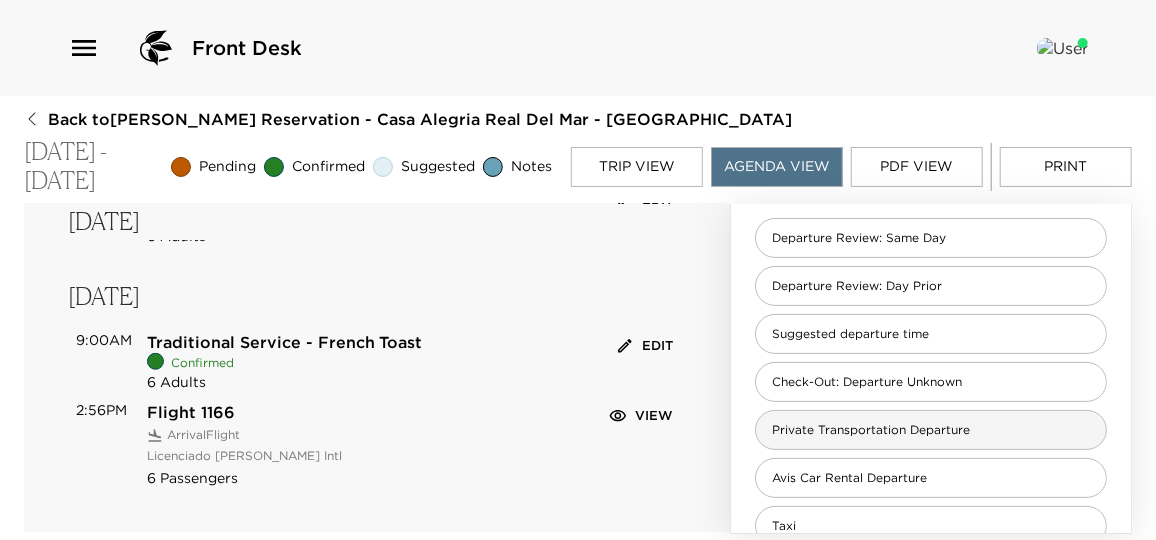 type on "depart" 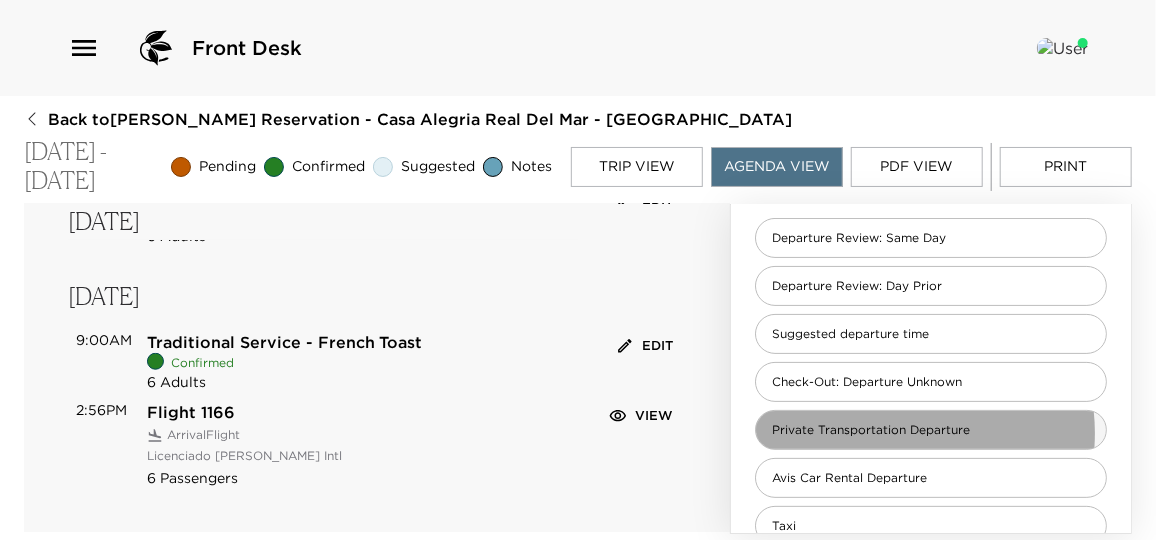 click on "Private Transportation Departure" at bounding box center (871, 430) 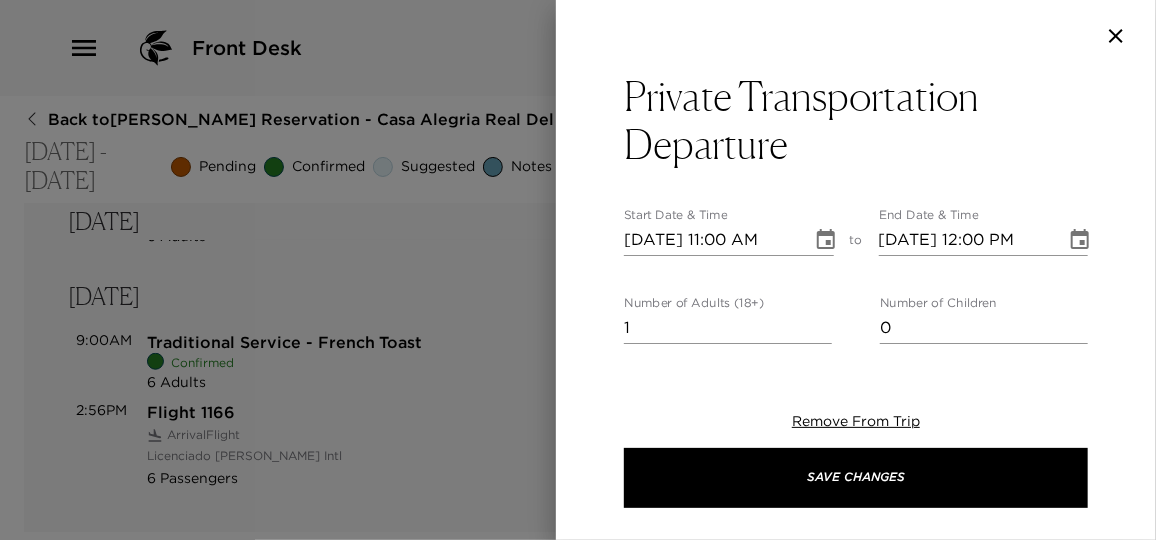 type on "Your private transportation has been confirmed with Bahia Car Service. This departure time should allow adequate time to make your ___ PM flight.
Helpful Hint: Your driver will assist you with your luggage.
Please remember to return all of your house keys to me prior to departing. If keys are lost or not returned a charge will be applied to your final house bill. Please also make sure to check your residence and safes for all phone and computer cords, passports, and other belongings. It has been a pleasure serving you and I hope to see you in Real del Mar again soon!" 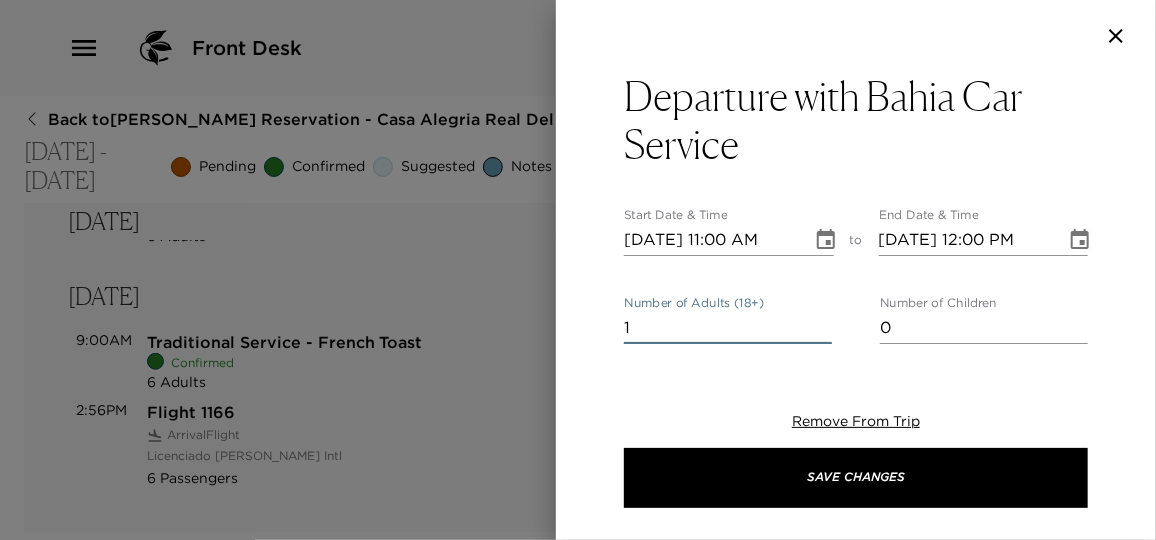 drag, startPoint x: 648, startPoint y: 330, endPoint x: 617, endPoint y: 328, distance: 31.06445 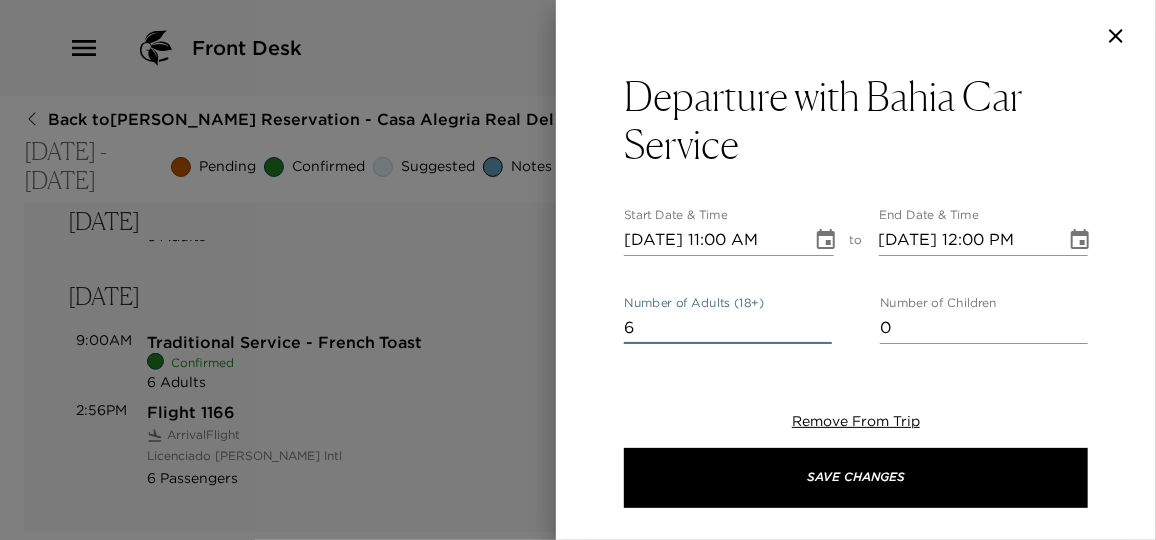 type on "6" 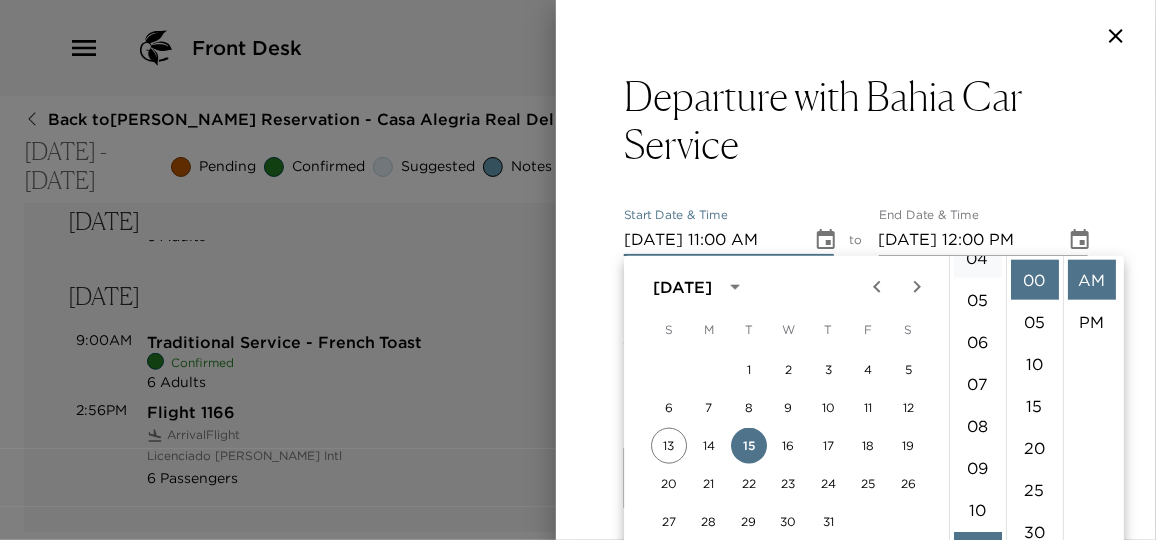 scroll, scrollTop: 0, scrollLeft: 0, axis: both 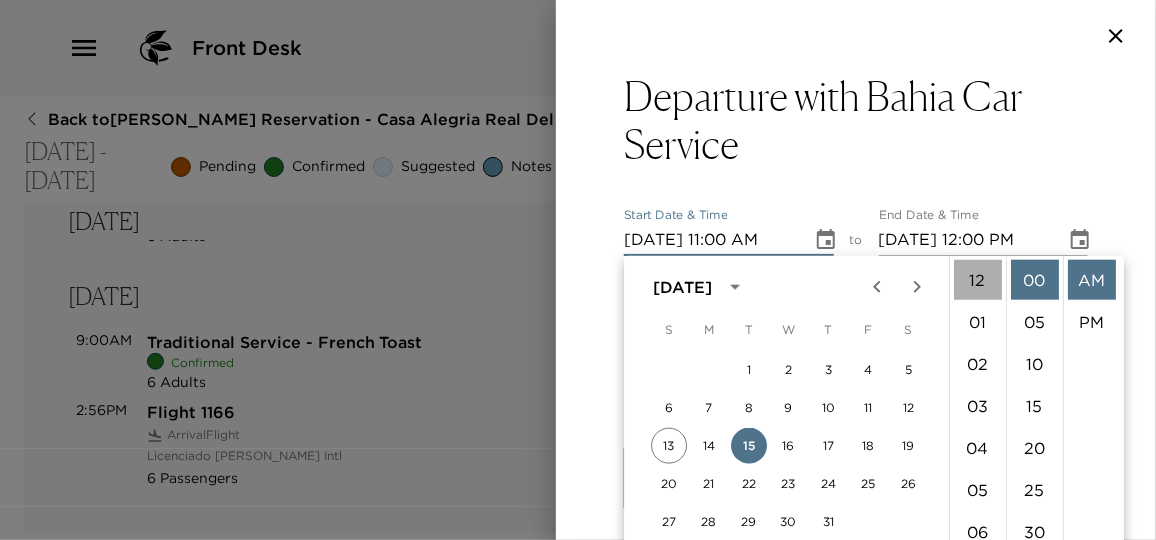 click on "12" at bounding box center [978, 280] 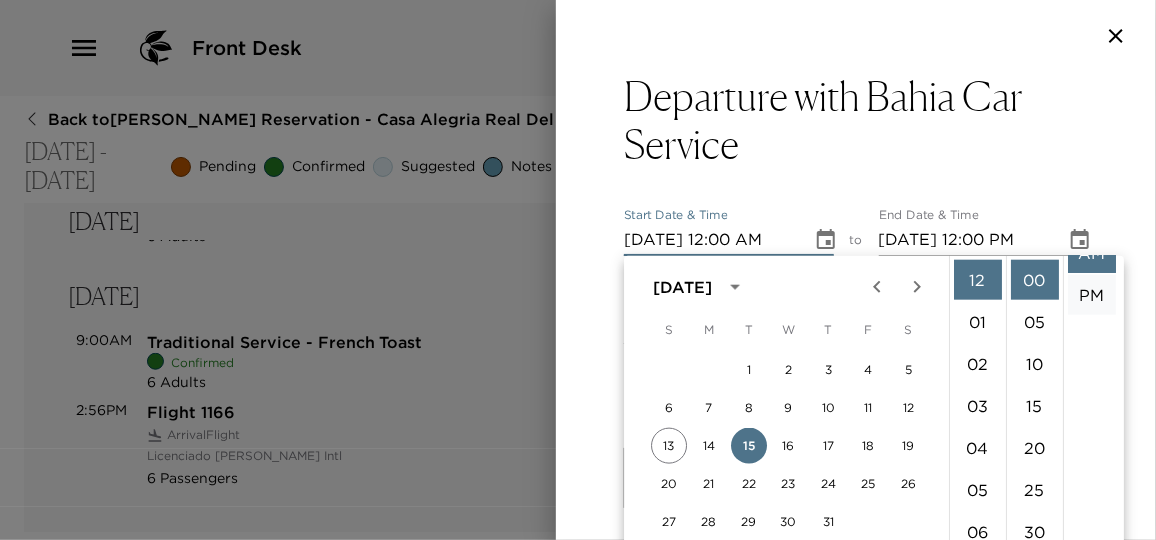 scroll, scrollTop: 41, scrollLeft: 0, axis: vertical 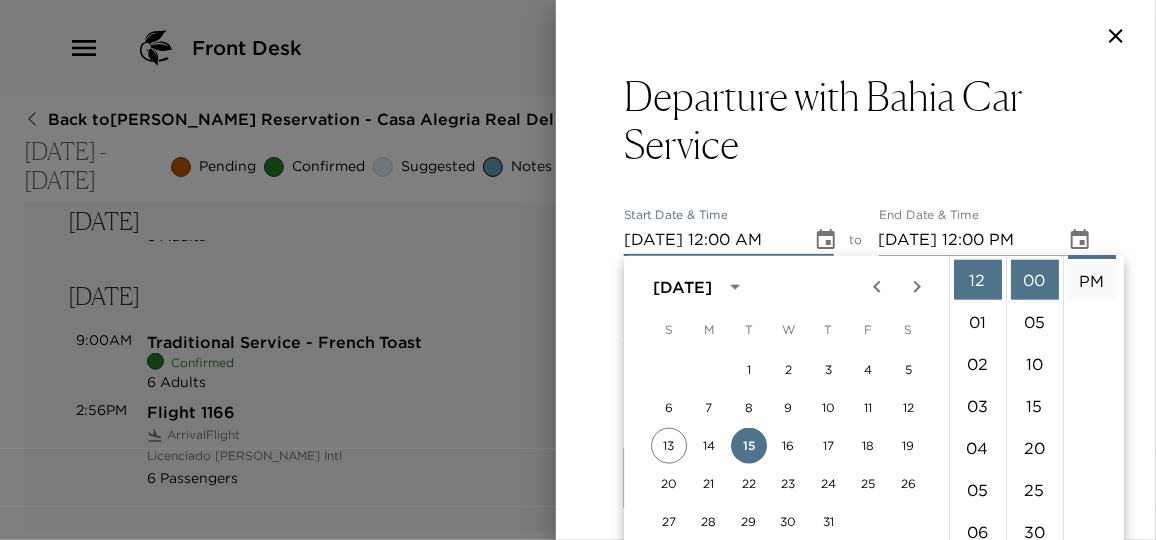 click on "PM" at bounding box center [1092, 281] 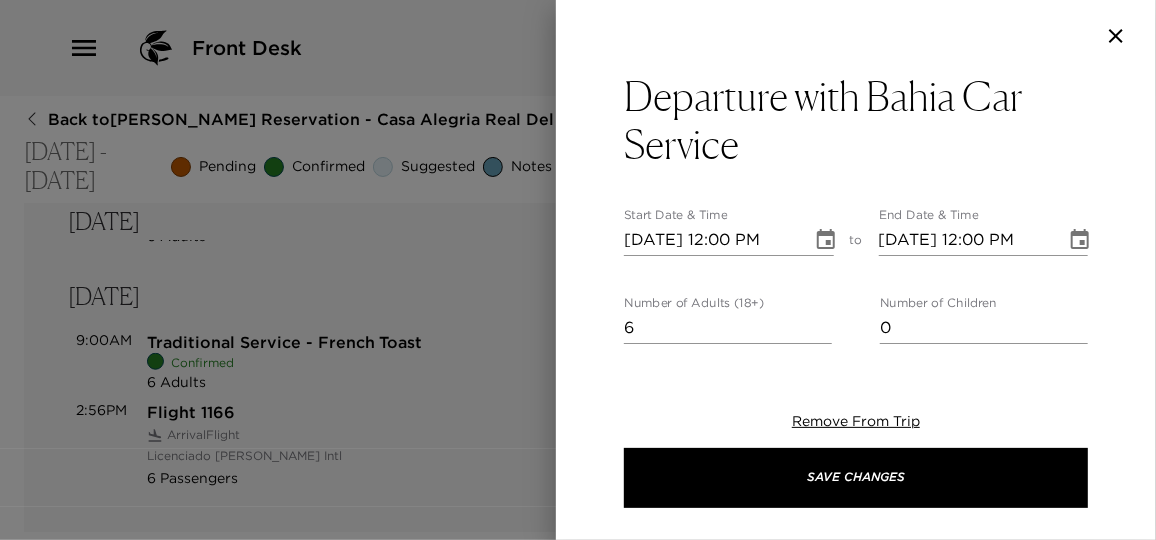 click at bounding box center [1080, 240] 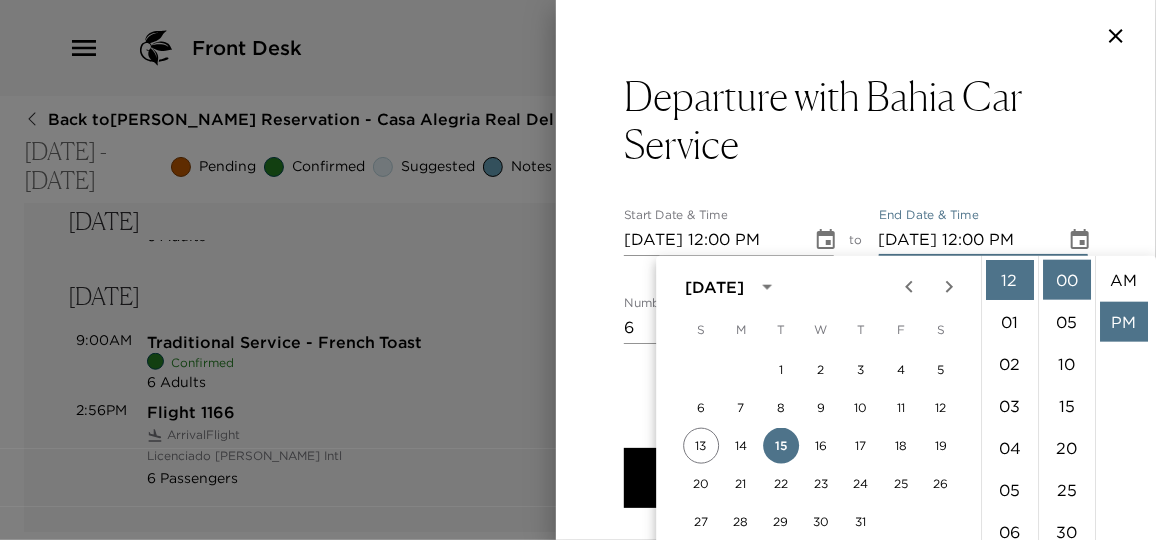 scroll, scrollTop: 41, scrollLeft: 0, axis: vertical 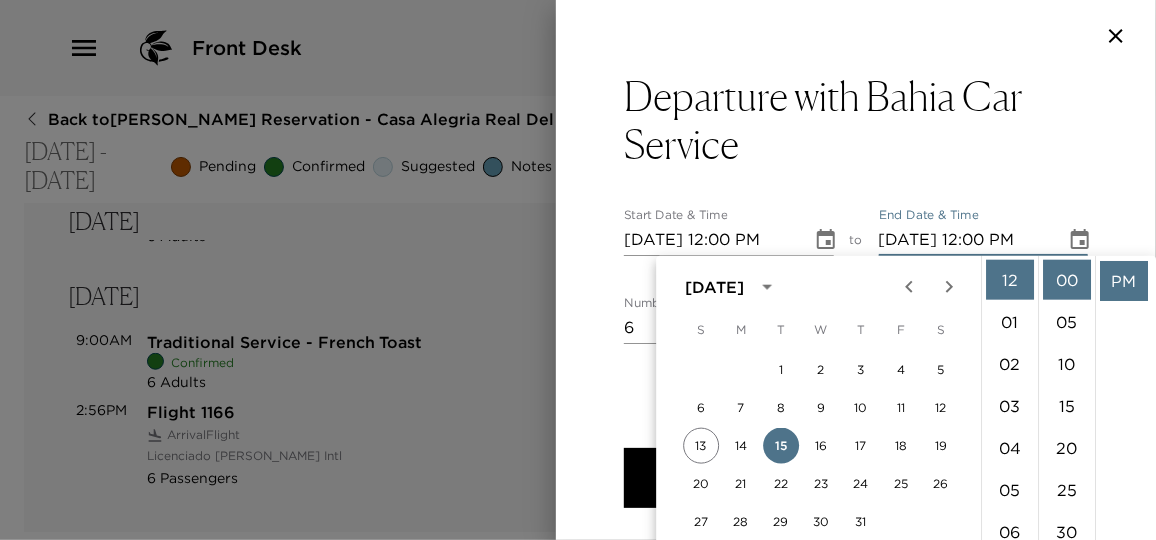 click on "Departure with Bahia Car Service Start Date & Time 07/15/2025 12:00 PM to End Date & Time 07/15/2025 12:00 PM Number of Adults (18+) 6 Number of Children 0 Status Confirmed Confirmed Hide From Member Request Transportation Concierge Notes Your private transportation has been confirmed with Bahia Car Service. This departure time should allow adequate time to make your ___ PM flight.
Helpful Hint: Your driver will assist you with your luggage.
Please remember to return all of your house keys to me prior to departing. If keys are lost or not returned a charge will be applied to your final house bill. Please also make sure to check your residence and safes for all phone and computer cords, passports, and other belongings. It has been a pleasure serving you and I hope to see you in Real del Mar again soon! x Cost ​ x Address ​ x Phone Number ​ Email ​ Website ​ Cancellation Policy ​ 24 hours before the service. Recommended Attire ​ undefined Age Range ​ undefined Remove From Trip Save Changes" at bounding box center [856, 210] 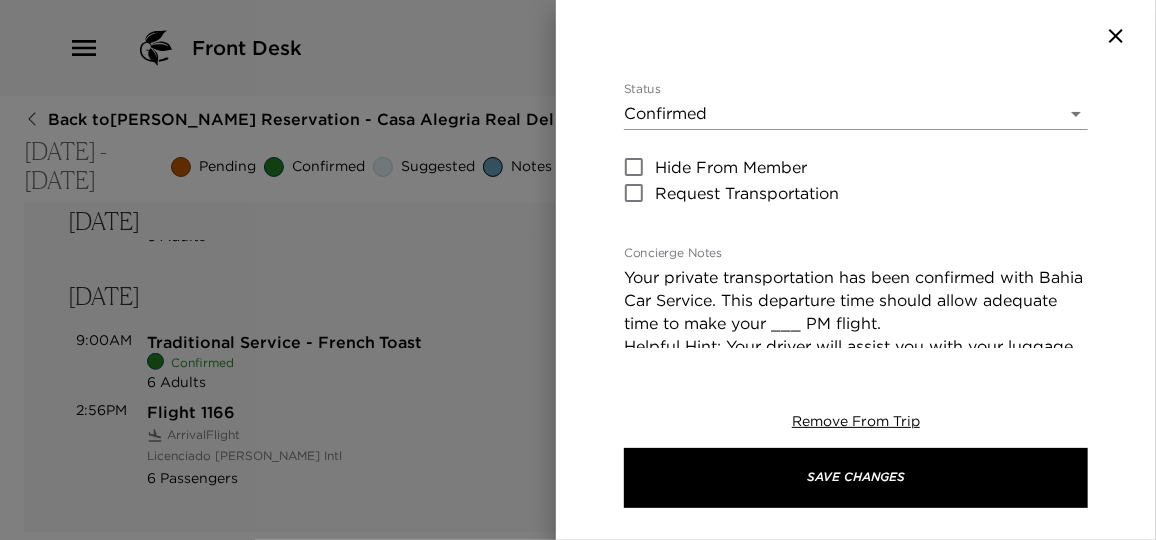 scroll, scrollTop: 363, scrollLeft: 0, axis: vertical 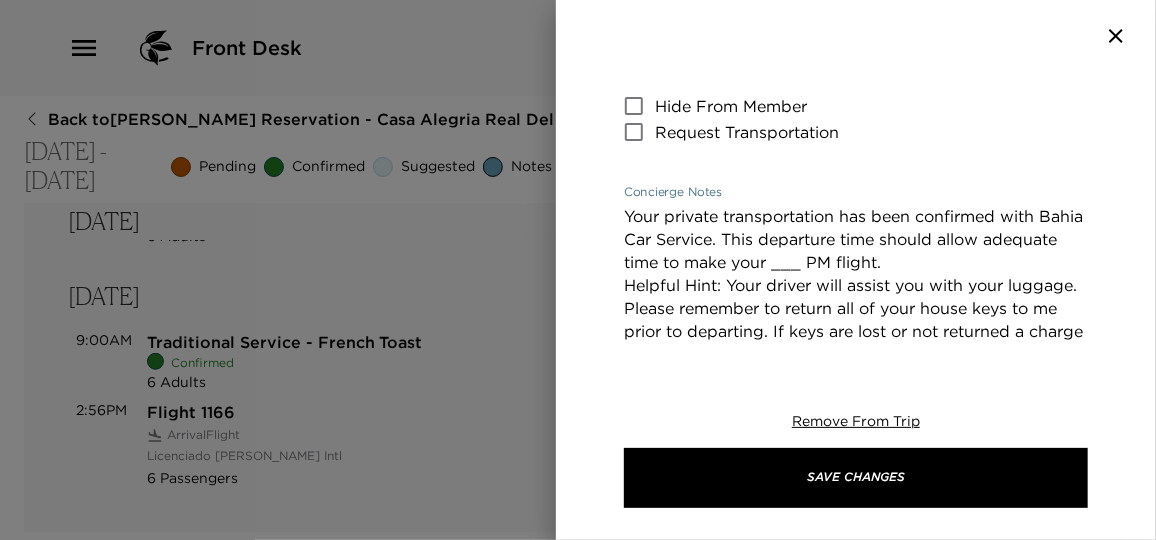 drag, startPoint x: 879, startPoint y: 269, endPoint x: 855, endPoint y: 267, distance: 24.083189 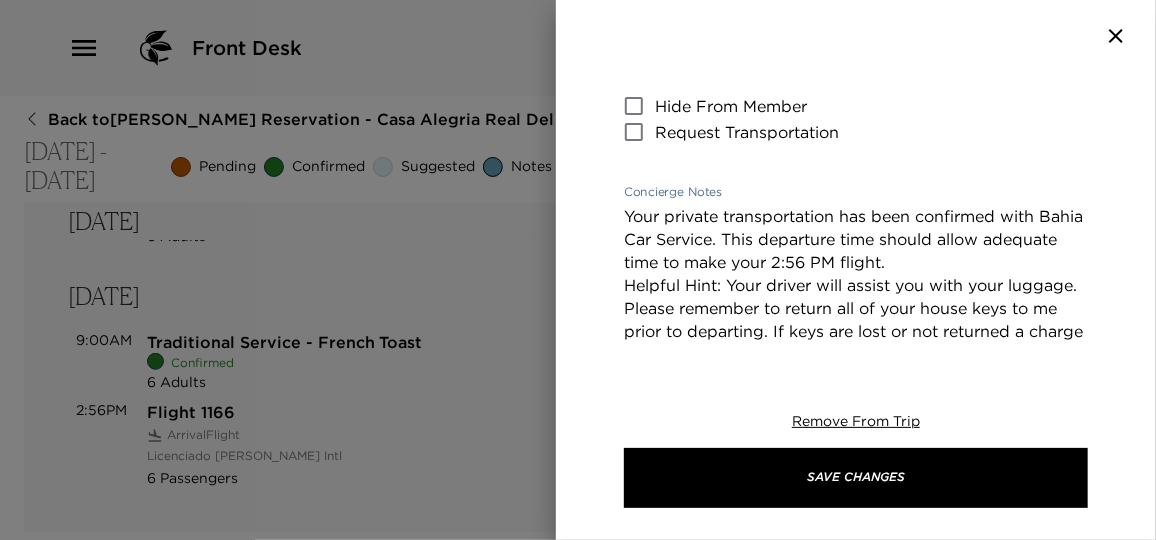 click on "Your private transportation has been confirmed with Bahia Car Service. This departure time should allow adequate time to make your 2:56 PM flight.
Helpful Hint: Your driver will assist you with your luggage.
Please remember to return all of your house keys to me prior to departing. If keys are lost or not returned a charge will be applied to your final house bill. Please also make sure to check your residence and safes for all phone and computer cords, passports, and other belongings. It has been a pleasure serving you and I hope to see you in Real del Mar again soon!" at bounding box center [856, 343] 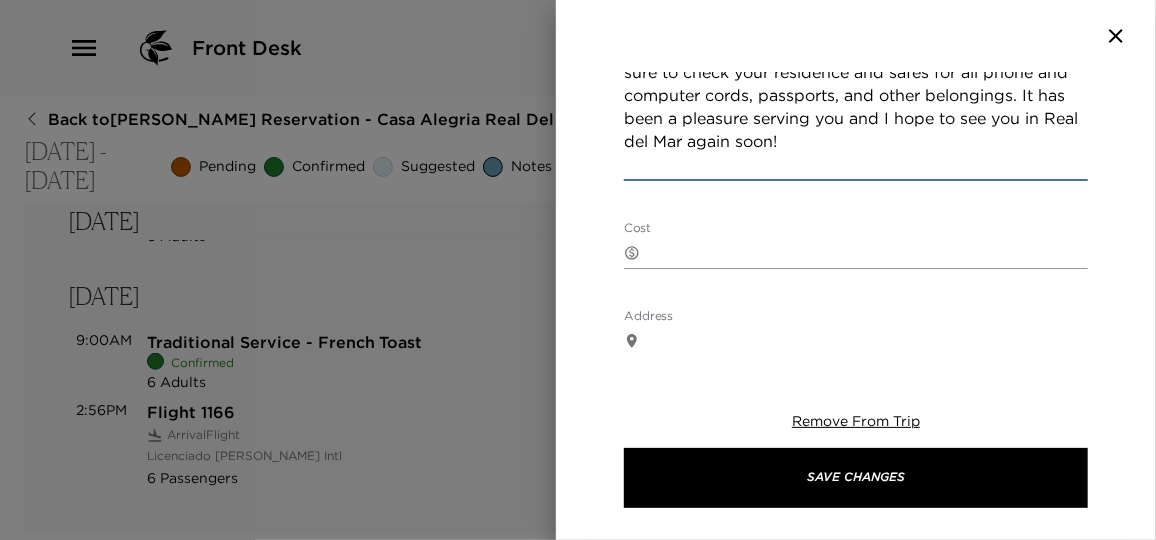scroll, scrollTop: 637, scrollLeft: 0, axis: vertical 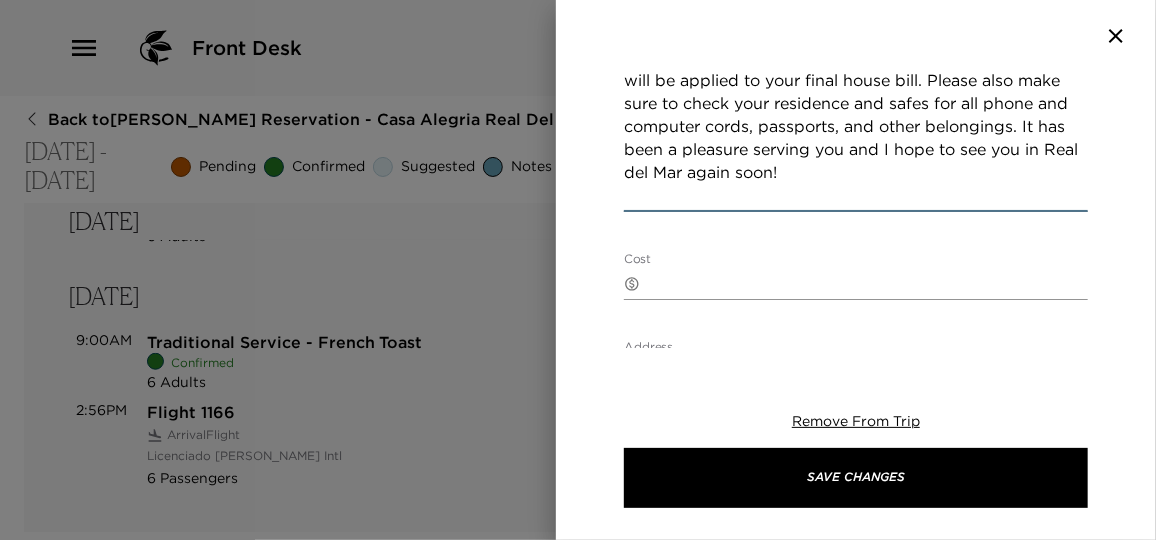 type on "Your private transportation has been confirmed with Bahia Car Service. This departure time should allow adequate time to make your 2:56 PM flight.UA 1166
Helpful Hint: Your driver will assist you with your luggage.
Please remember to return all of your house keys to me prior to departing. If keys are lost or not returned a charge will be applied to your final house bill. Please also make sure to check your residence and safes for all phone and computer cords, passports, and other belongings. It has been a pleasure serving you and I hope to see you in Real del Mar again soon!" 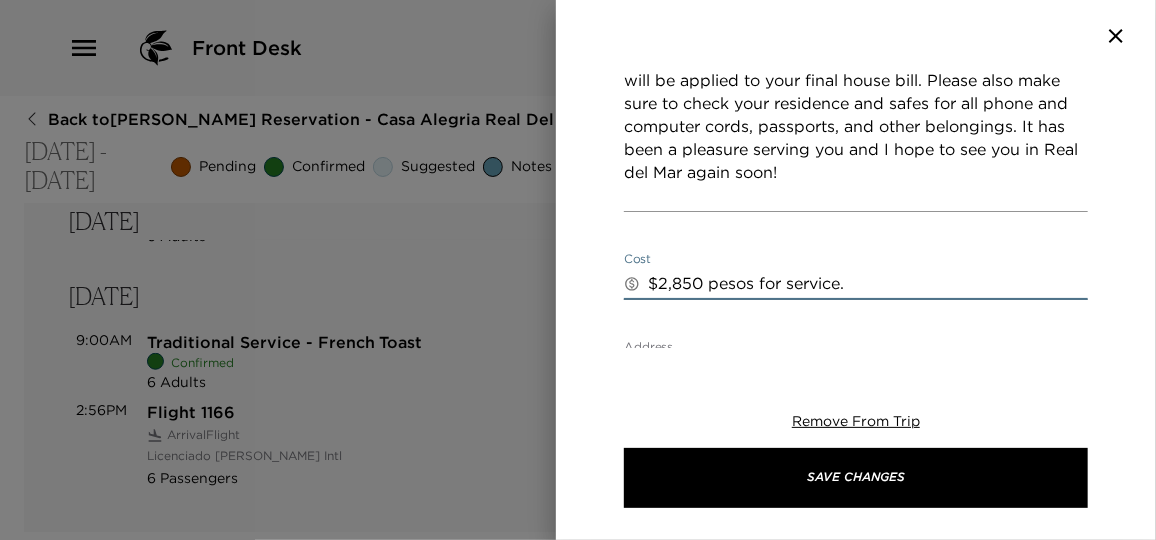 type on "$2,850 pesos for service." 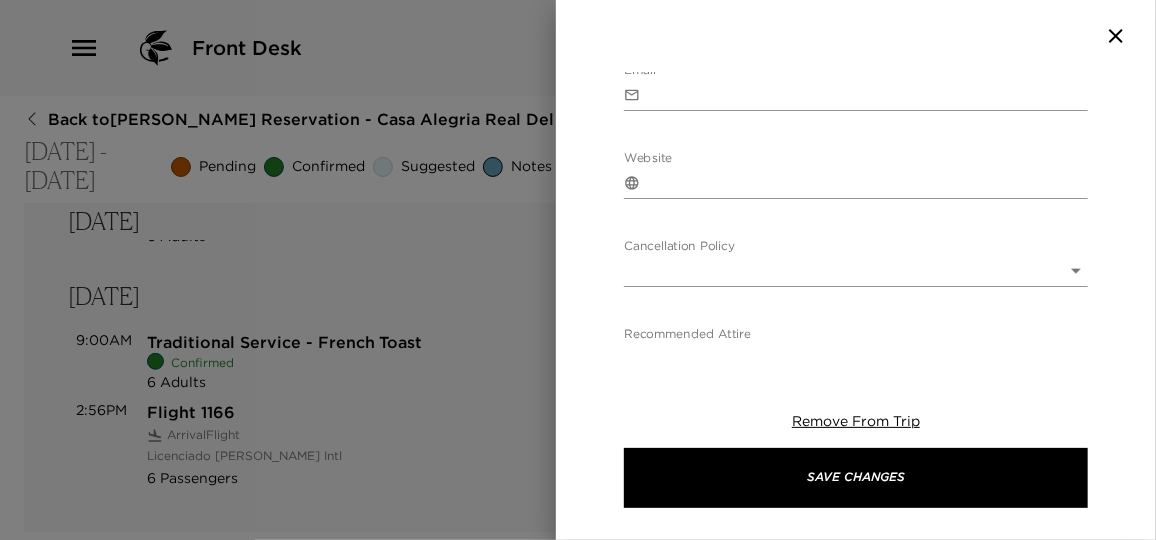 scroll, scrollTop: 1092, scrollLeft: 0, axis: vertical 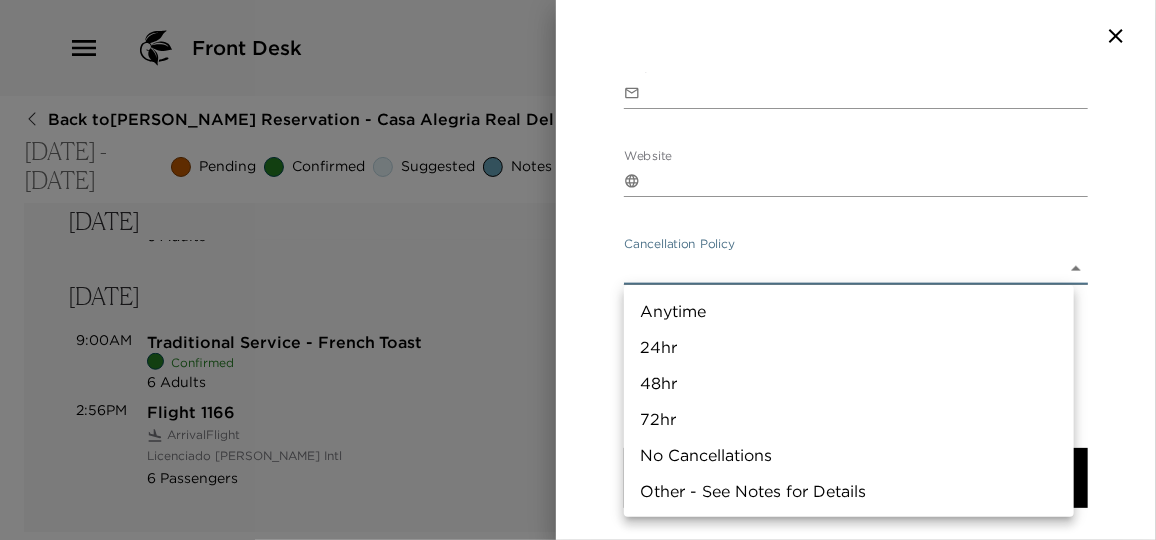 click on "Front Desk Back to  Julia Lile Reservation - Casa Alegria  Real Del Mar - Mexico Jul 15 - Jul 19, 2025 Pending Confirmed Suggested Notes Trip View Agenda View PDF View Print Tuesday, Jul 15 11:27AM Arrival to Puerto Vallarta Private Transportation Confirmed 6 Adults Edit 1:00PM Early Arrival to Real del Mar Confirmed 6 Adults Edit 4:00PM Check-In Confirmed 6 Adults Edit Wednesday, Jul 16 9:00AM Traditional Service - Pancakes Confirmed 6 Adults Edit Thursday, Jul 17 9:00AM Traditional Service - French Toast Confirmed 6 Adults Edit Friday, Jul 18 9:00AM Traditional Service - Pancakes Confirmed 6 Adults Edit Saturday, Jul 19 9:00AM Traditional Service - French Toast Confirmed 6 Adults Edit 2:56PM   Flight 1166 Arrival  Flight Licenciado Gustavo Diaz Ordaz Intl 6 Passengers View Clone Custom depart ​ Results (8) Departure Review: Same Day Departure Review: Day Prior Suggested departure time Check-Out: Departure Unknown Private Transportation Departure Avis Car Rental Departure Taxi Car Rental Start Date & Time" at bounding box center (578, 270) 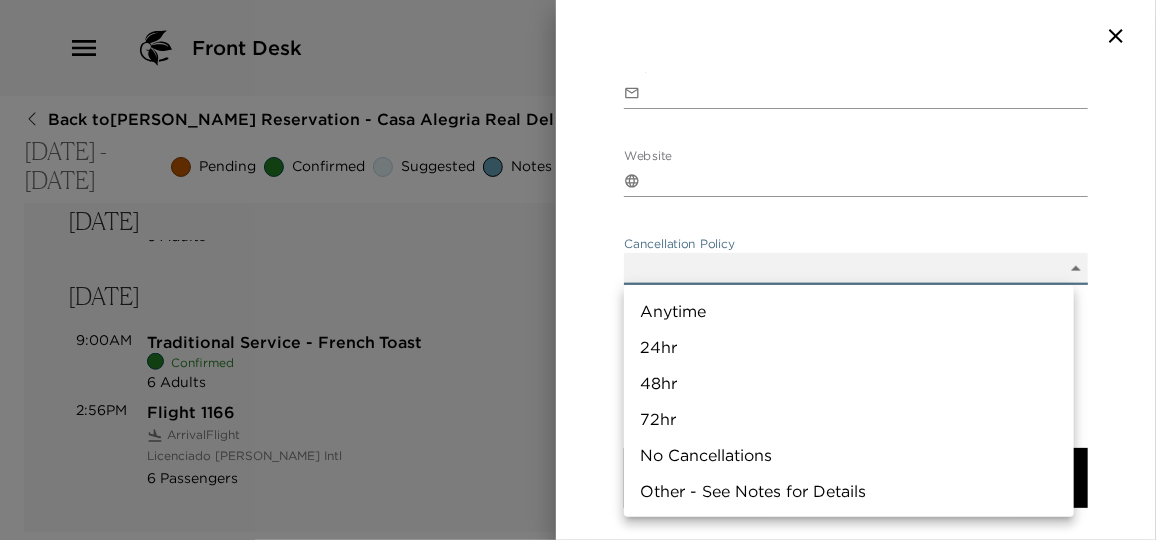 type on "24hr" 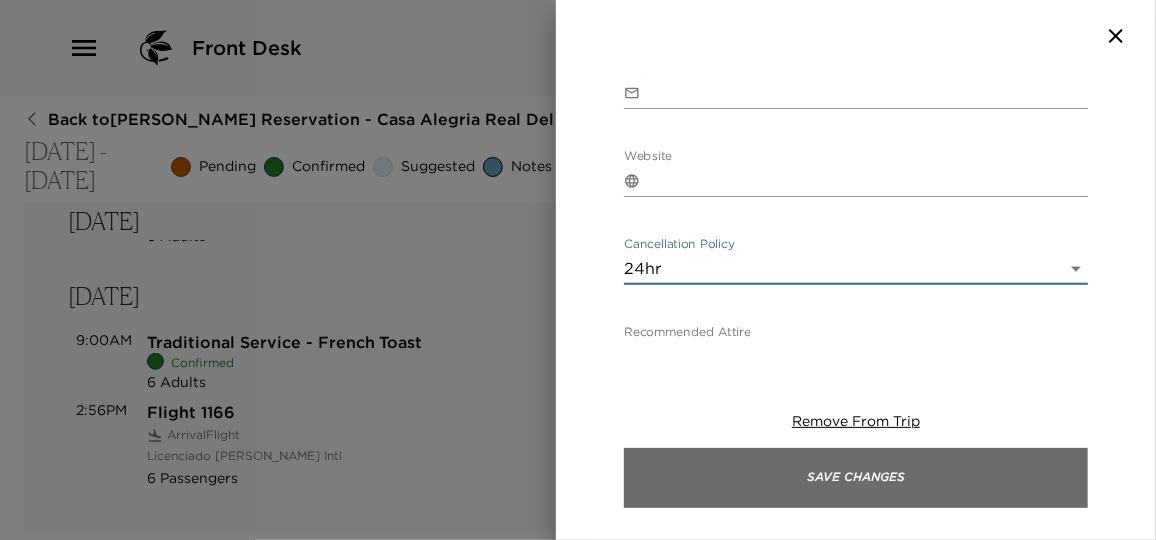 click on "Save Changes" at bounding box center [856, 478] 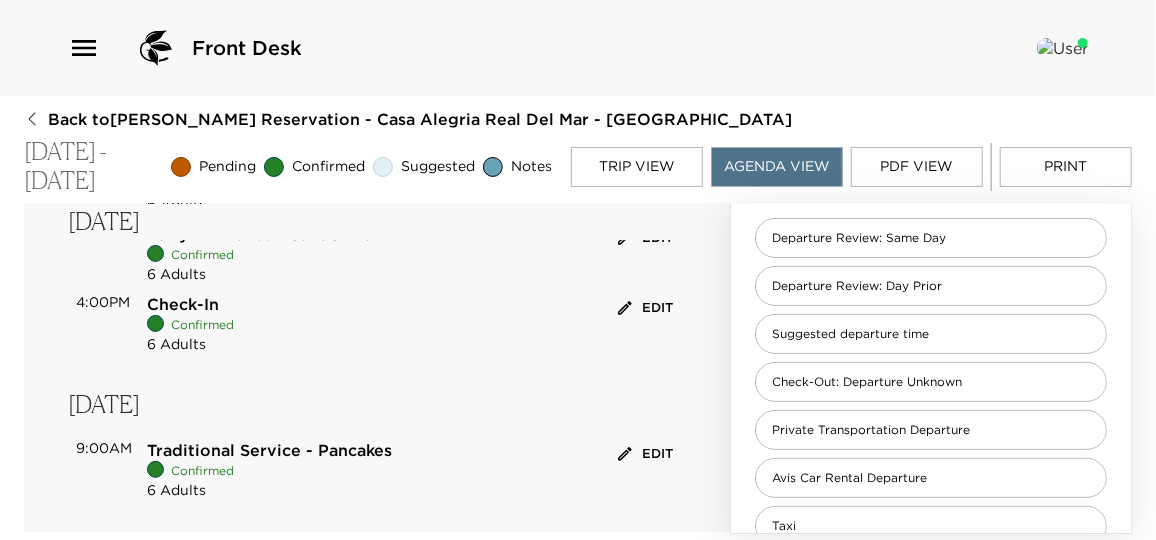 scroll, scrollTop: 0, scrollLeft: 0, axis: both 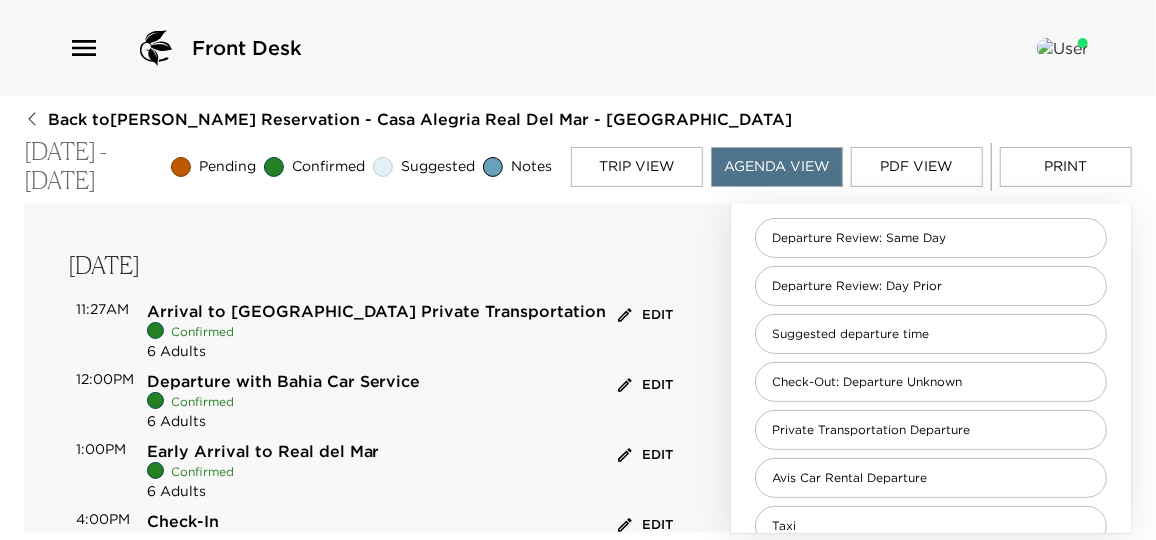 click on "Departure with Bahia Car Service Confirmed 6 Adults Edit" at bounding box center [412, 401] 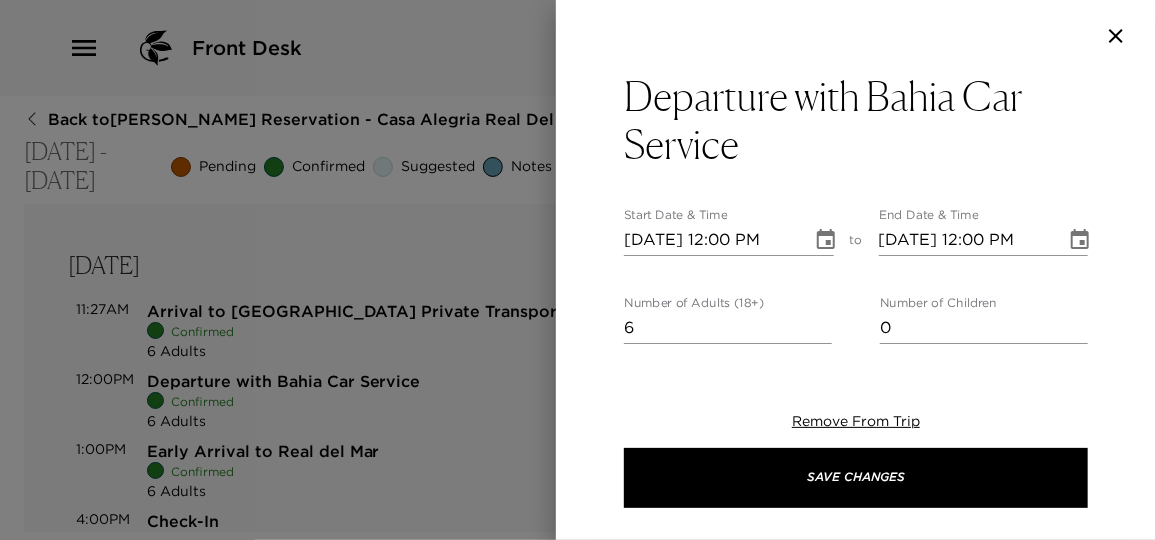click 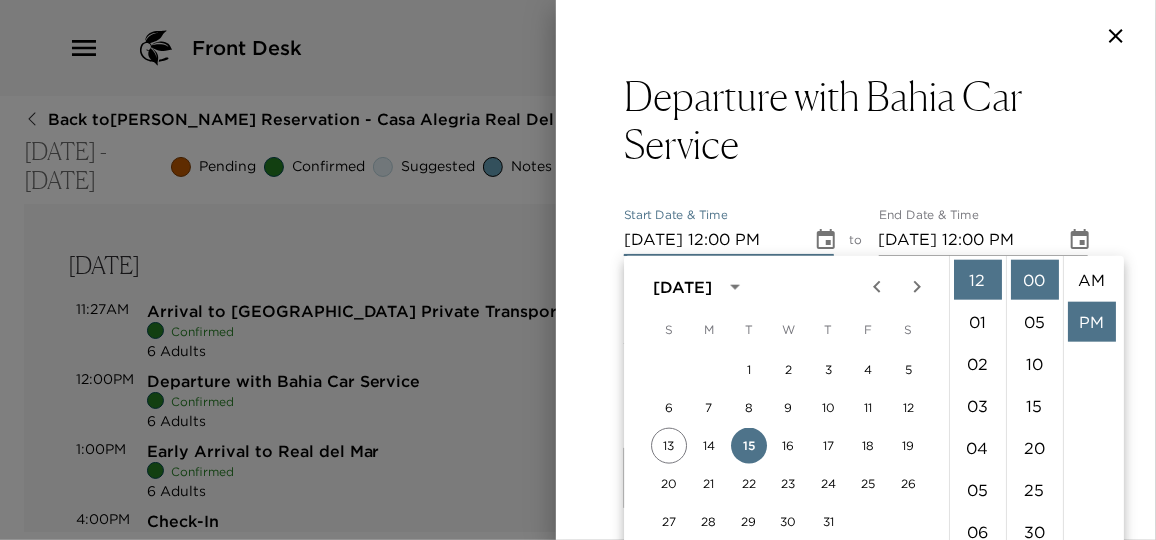 scroll, scrollTop: 41, scrollLeft: 0, axis: vertical 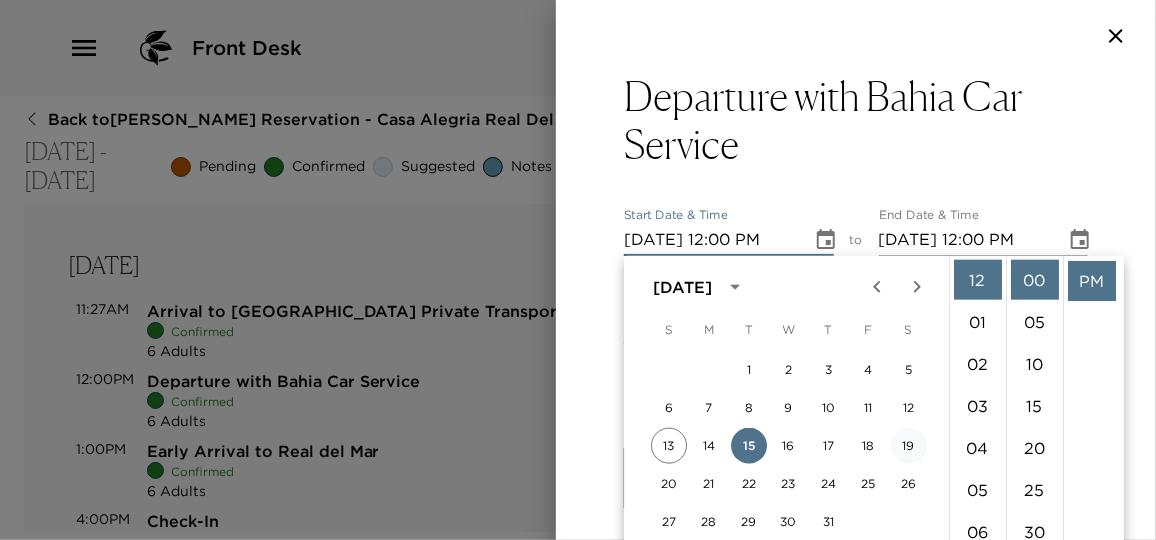 click on "19" at bounding box center [909, 446] 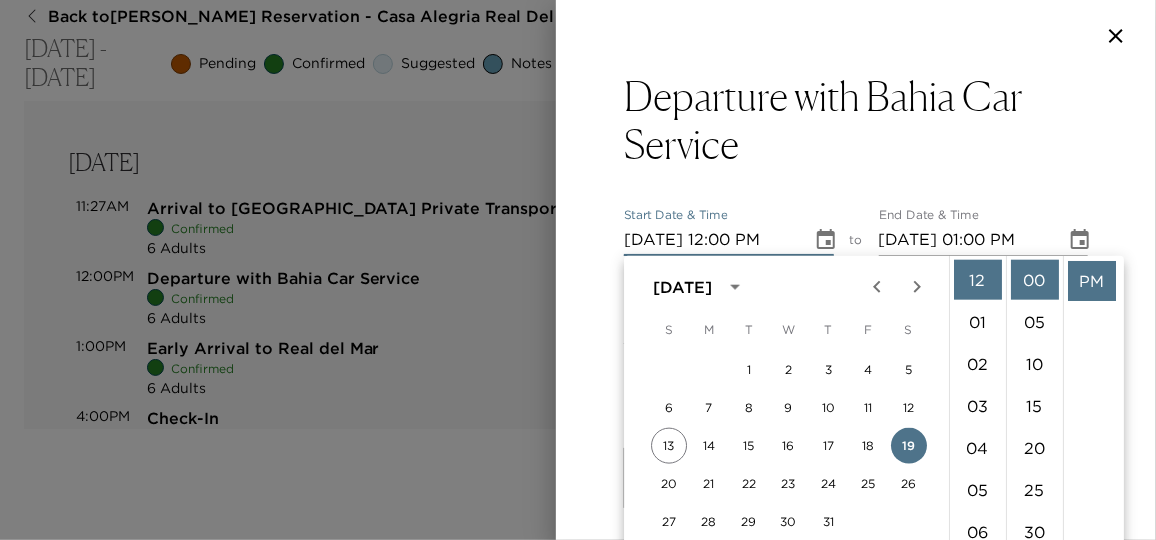 click 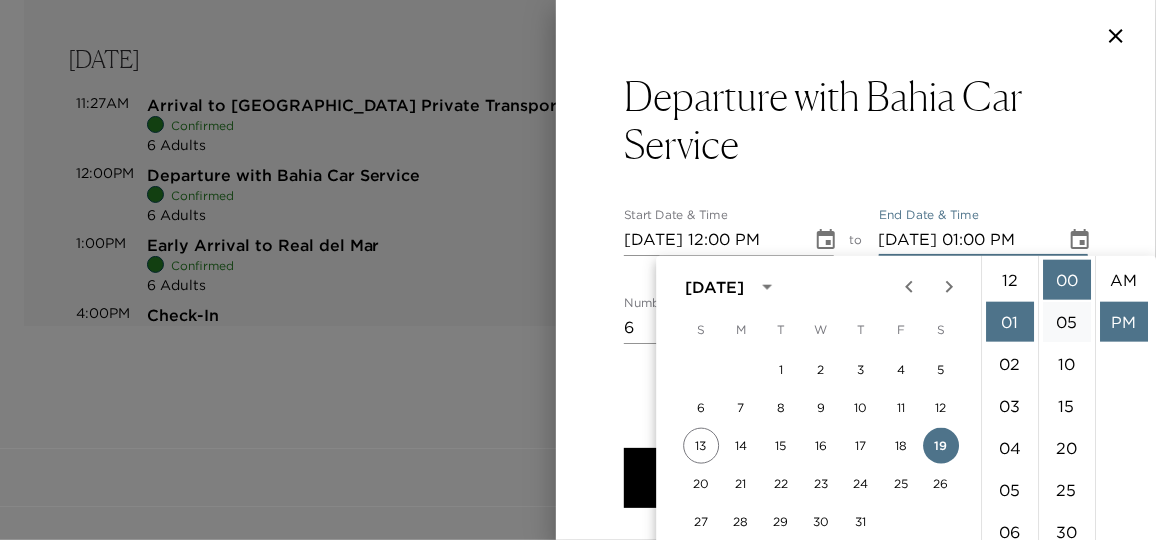 scroll, scrollTop: 41, scrollLeft: 0, axis: vertical 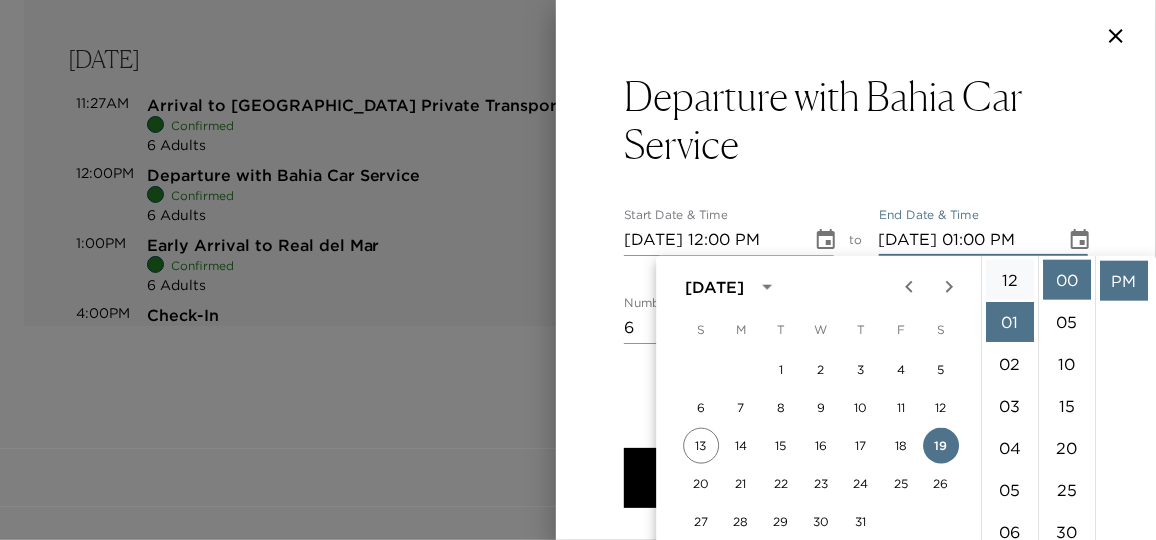 click on "12" at bounding box center [1010, 280] 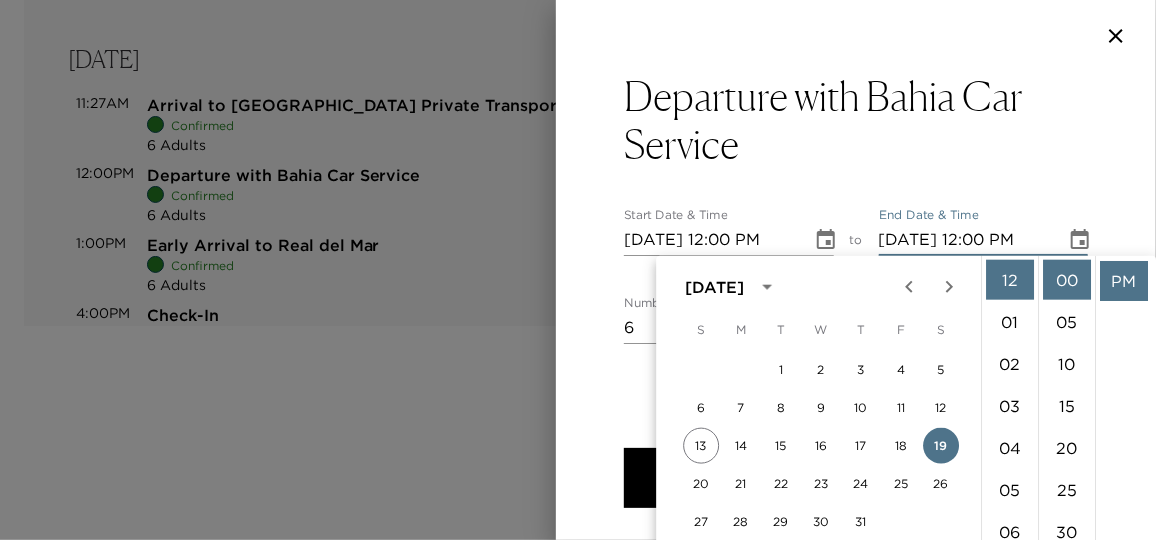 click on "PM" at bounding box center (1124, 281) 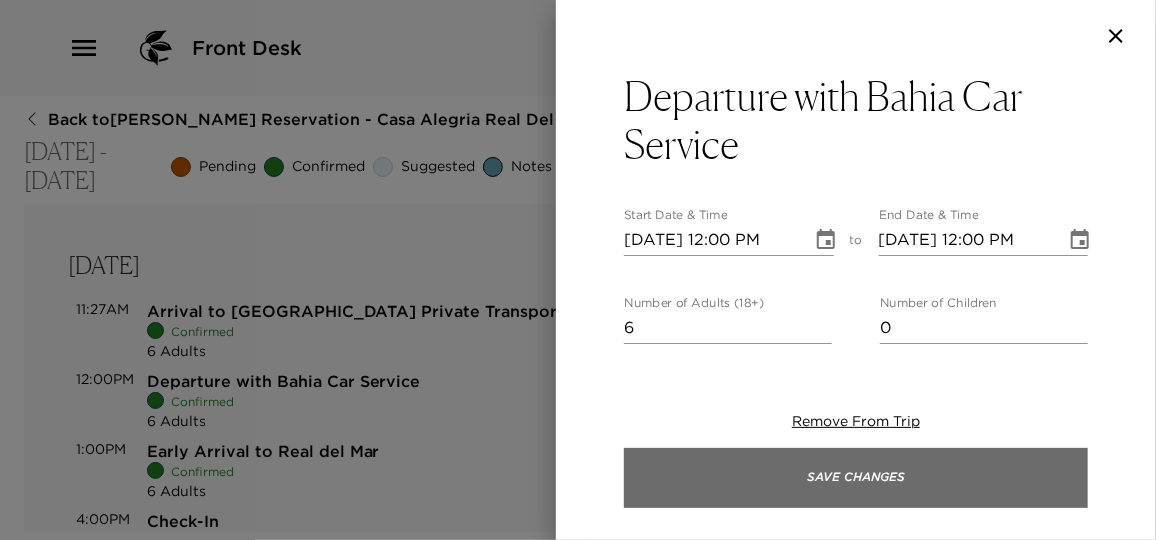 scroll, scrollTop: 0, scrollLeft: 0, axis: both 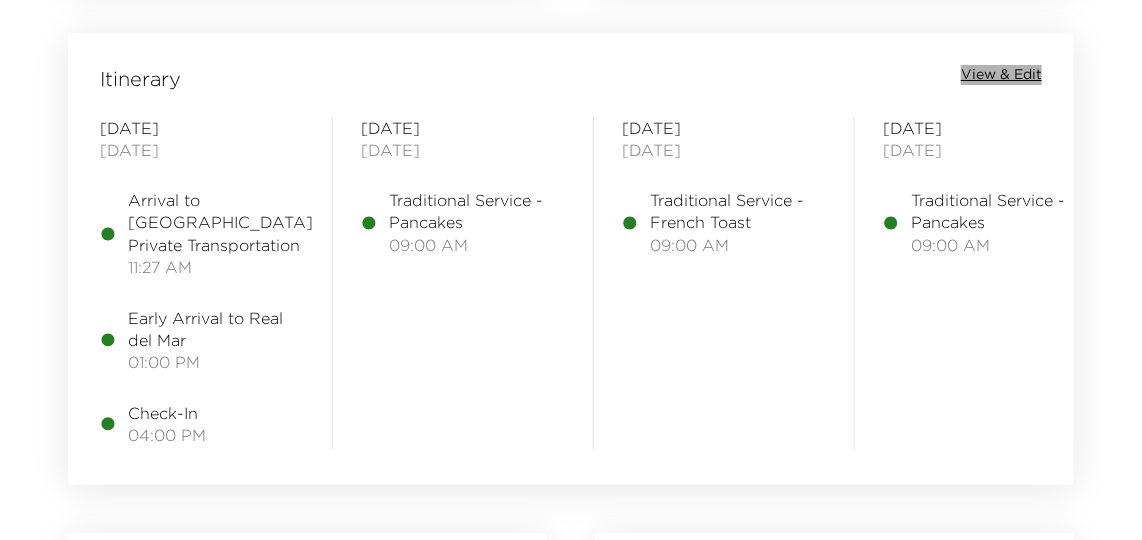 click on "View & Edit" at bounding box center (1001, 75) 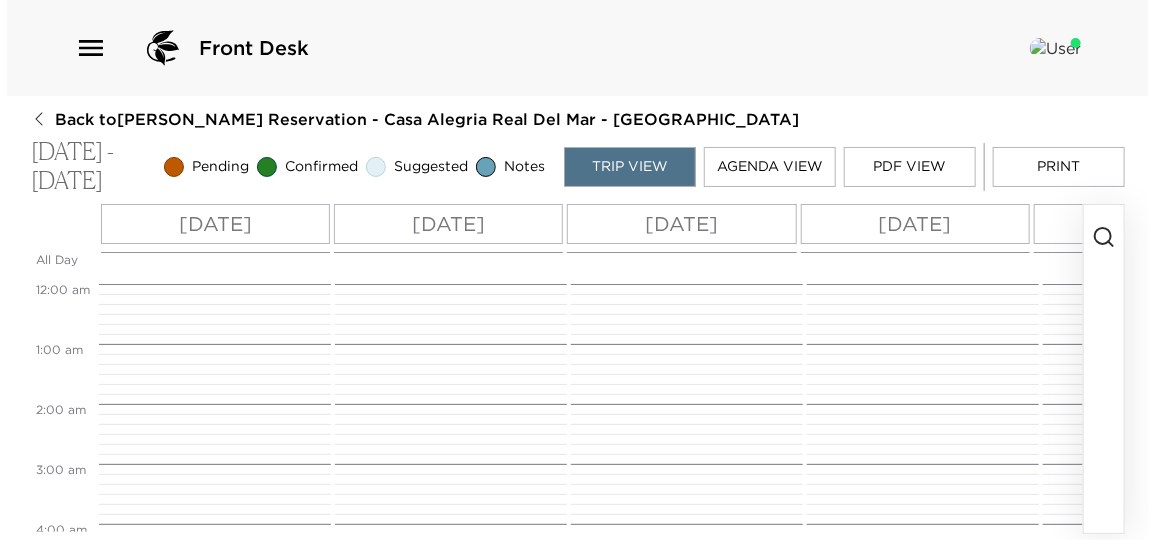 scroll, scrollTop: 0, scrollLeft: 0, axis: both 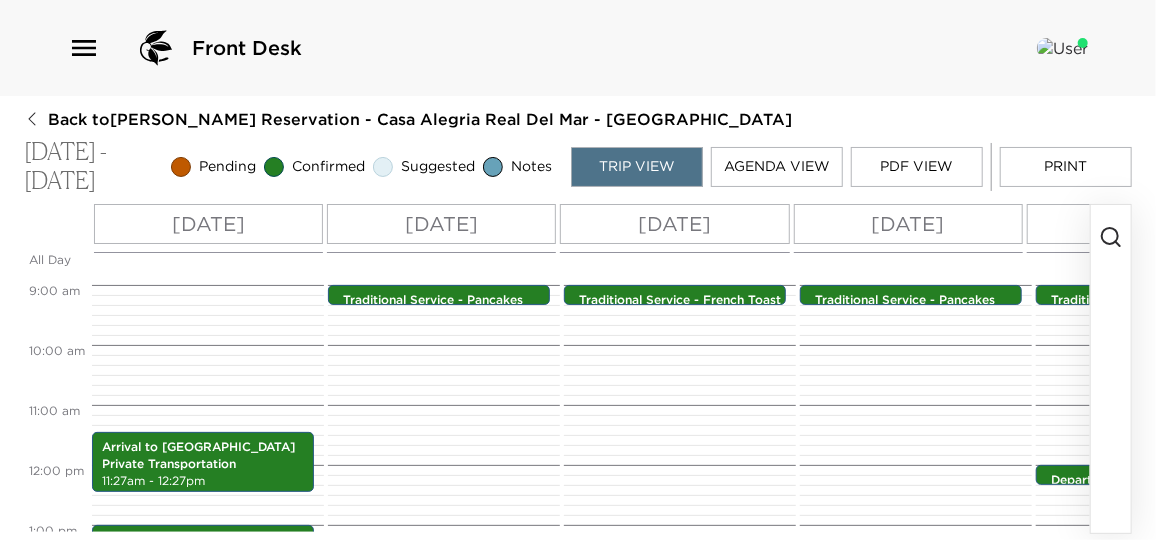 click 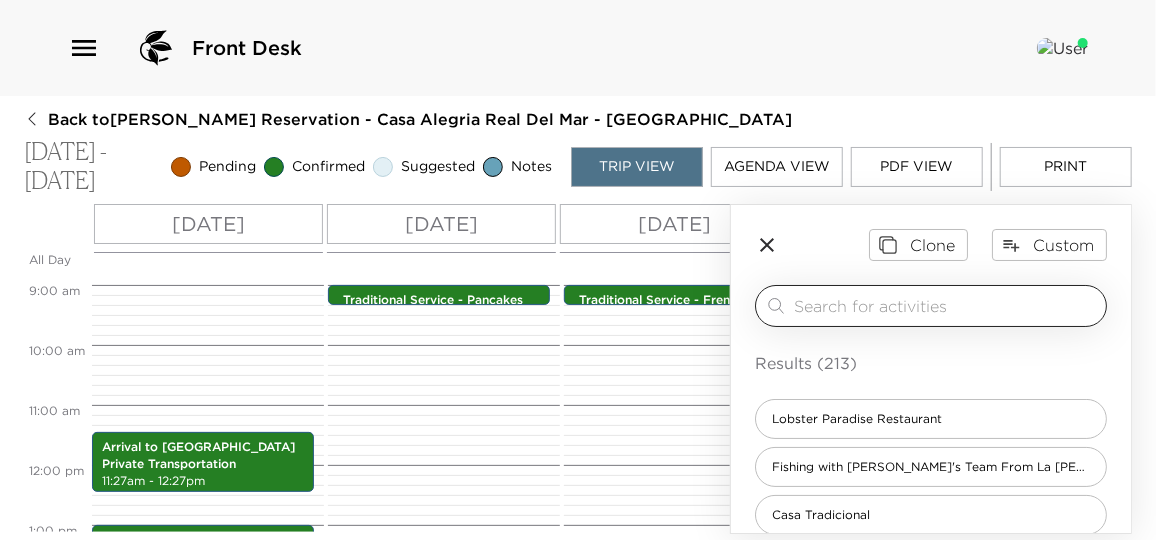 click at bounding box center [946, 305] 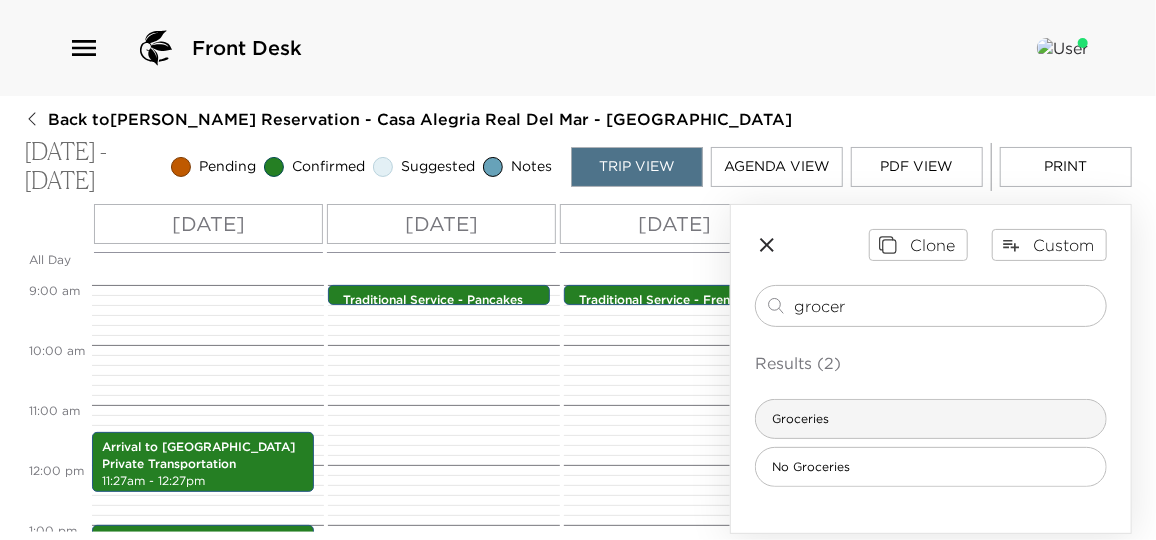 type on "grocer" 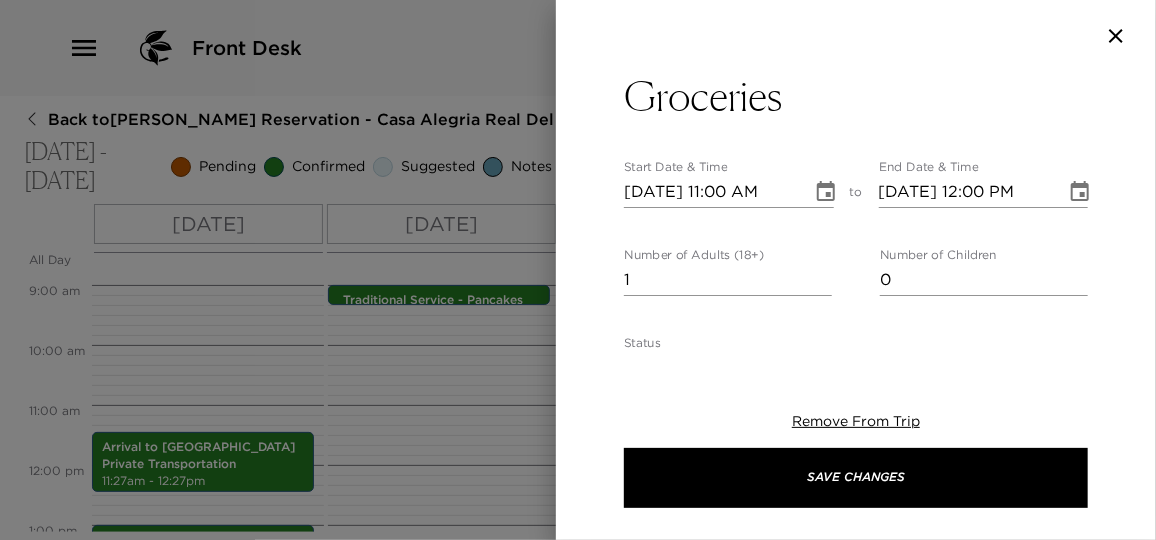 type on "I am in receipt of your grocery request. Your order will be stocked in your residence prior to your arrival. A representative of the company will come to your house the day of your departure to make the charge of your groceries to your credit card. Please remember that any additional grocery request will result in a $25.00 USD runner fee. These additional grocery requests must be submitted to me before 1:00 PM for same day delivery. Otherwise, delivery will occur the following day." 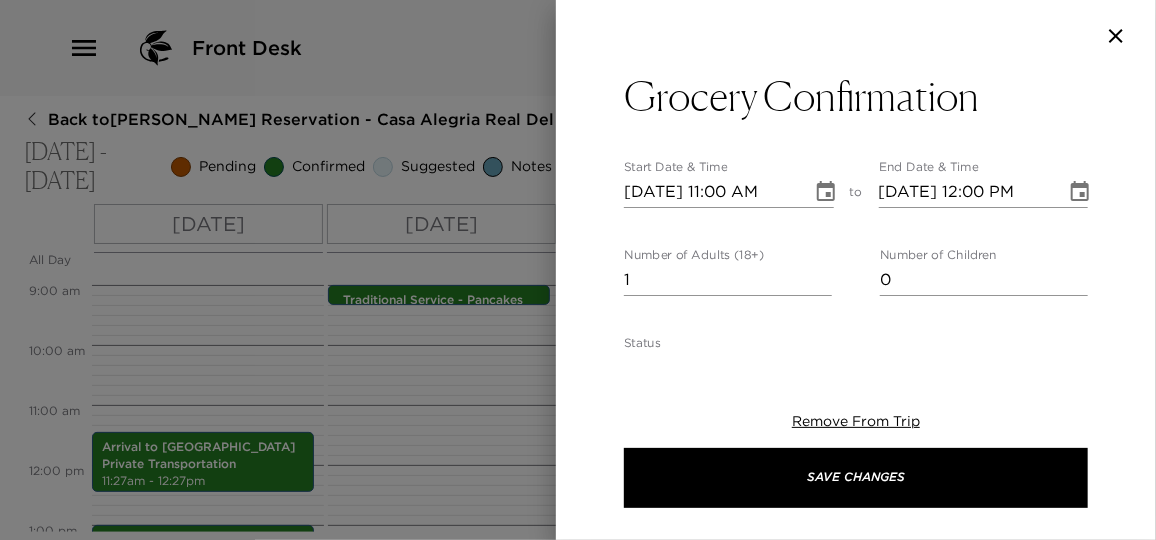 drag, startPoint x: 609, startPoint y: 276, endPoint x: 569, endPoint y: 276, distance: 40 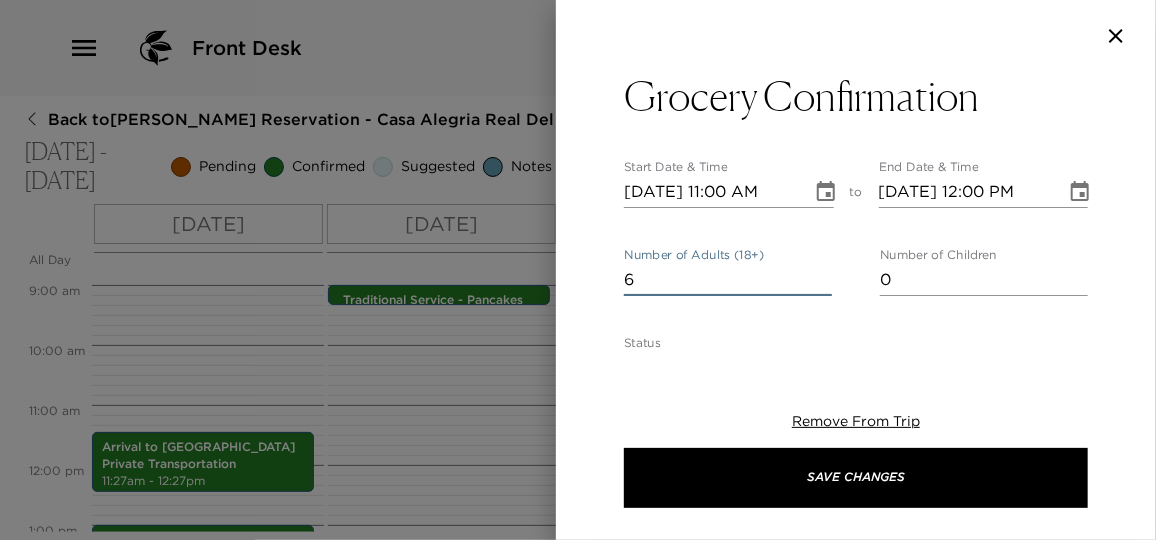 type on "6" 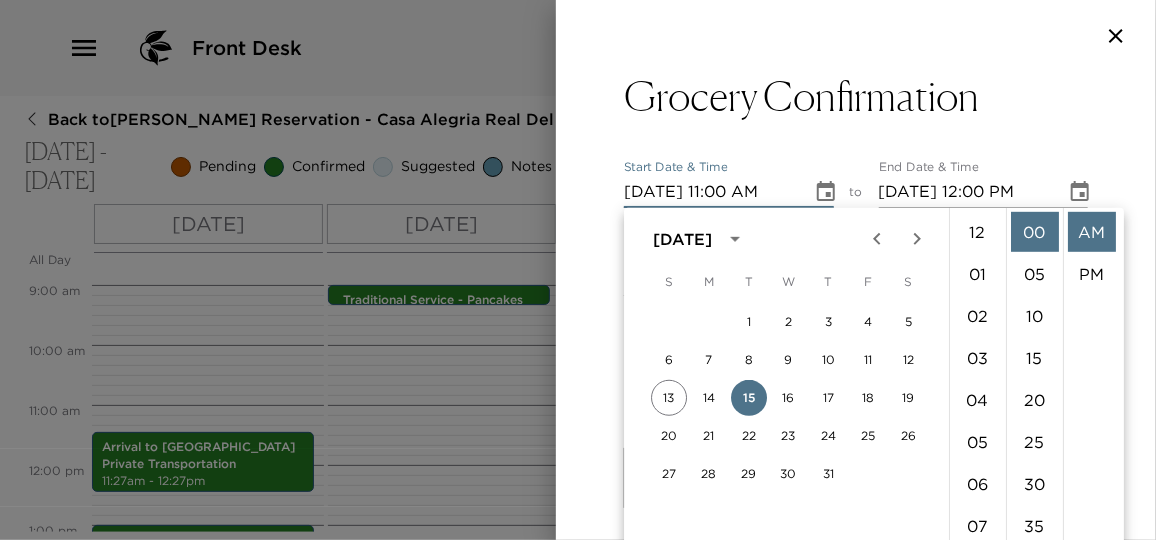 scroll, scrollTop: 461, scrollLeft: 0, axis: vertical 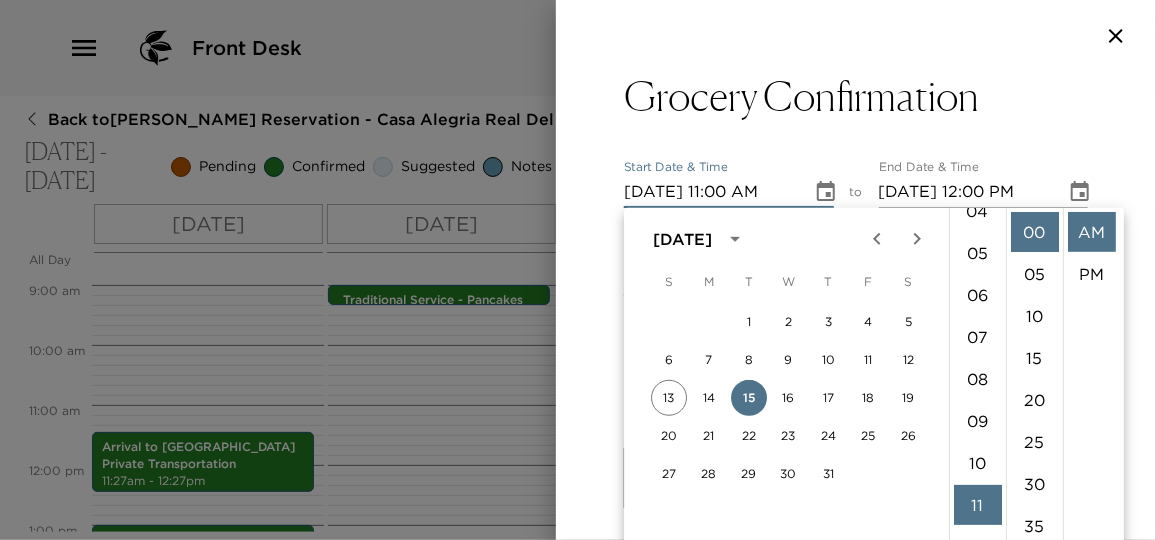 drag, startPoint x: 984, startPoint y: 262, endPoint x: 1006, endPoint y: 251, distance: 24.596748 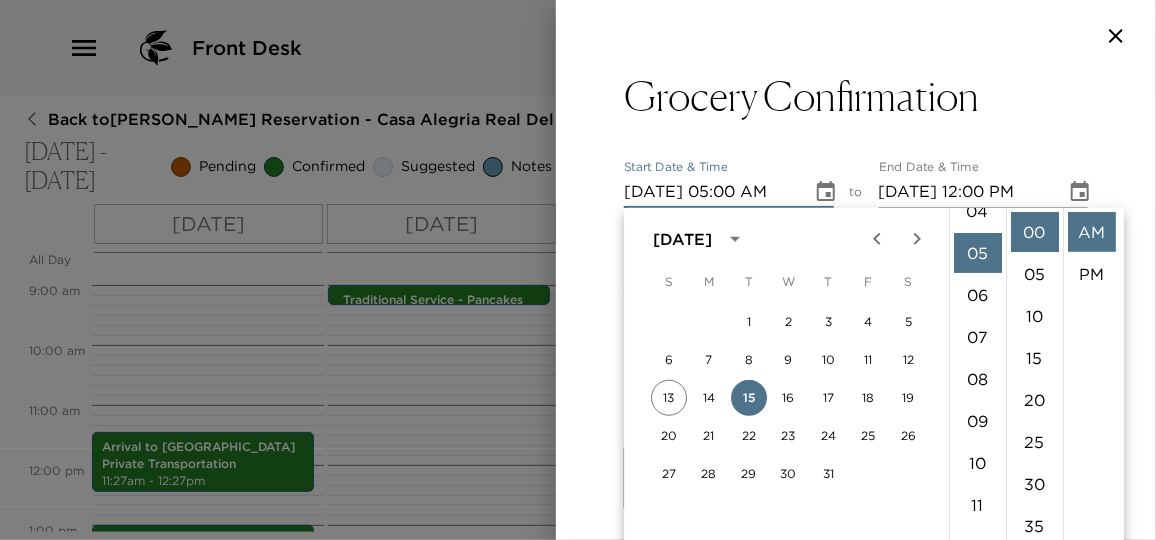 scroll, scrollTop: 210, scrollLeft: 0, axis: vertical 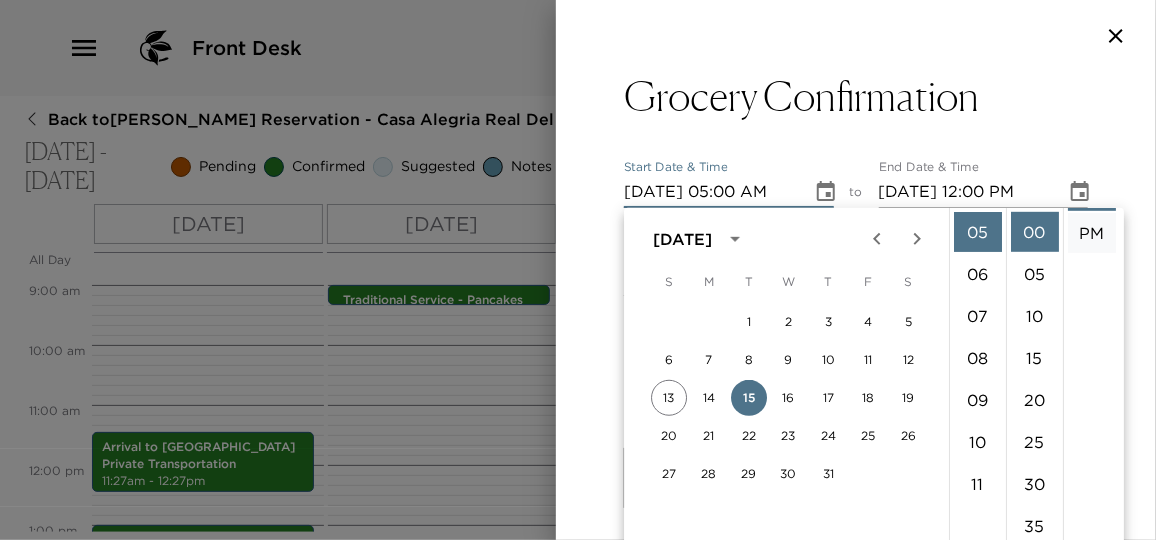 click on "PM" at bounding box center [1092, 233] 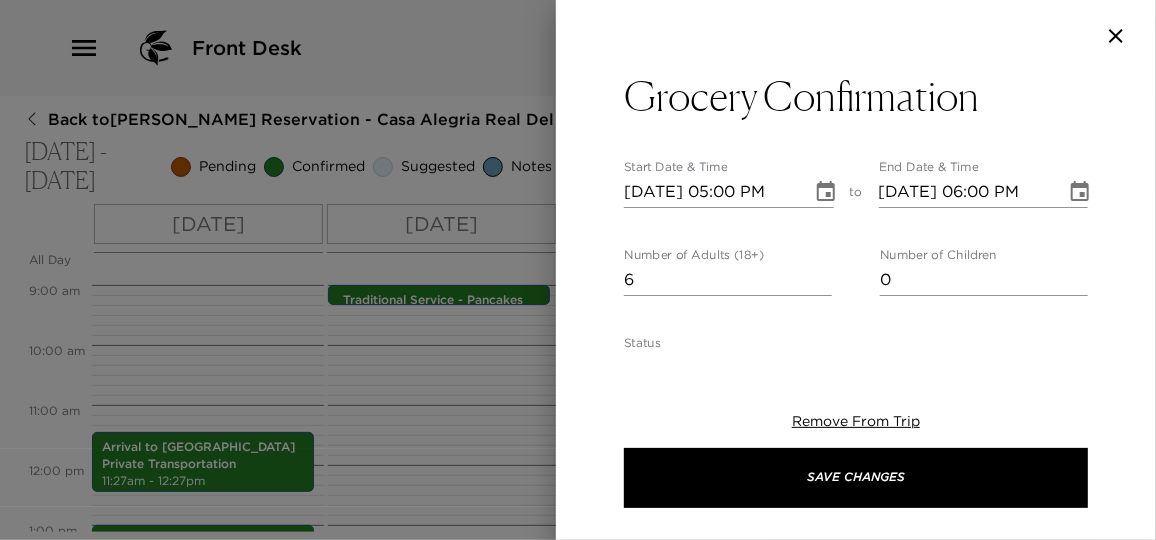 click 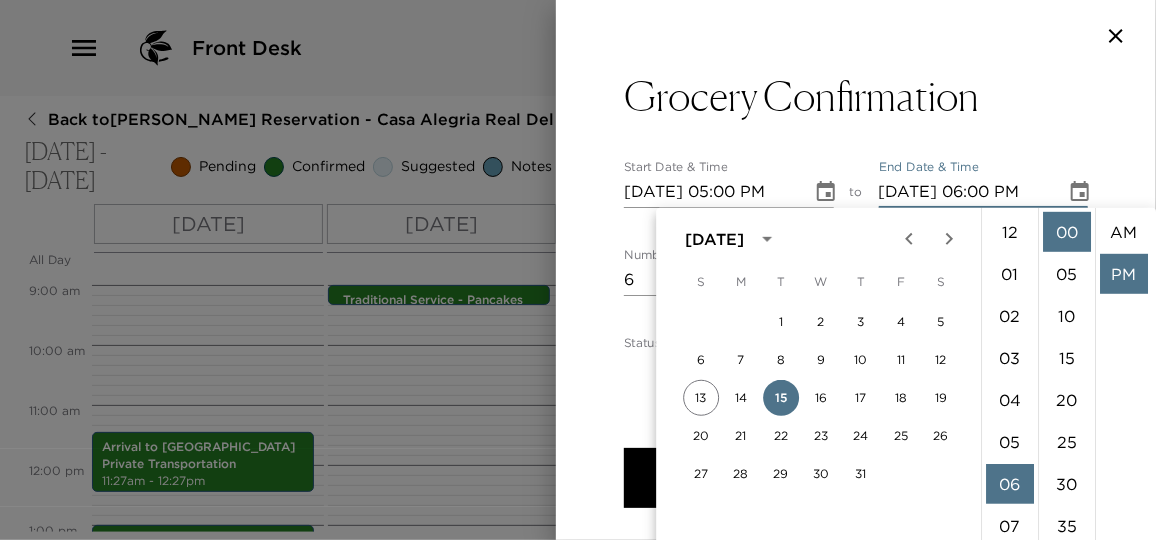 scroll, scrollTop: 252, scrollLeft: 0, axis: vertical 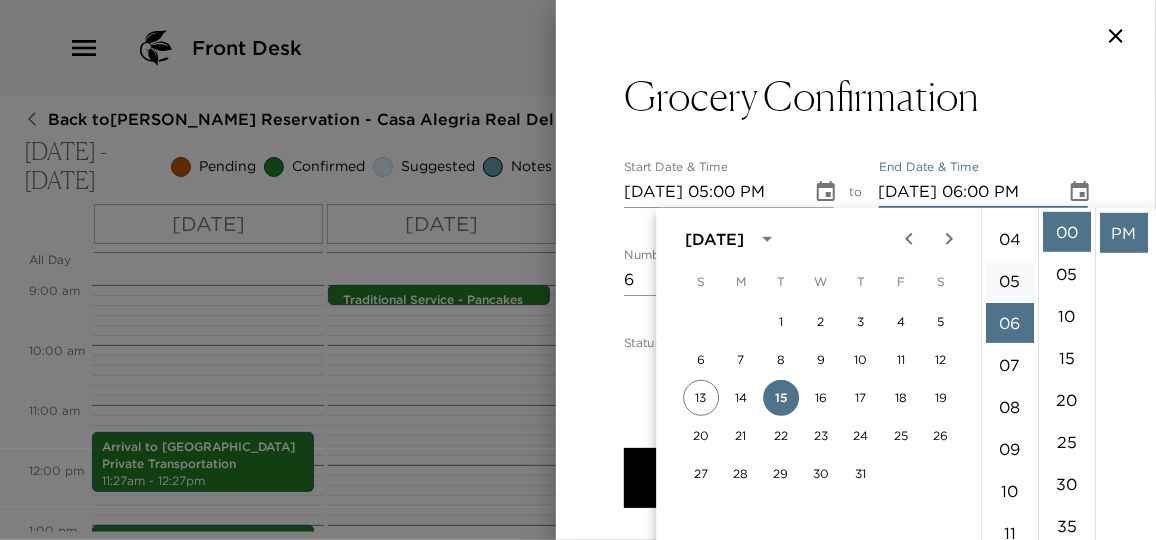 click on "05" at bounding box center (1010, 281) 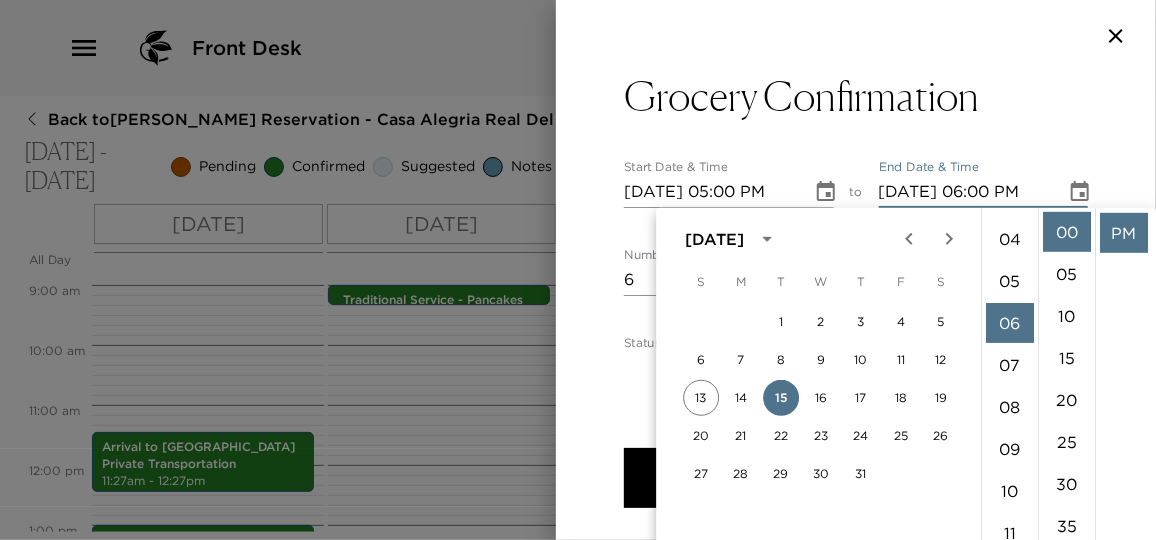 type on "07/15/2025 05:00 PM" 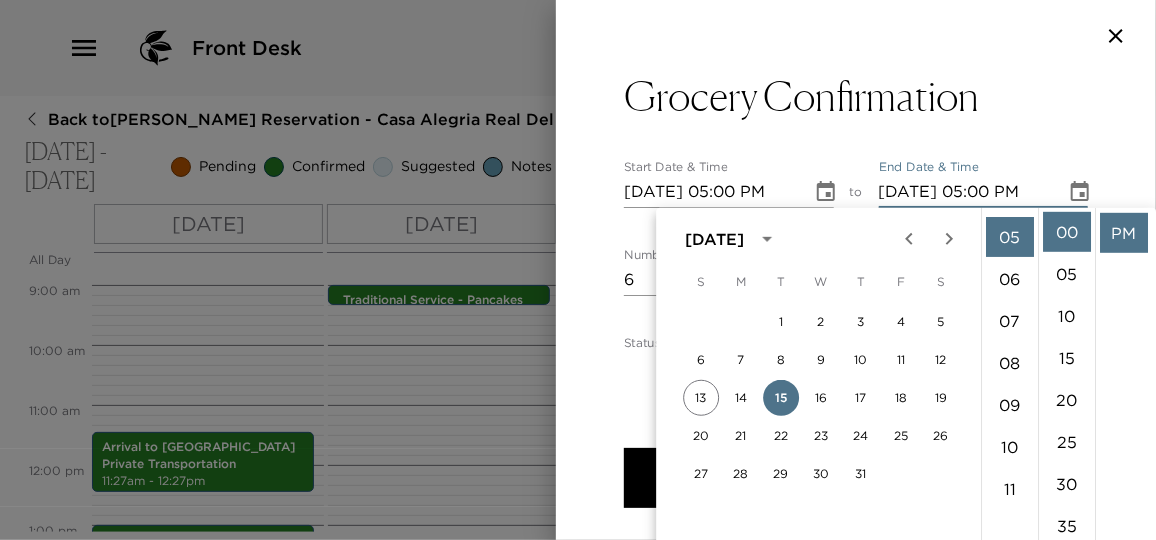 scroll, scrollTop: 210, scrollLeft: 0, axis: vertical 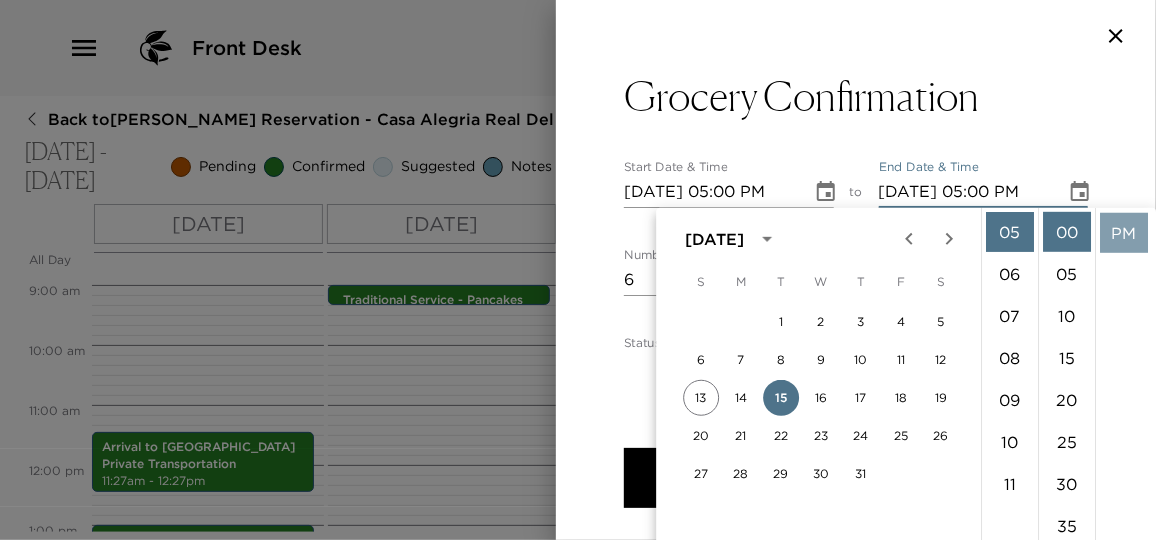 click on "PM" at bounding box center (1124, 233) 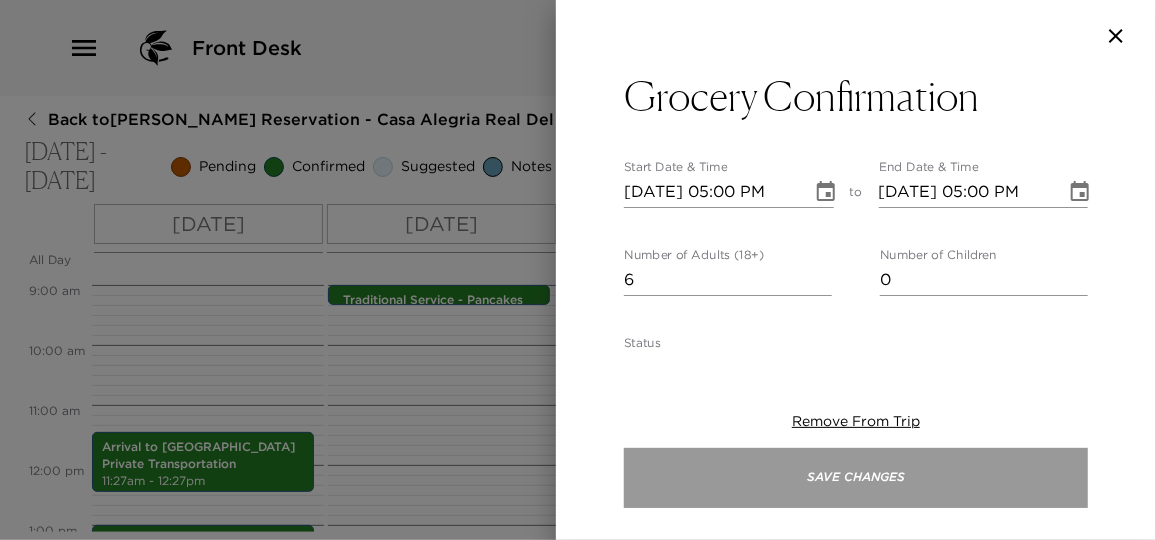 click on "Save Changes" at bounding box center [856, 478] 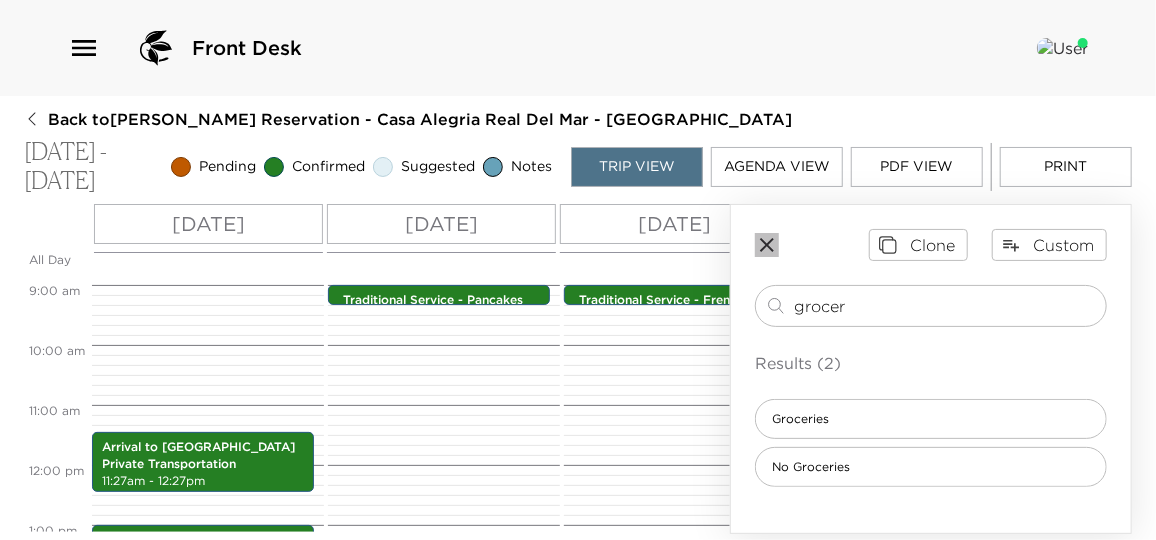 click 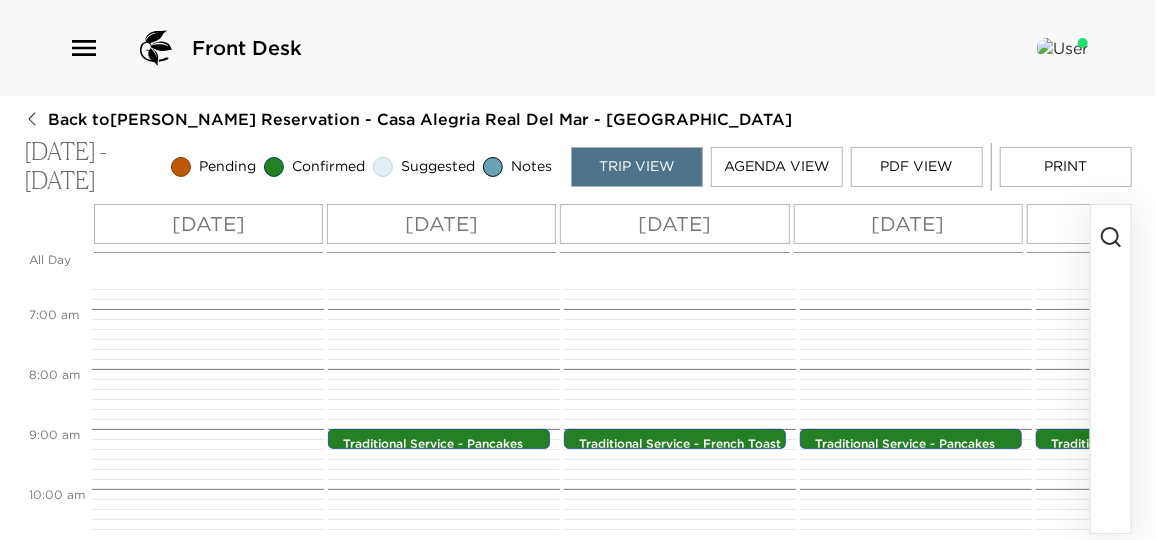 scroll, scrollTop: 363, scrollLeft: 0, axis: vertical 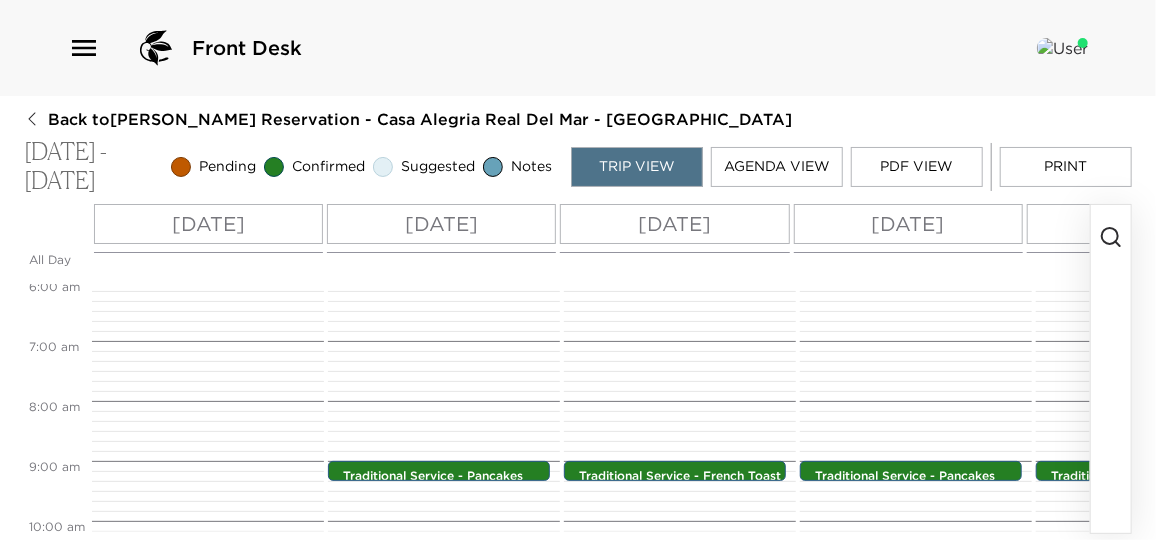 click 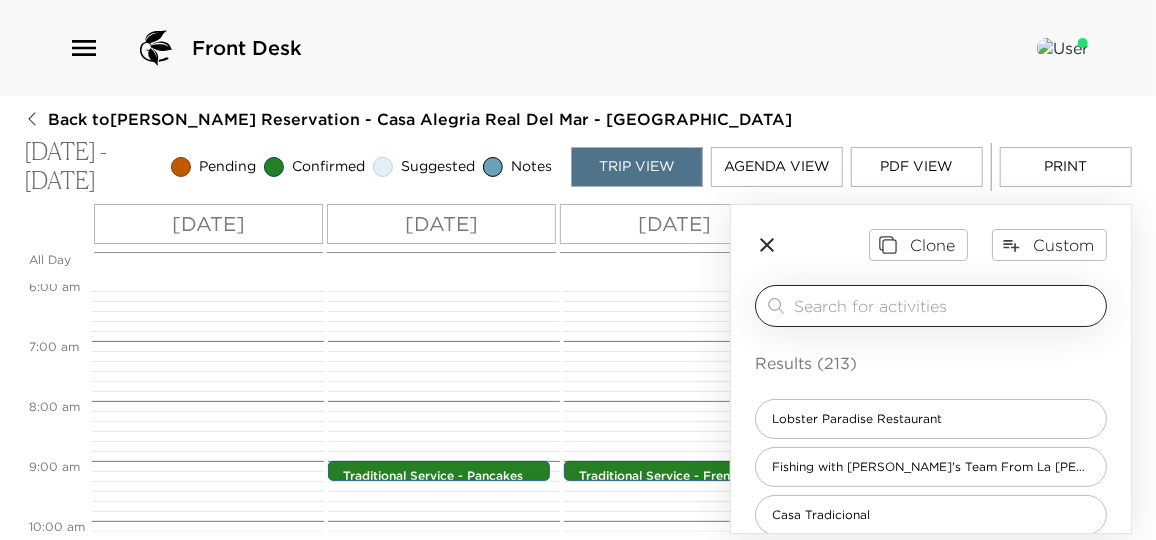 click at bounding box center (946, 305) 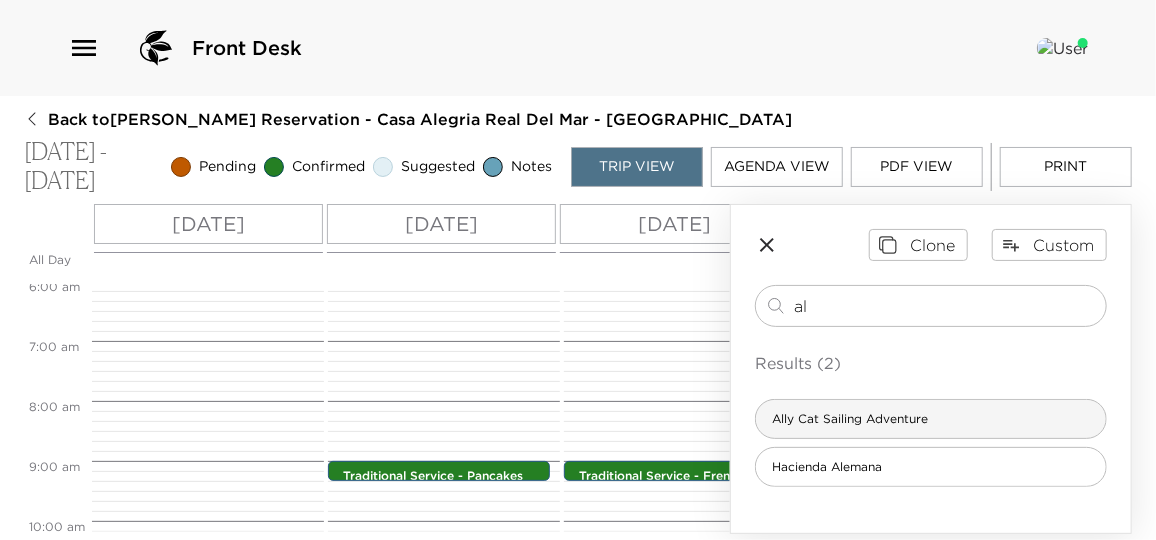 type on "al" 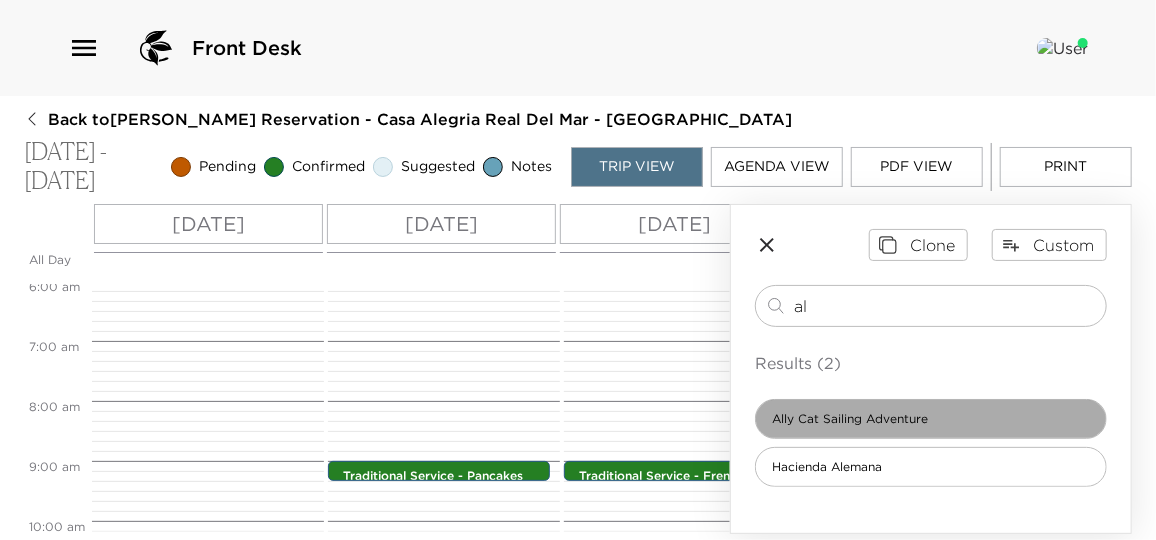 click on "Ally Cat Sailing Adventure" at bounding box center (850, 419) 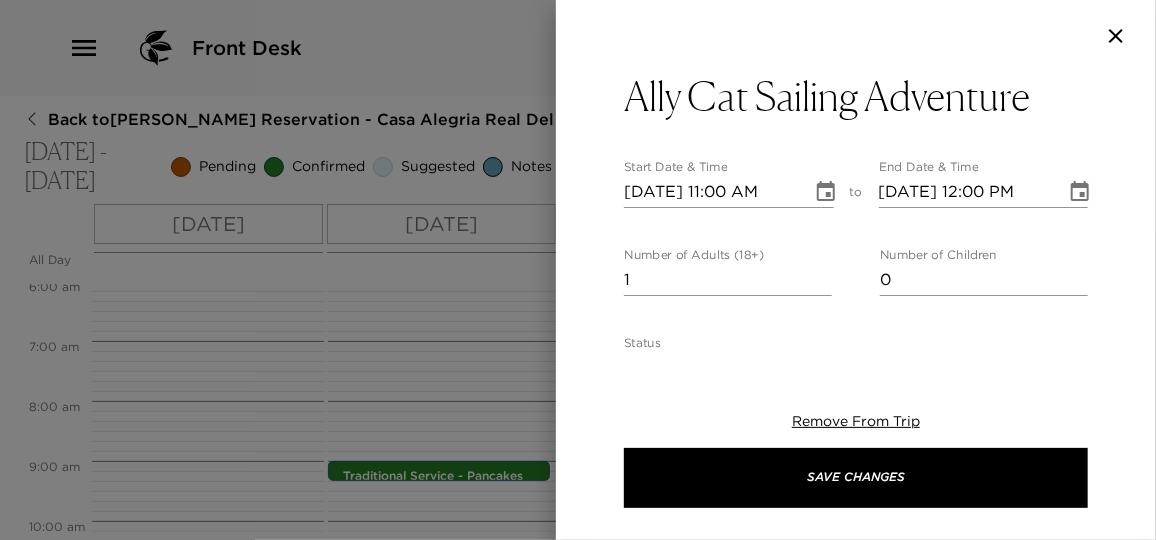 type on "Your sailing tour on board the 56" Foot Fontaine Pajot Catamaran / 48" Foot Trimaran is confirmed .
Day Sailing tours combine ocean activities such as whale and dolphin watching (on season), snorkeling, kayaking, fishing and much more. The catamaran, is equipped with all of the fun toys you’d expect from a first class service. The Tour includes fabulous food, drinks, activities and loads of fun for all ages." 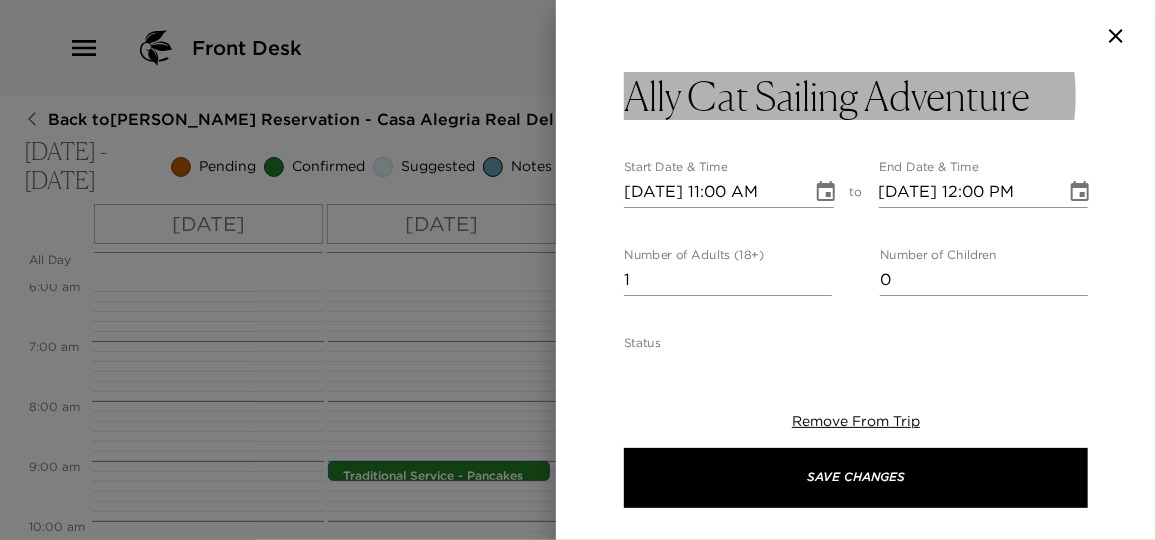 click on "Ally Cat Sailing Adventure" at bounding box center (856, 96) 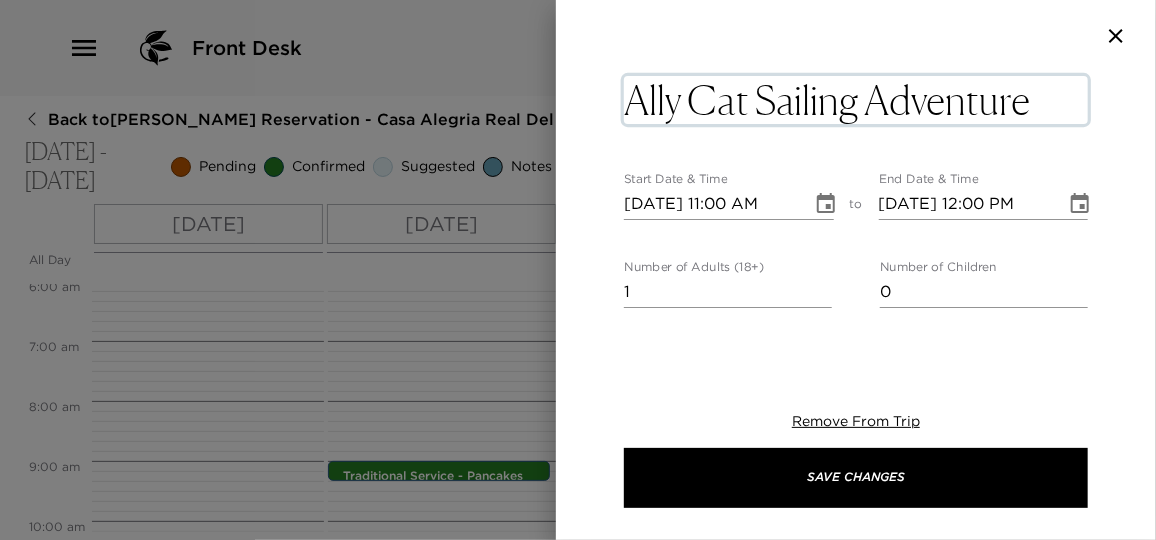 click on "Ally Cat Sailing Adventure" at bounding box center (856, 100) 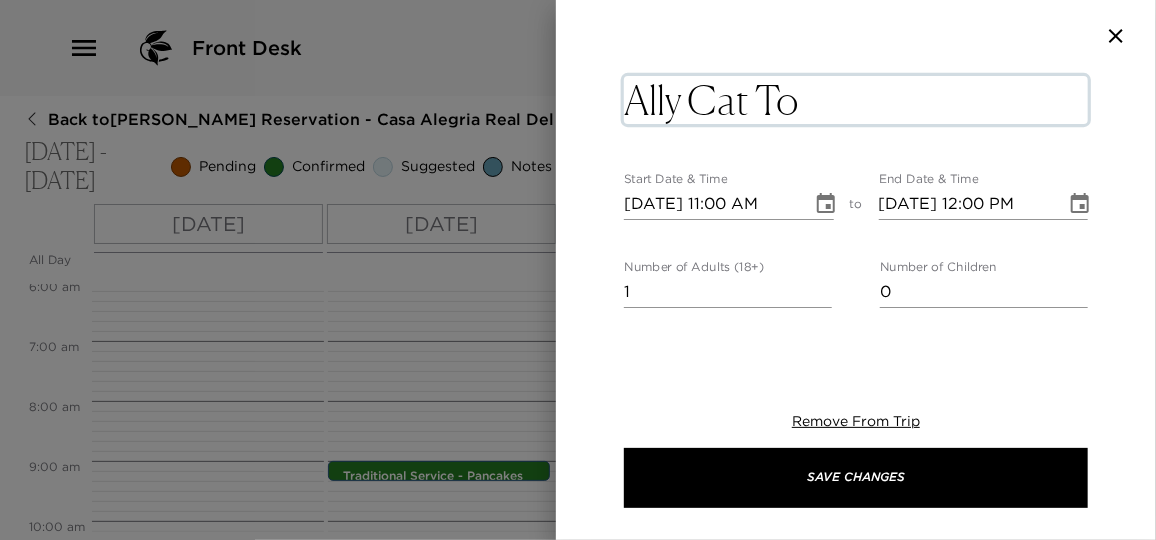 type on "Ally Cat Too" 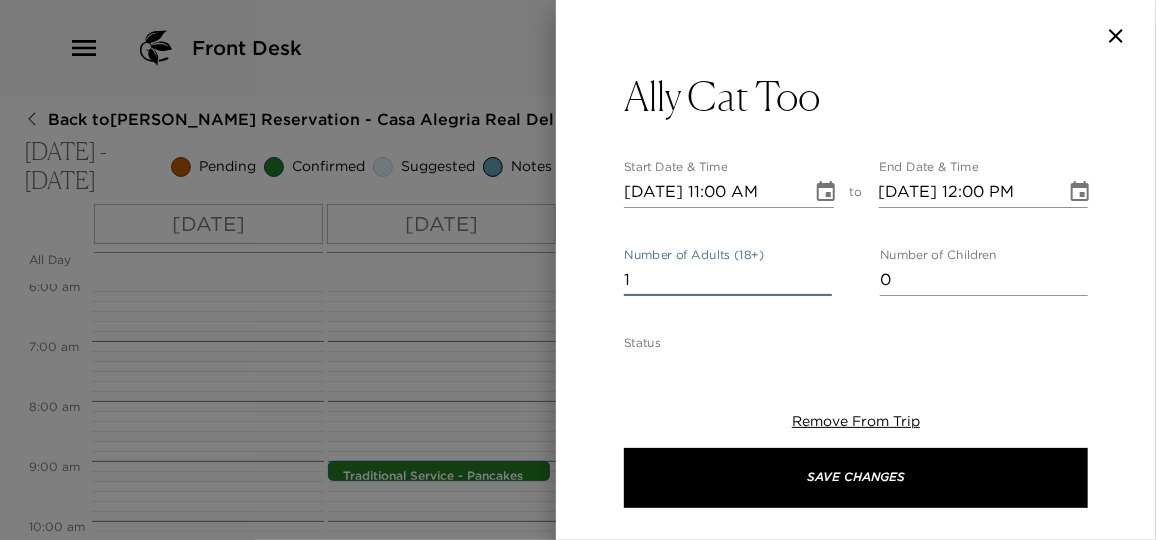 drag, startPoint x: 646, startPoint y: 296, endPoint x: 623, endPoint y: 290, distance: 23.769728 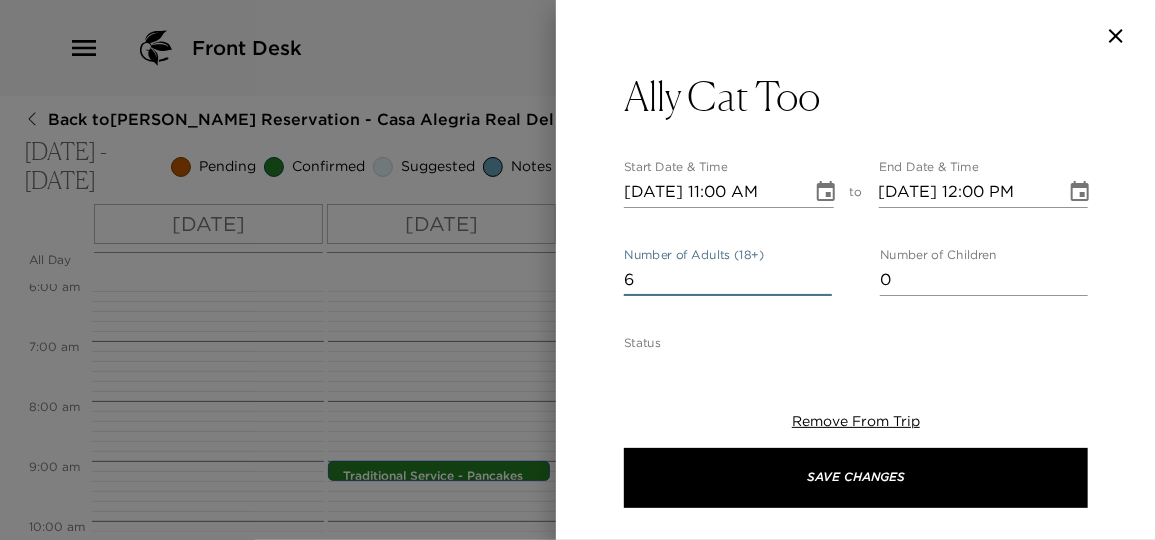 type on "6" 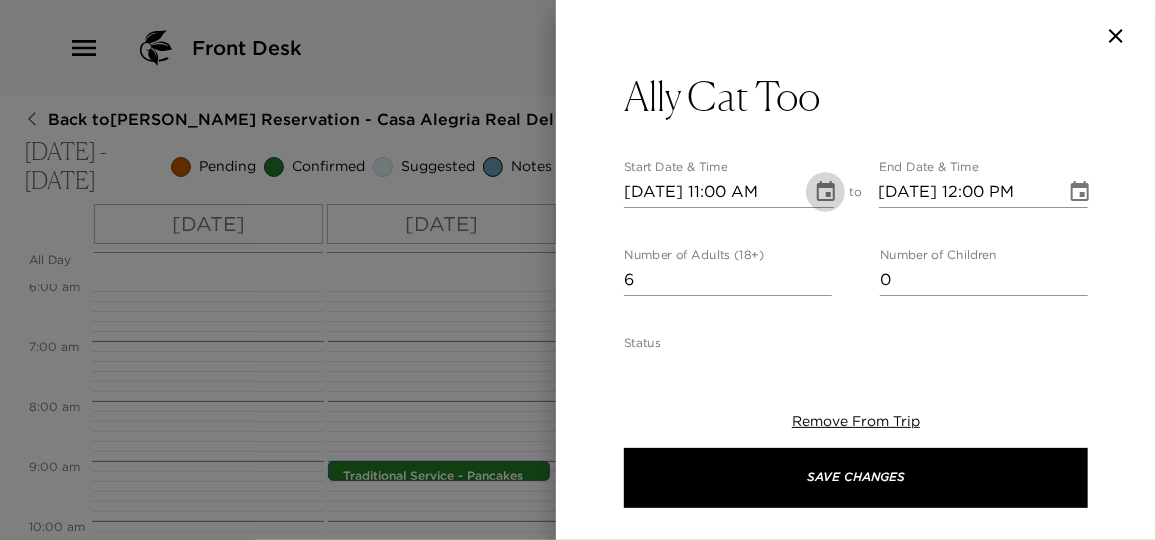 click 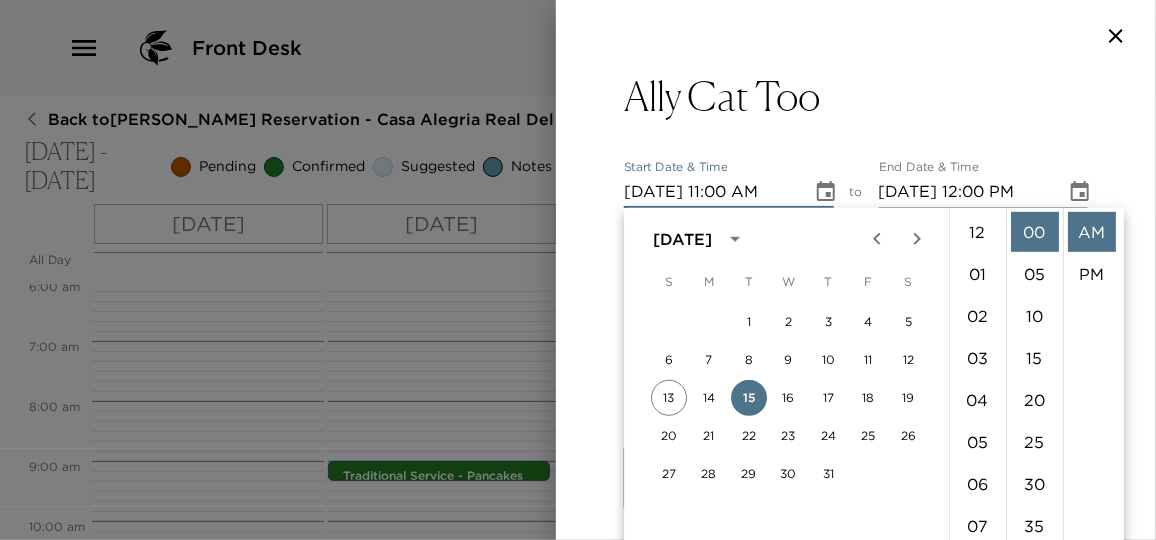 scroll, scrollTop: 461, scrollLeft: 0, axis: vertical 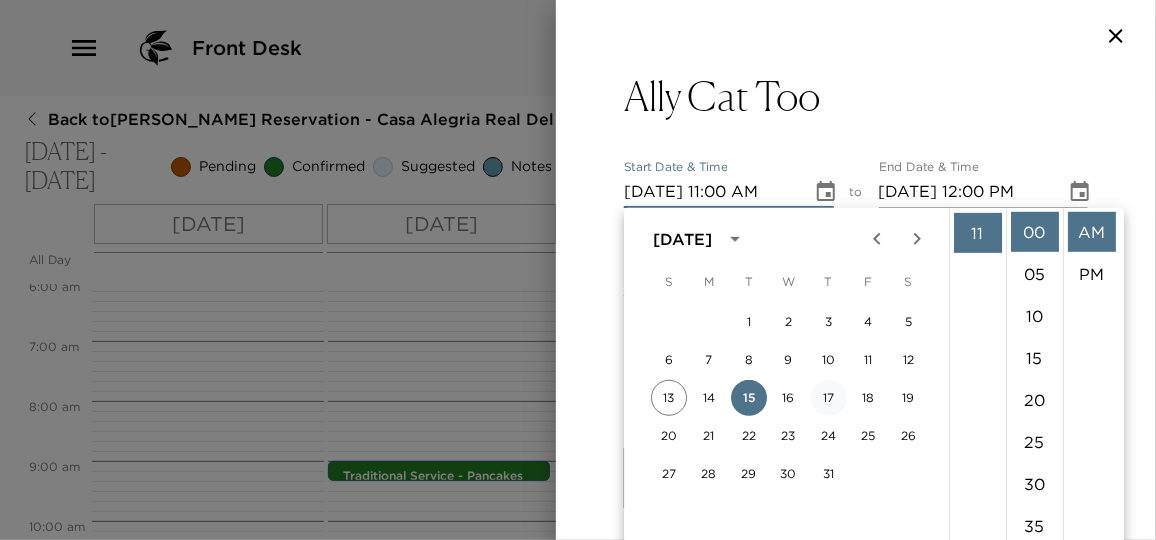 click on "17" at bounding box center [829, 398] 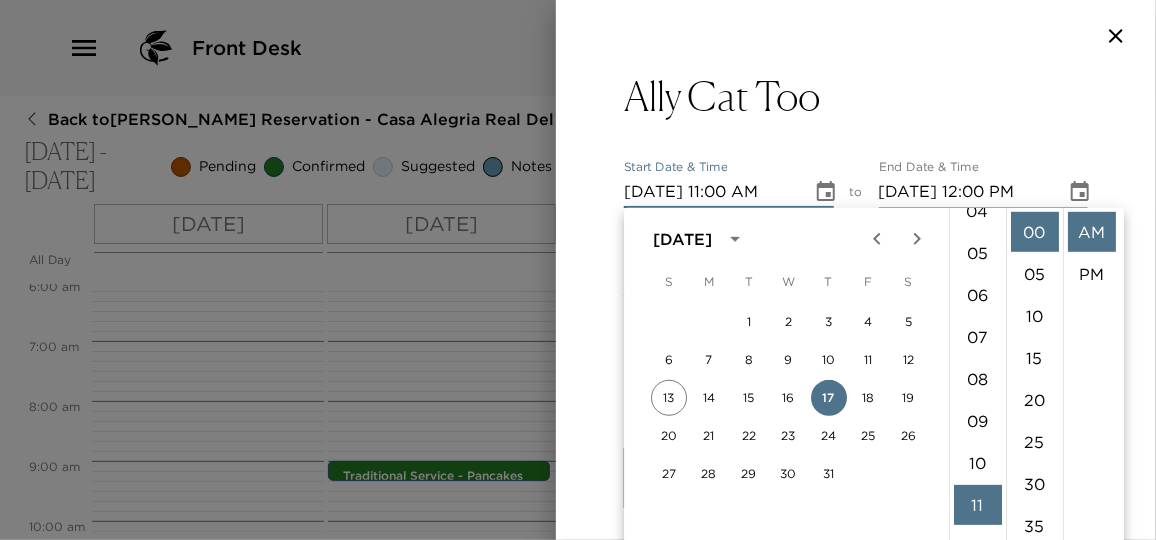 scroll, scrollTop: 98, scrollLeft: 0, axis: vertical 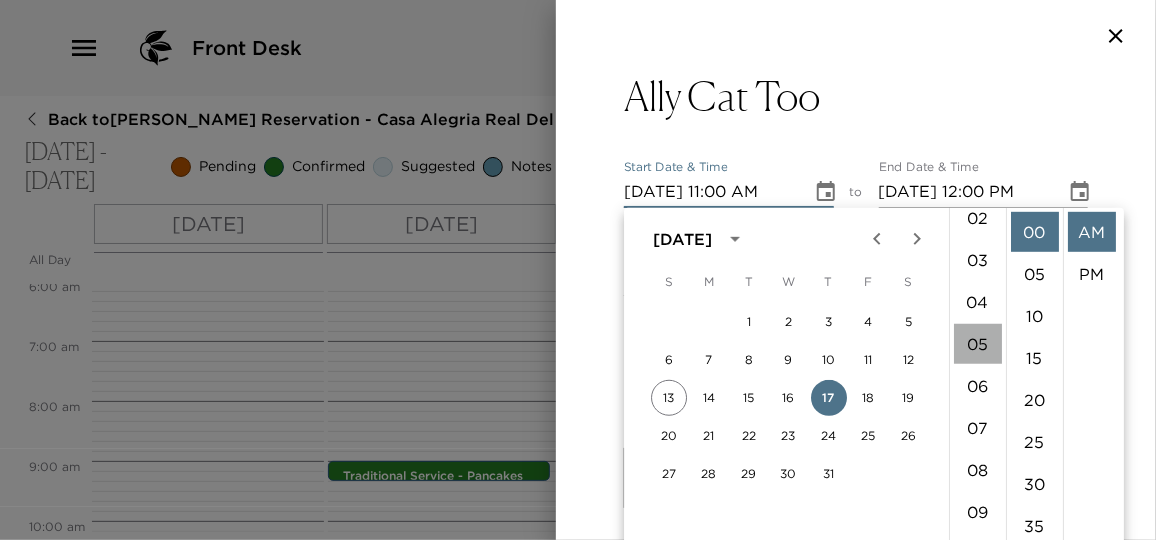 click on "05" at bounding box center [978, 344] 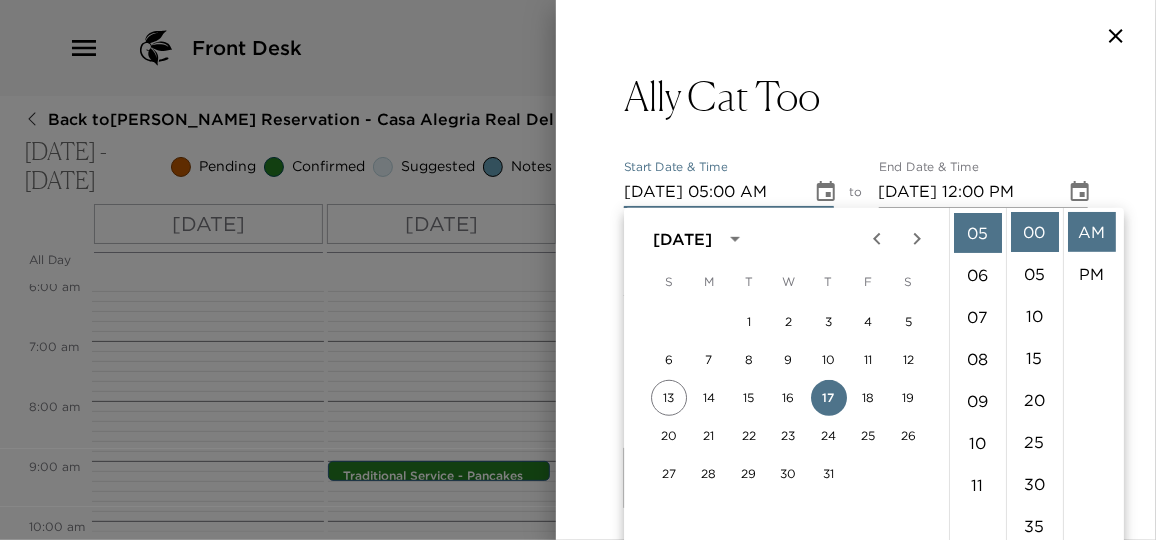 scroll, scrollTop: 210, scrollLeft: 0, axis: vertical 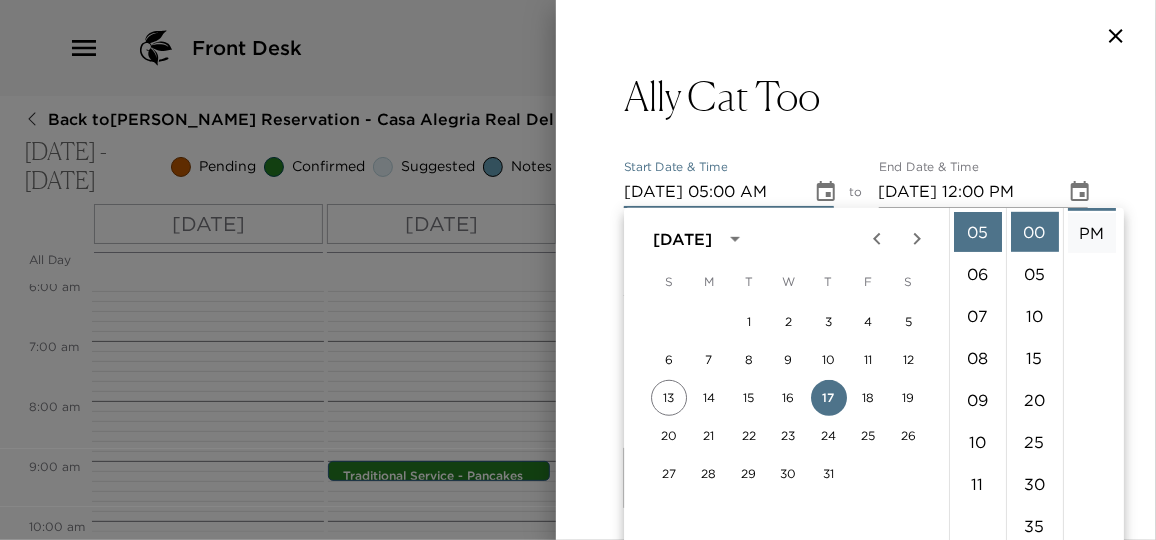 click on "PM" at bounding box center [1092, 233] 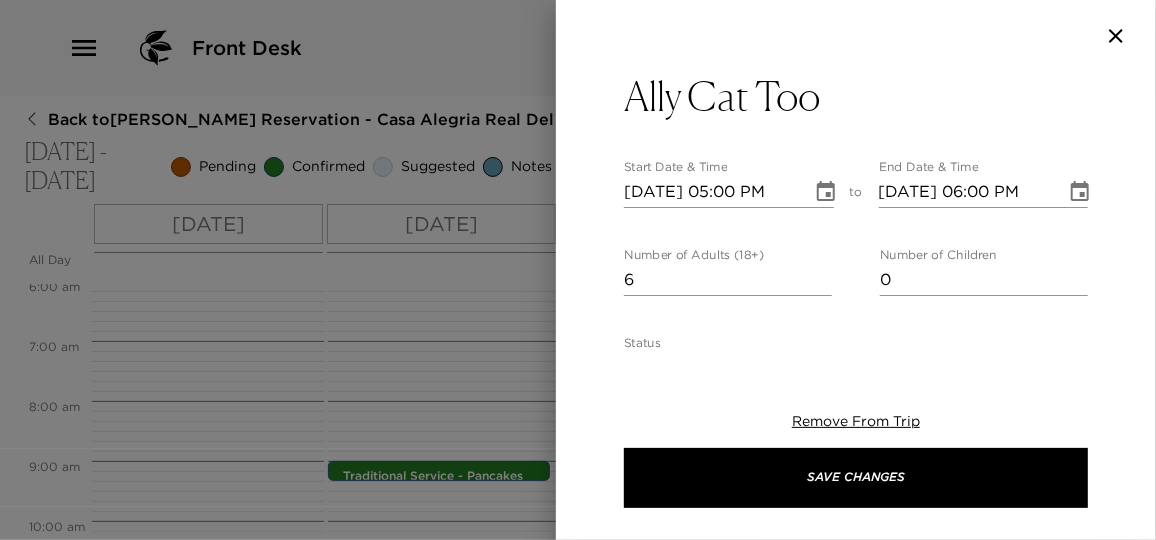 click at bounding box center [1080, 192] 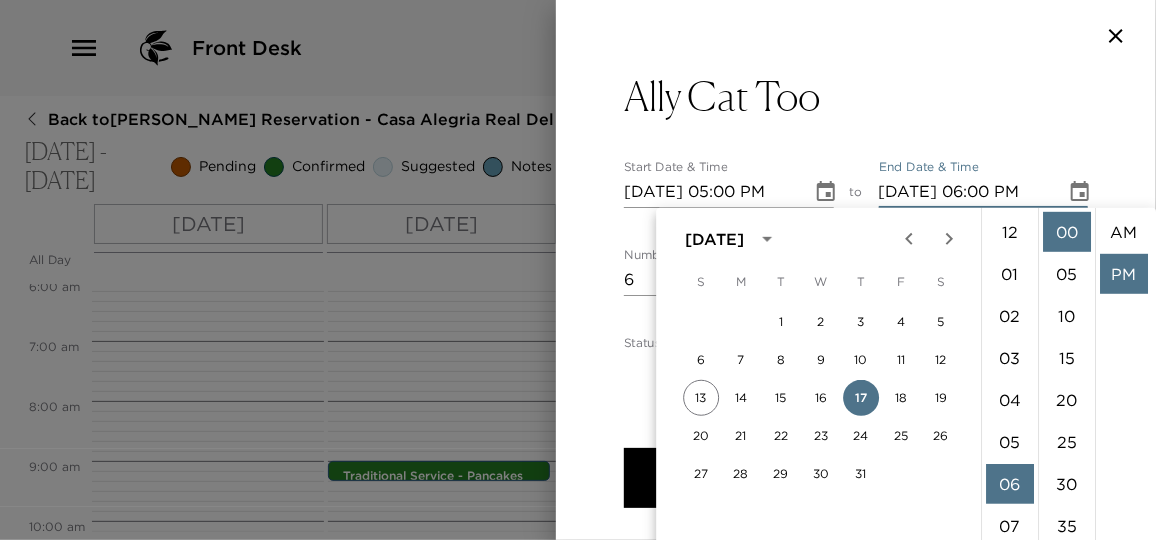 scroll, scrollTop: 252, scrollLeft: 0, axis: vertical 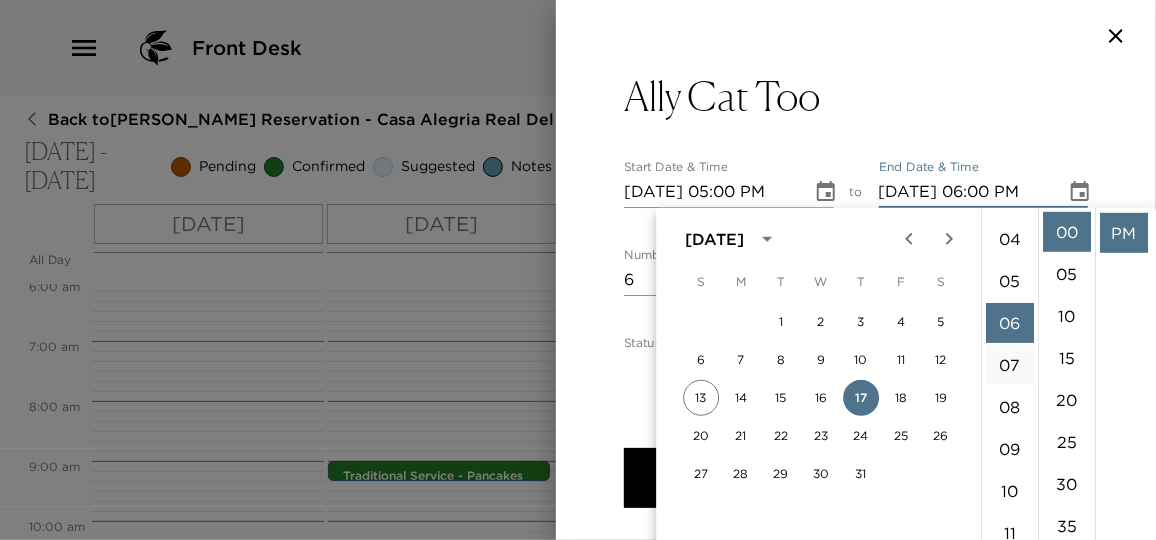 click on "05" at bounding box center (1010, 281) 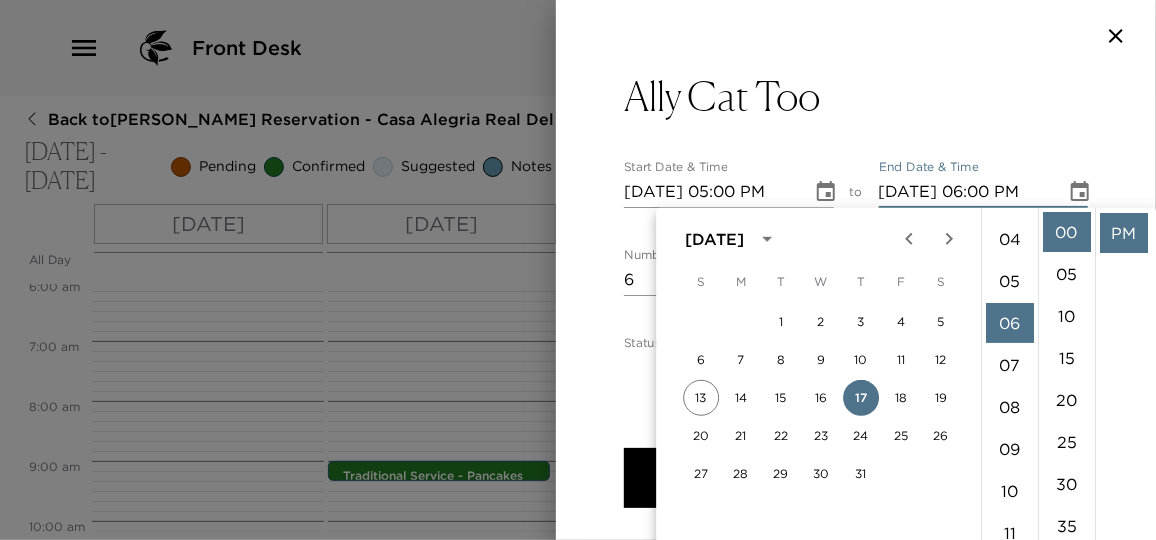 type on "07/17/2025 05:00 PM" 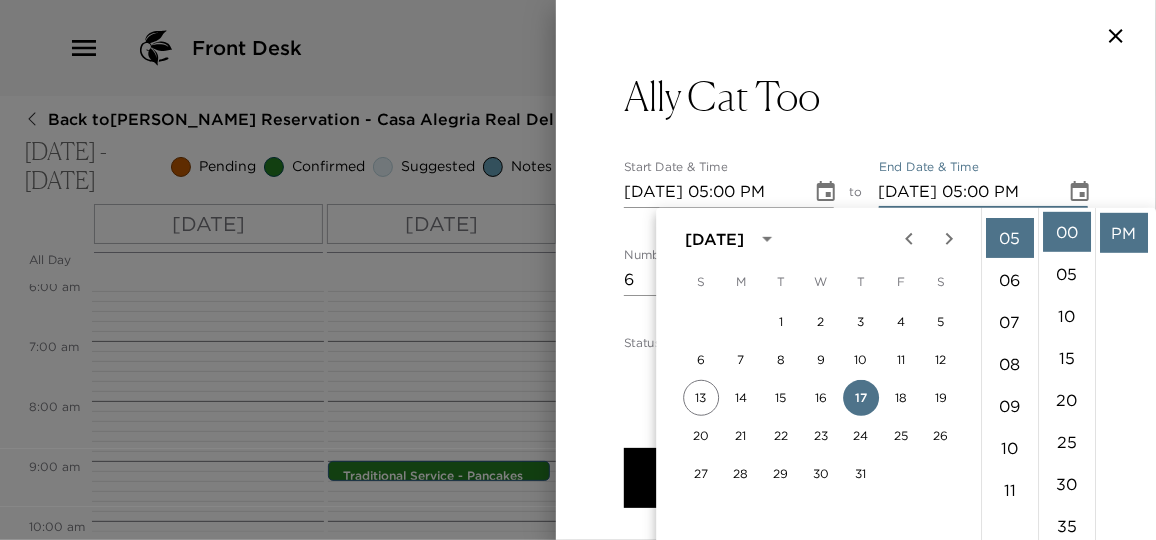 scroll, scrollTop: 210, scrollLeft: 0, axis: vertical 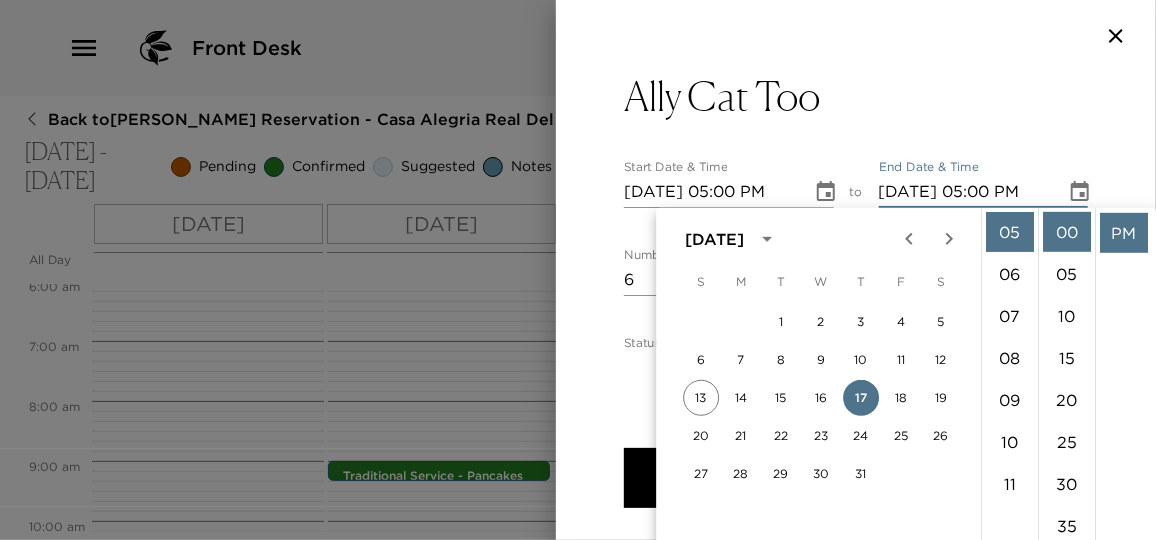 click on "PM" at bounding box center (1124, 233) 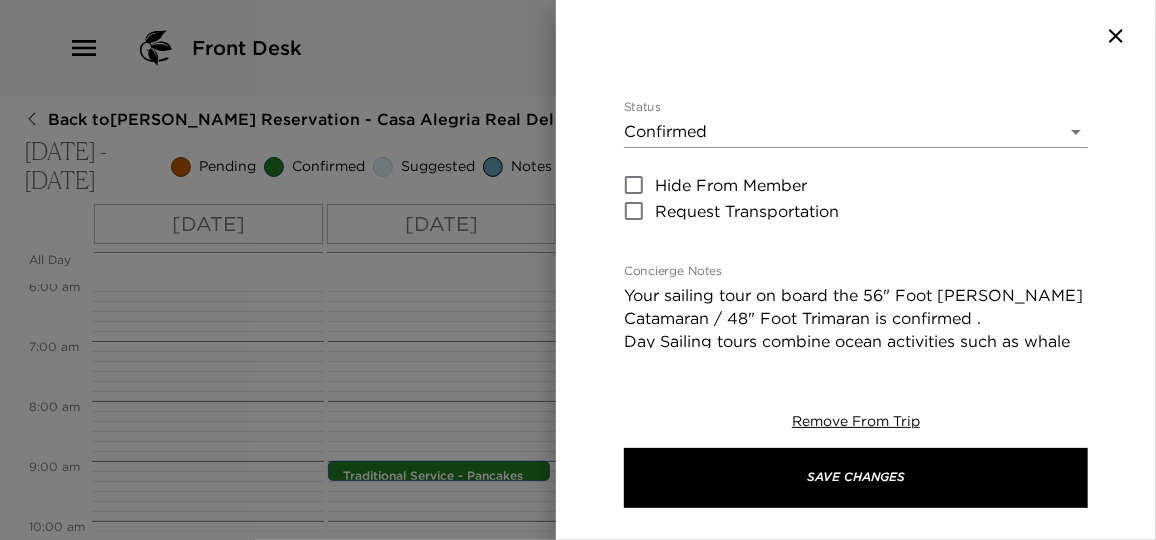scroll, scrollTop: 363, scrollLeft: 0, axis: vertical 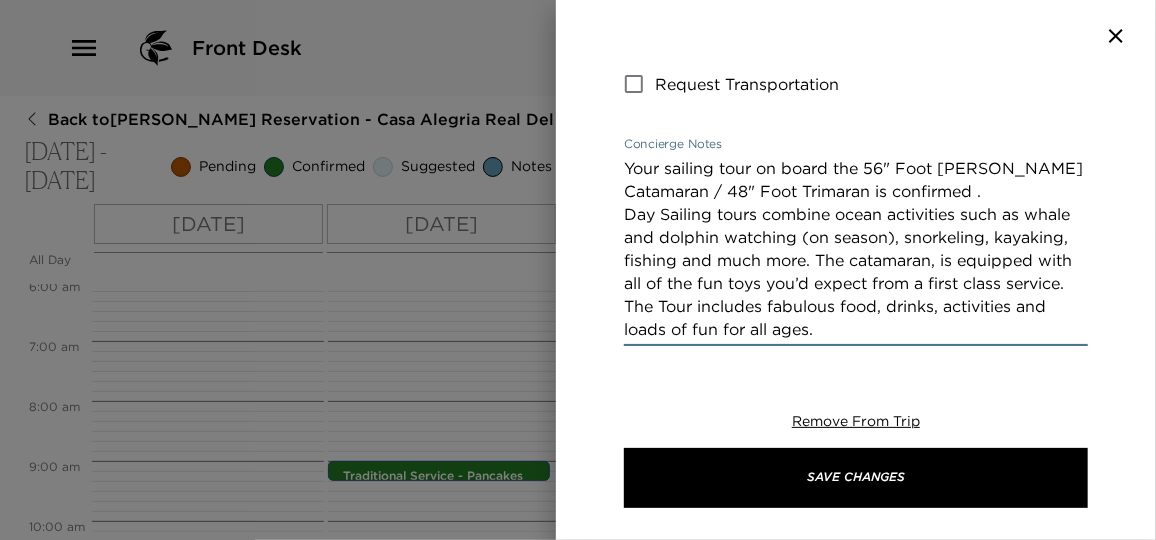 drag, startPoint x: 868, startPoint y: 164, endPoint x: 1057, endPoint y: 201, distance: 192.58765 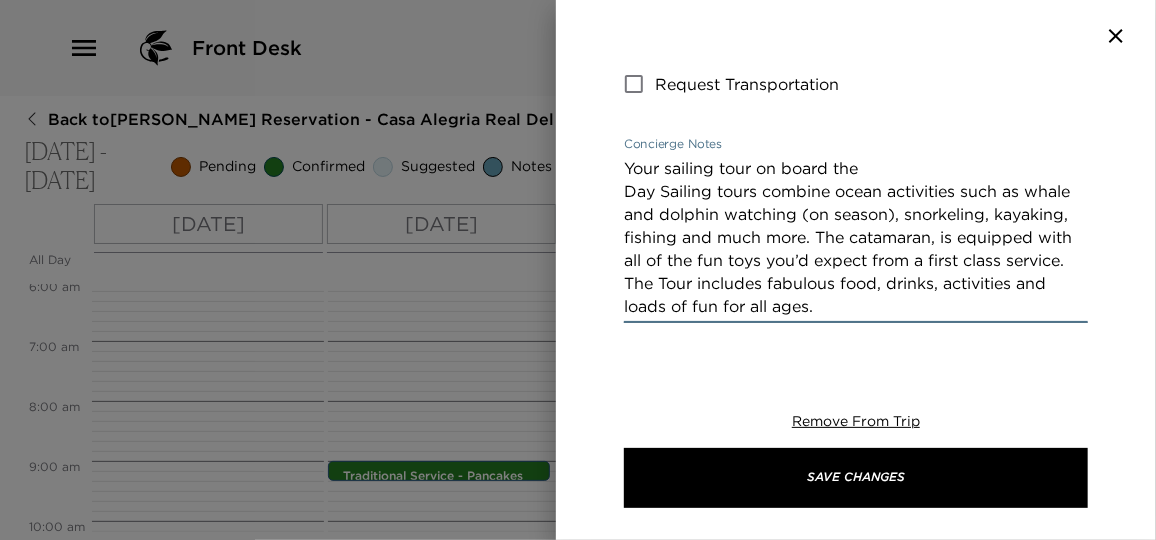 drag, startPoint x: 863, startPoint y: 167, endPoint x: 563, endPoint y: 158, distance: 300.13498 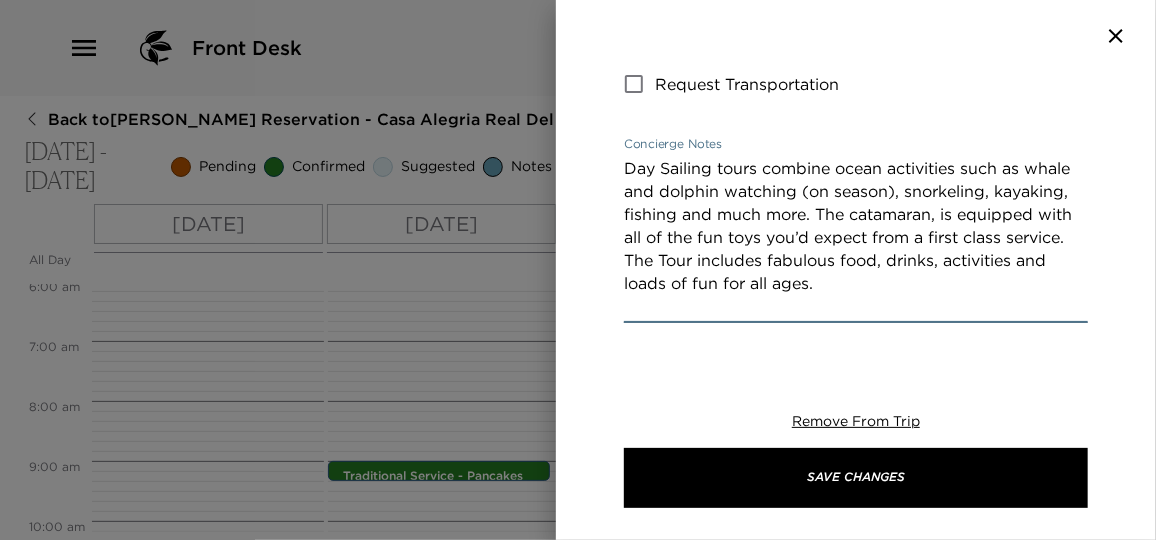 click on "Day Sailing tours combine ocean activities such as whale and dolphin watching (on season), snorkeling, kayaking, fishing and much more. The catamaran, is equipped with all of the fun toys you’d expect from a first class service. The Tour includes fabulous food, drinks, activities and loads of fun for all ages." at bounding box center (856, 237) 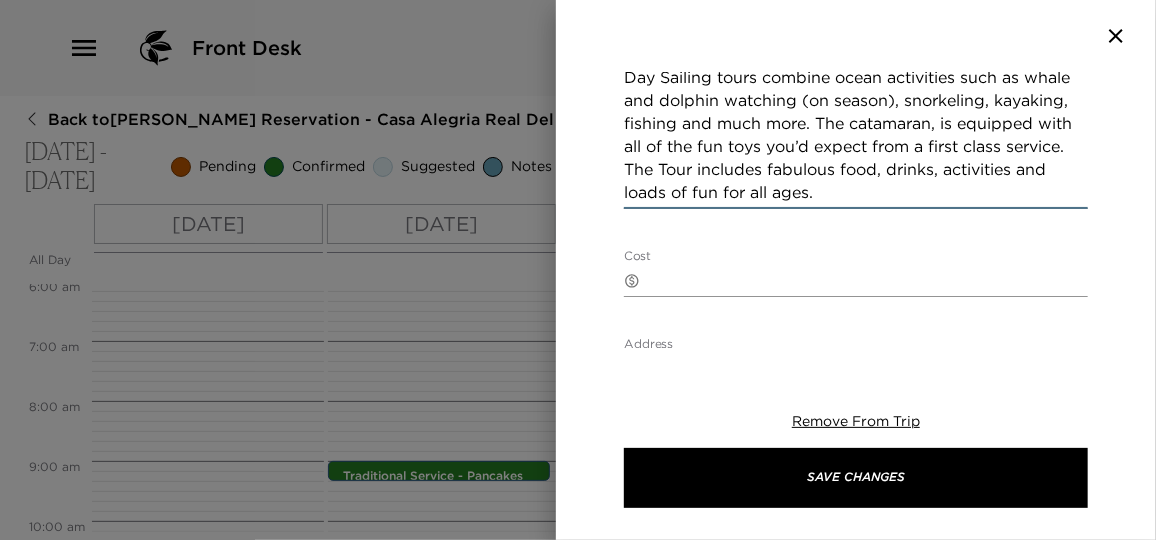scroll, scrollTop: 454, scrollLeft: 0, axis: vertical 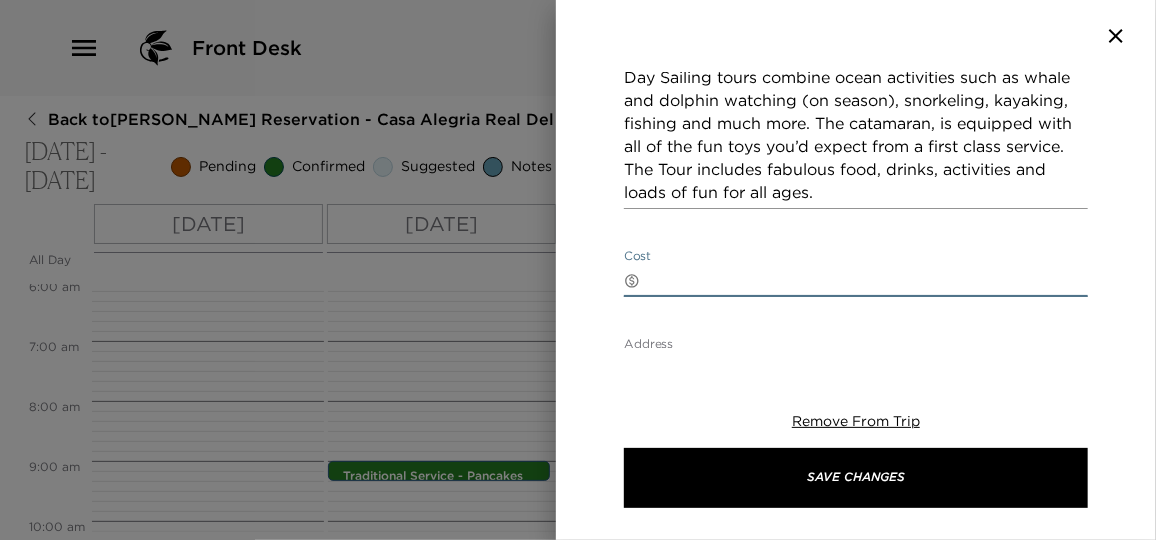 type on "@" 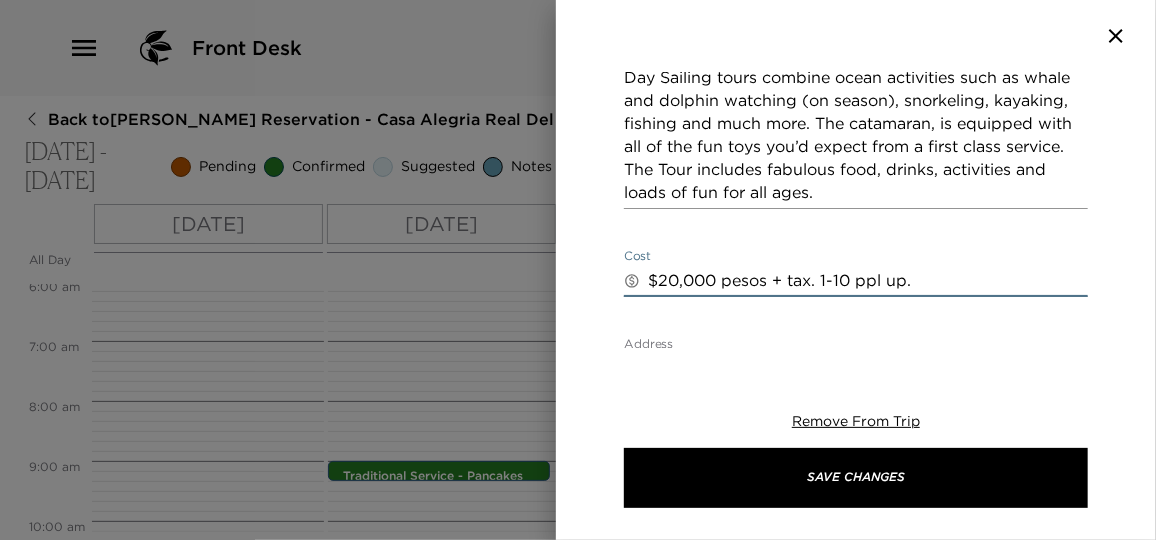 type on "$20,000 pesos + tax. 1-10 ppl up." 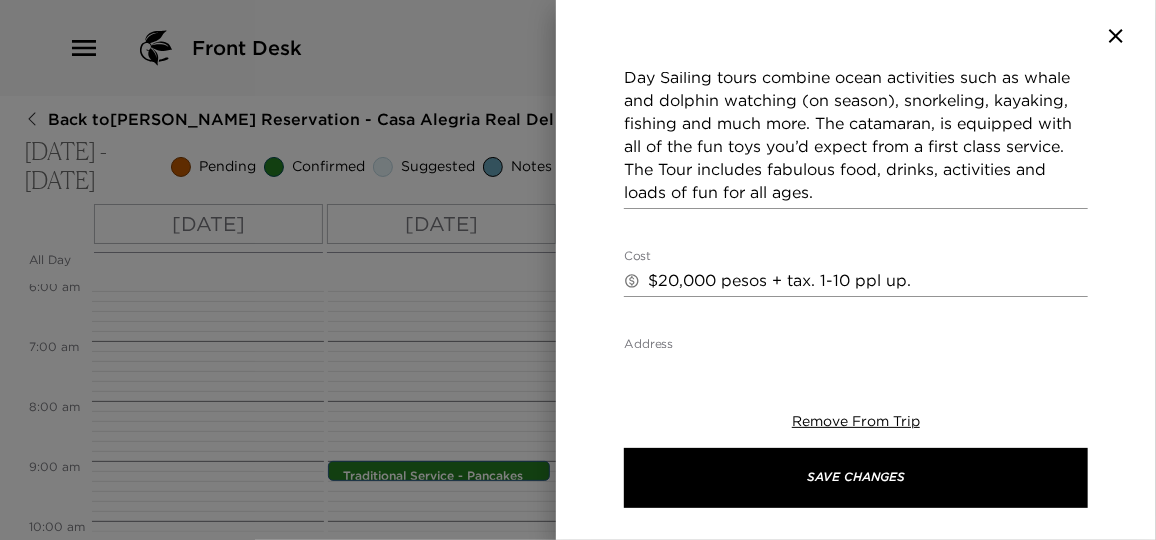 click on "Ally Cat Too Start Date & Time 07/17/2025 05:00 PM to End Date & Time 07/17/2025 05:00 PM Number of Adults (18+) 6 Number of Children 0 Status Confirmed Confirmed Hide From Member Request Transportation Concierge Notes  Day Sailing tours combine ocean activities such as whale and dolphin watching (on season), snorkeling, kayaking, fishing and much more. The catamaran, is equipped with all of the fun toys you’d expect from a first class service. The Tour includes fabulous food, drinks, activities and loads of fun for all ages. x Cost ​ $20,000 pesos + tax. 1-10 ppl up. x Address ​ x Phone Number ​ Email ​ Website ​ Cancellation Policy No Cancellations No Cancellations Recommended Attire Swimwear Swimwear Age Range ​ undefined Remove From Trip Save Changes" at bounding box center (856, 265) 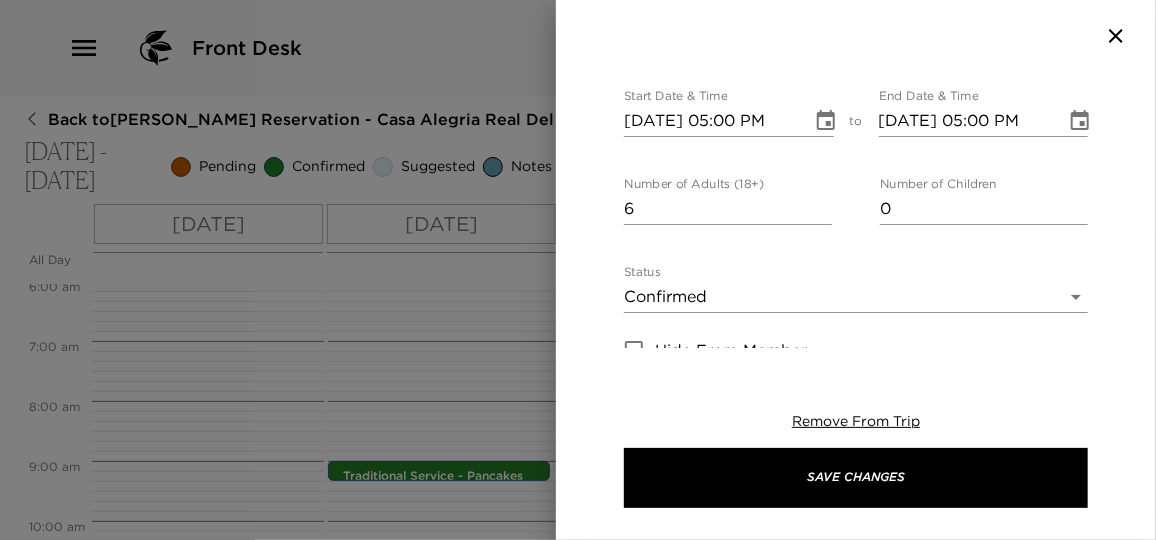 scroll, scrollTop: 181, scrollLeft: 0, axis: vertical 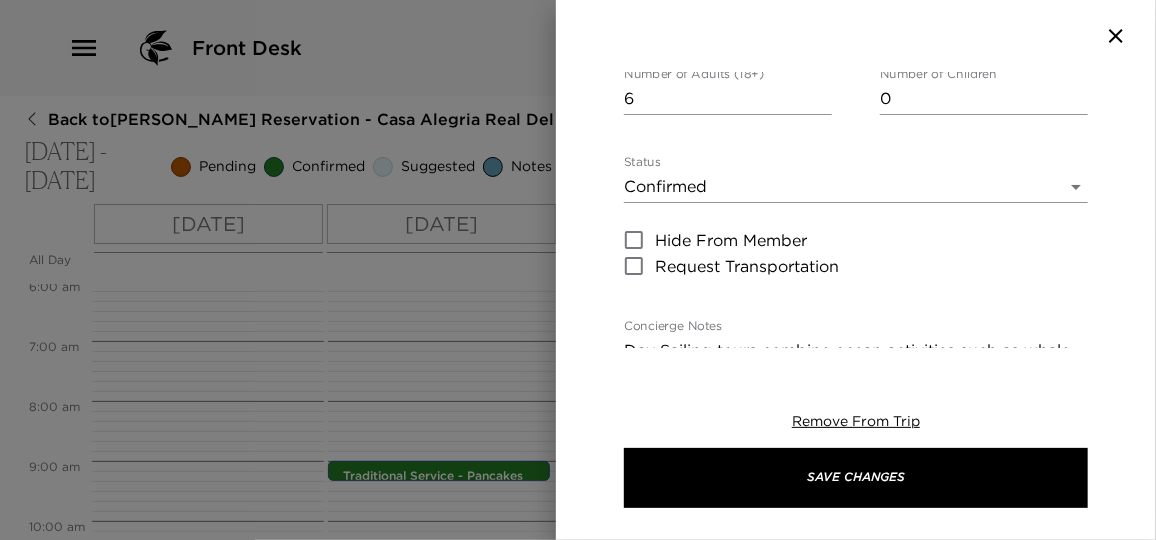 click on "Front Desk Back to  Julia Lile Reservation - Casa Alegria  Real Del Mar - Mexico Jul 15 - Jul 19, 2025 Pending Confirmed Suggested Notes Trip View Agenda View PDF View Print All Day Tue 07/15 Wed 07/16 Thu 07/17 Fri 07/18 Sat 07/19 12:00 AM 1:00 AM 2:00 AM 3:00 AM 4:00 AM 5:00 AM 6:00 AM 7:00 AM 8:00 AM 9:00 AM 10:00 AM 11:00 AM 12:00 PM 1:00 PM 2:00 PM 3:00 PM 4:00 PM 5:00 PM 6:00 PM 7:00 PM 8:00 PM 9:00 PM 10:00 PM 11:00 PM Arrival to Puerto Vallarta Private Transportation 11:27am - 12:27pm Early Arrival to Real del Mar 1:00pm - 1:00pm Check-In 4:00pm - 4:00pm Grocery Confirmation 5:00pm - 5:00pm Traditional Service - Pancakes 9:00am - 9:00am Traditional Service - French Toast 9:00am - 9:00am Traditional Service - Pancakes 9:00am - 9:00am Traditional Service - French Toast 9:00am - 9:00am Departure with Bahia Car Service 12:00pm - 12:00pm Flight 1166 Arrival 2:56 PM, Licenciado Gustavo Diaz Ordaz Intl Clone Custom al ​ Results (2) Ally Cat Sailing Adventure Hacienda Alemana Ally Cat Too Start Date & Time" at bounding box center [578, 270] 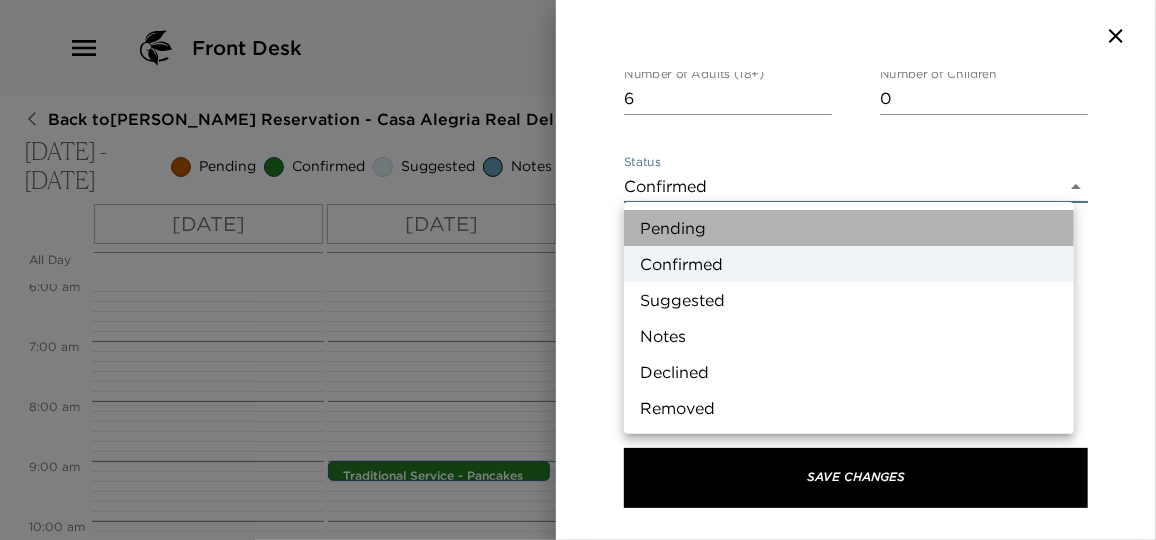 click on "Pending" at bounding box center [849, 228] 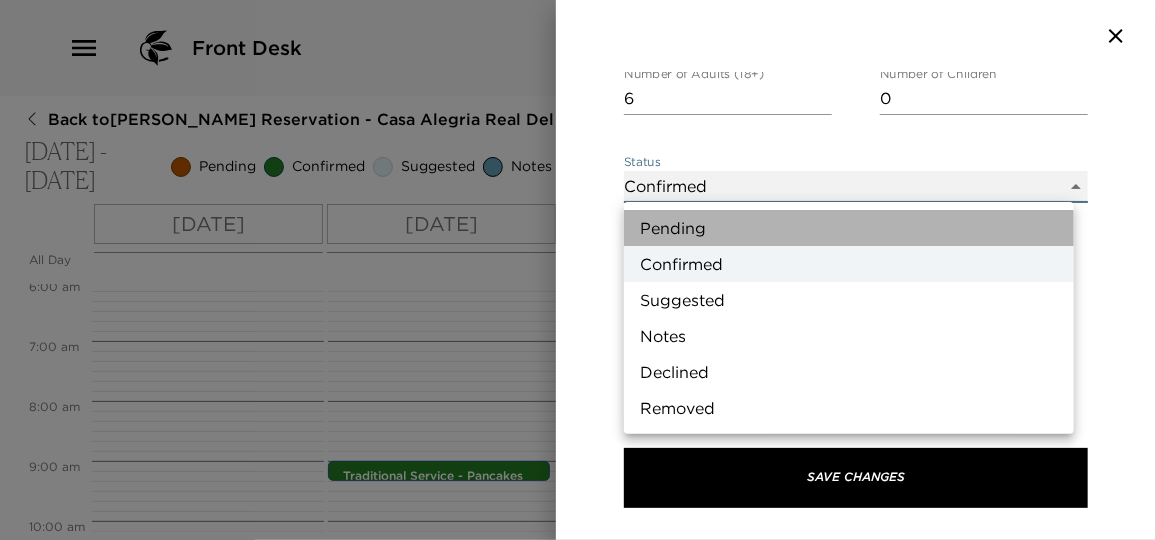type on "Pending" 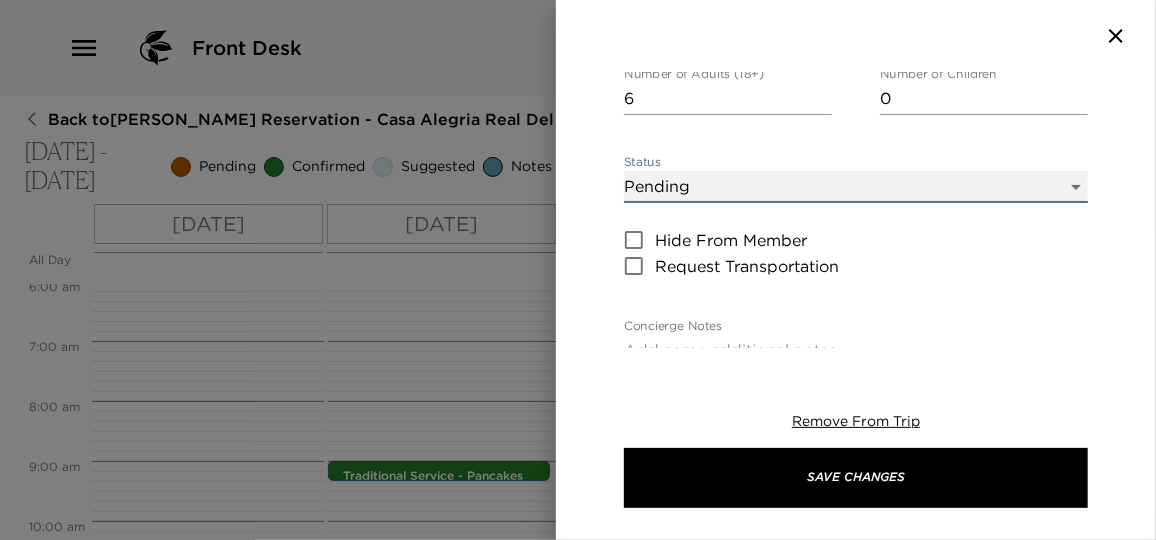 scroll, scrollTop: 0, scrollLeft: 0, axis: both 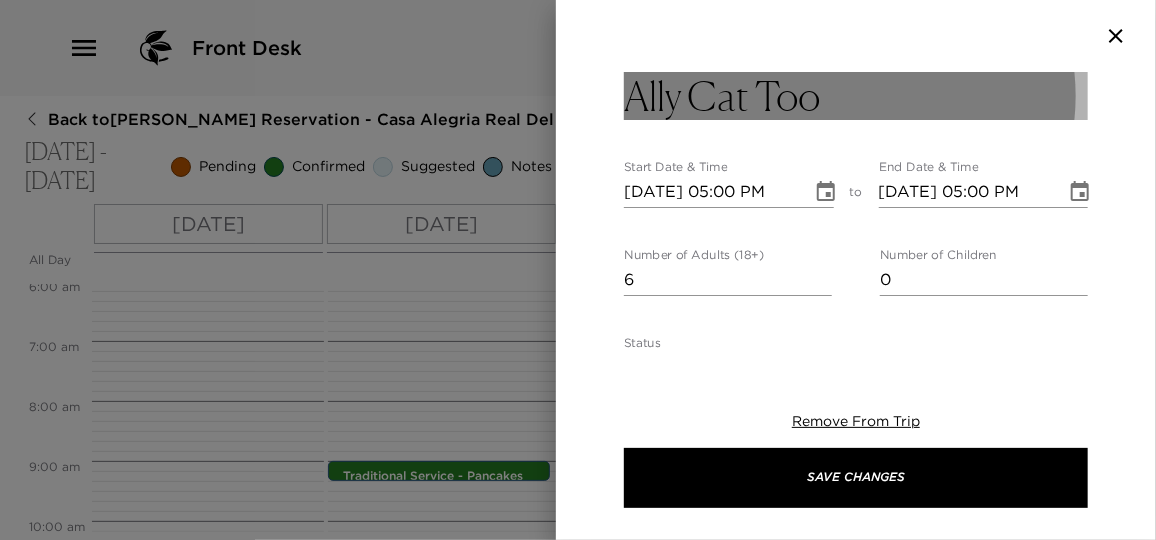 click on "Ally Cat Too" at bounding box center [856, 96] 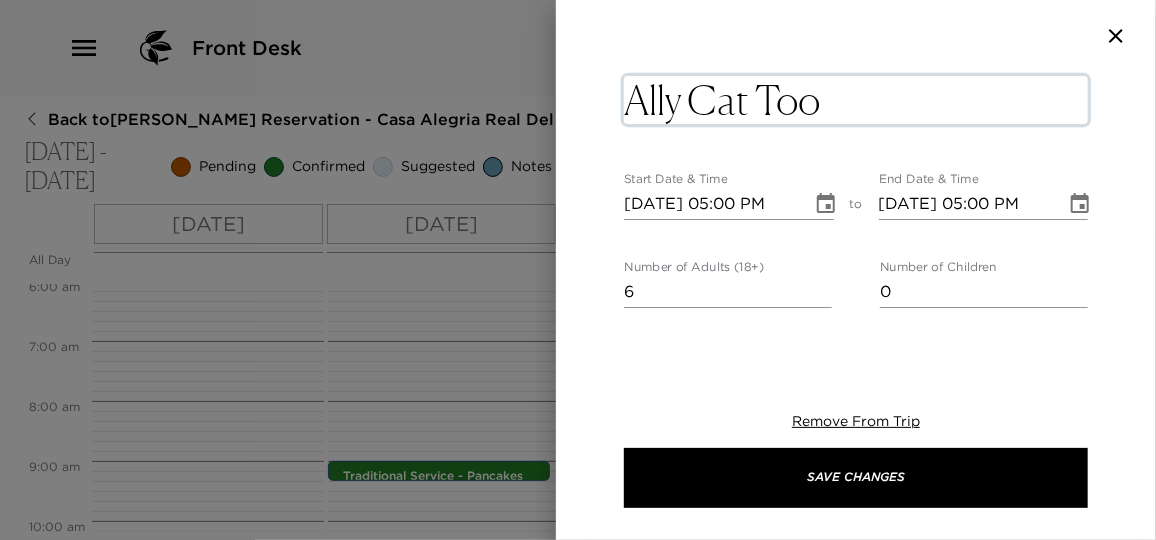 click on "Ally Cat Too" at bounding box center [856, 100] 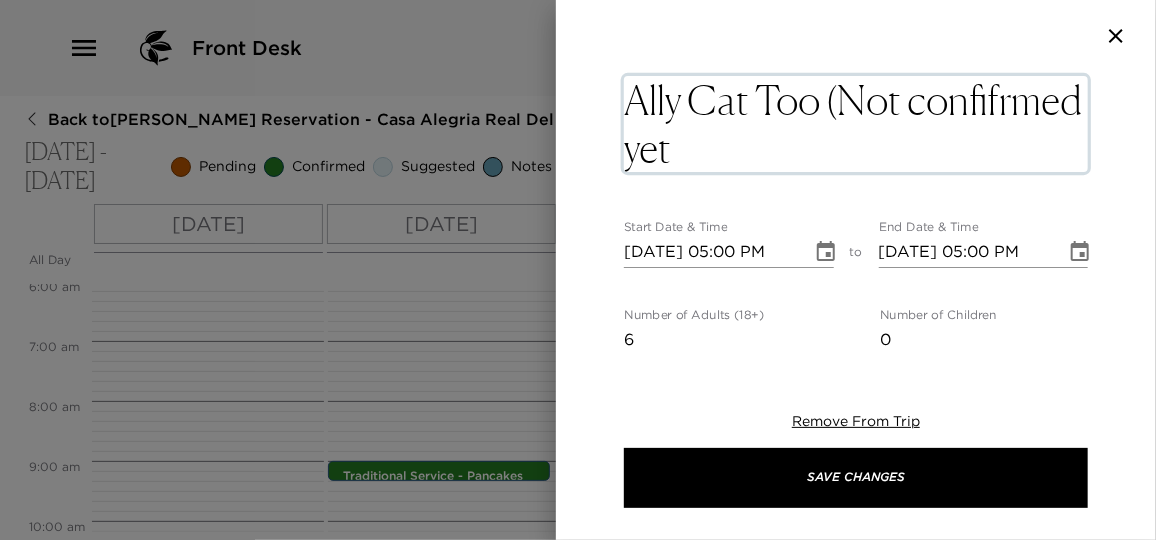 type on "Ally Cat Too (Not confifrmed yet)" 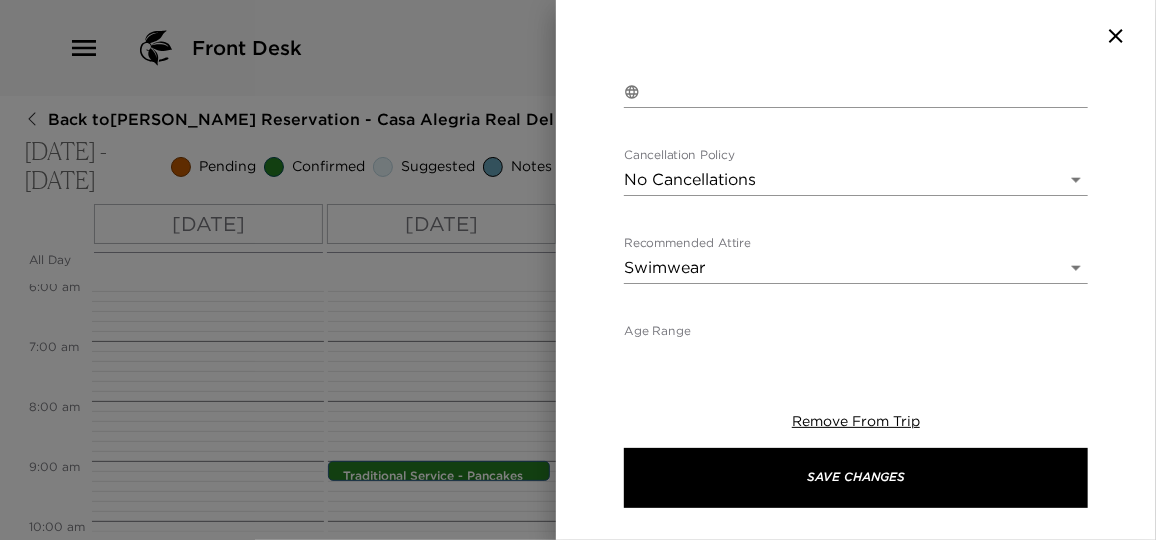 scroll, scrollTop: 963, scrollLeft: 0, axis: vertical 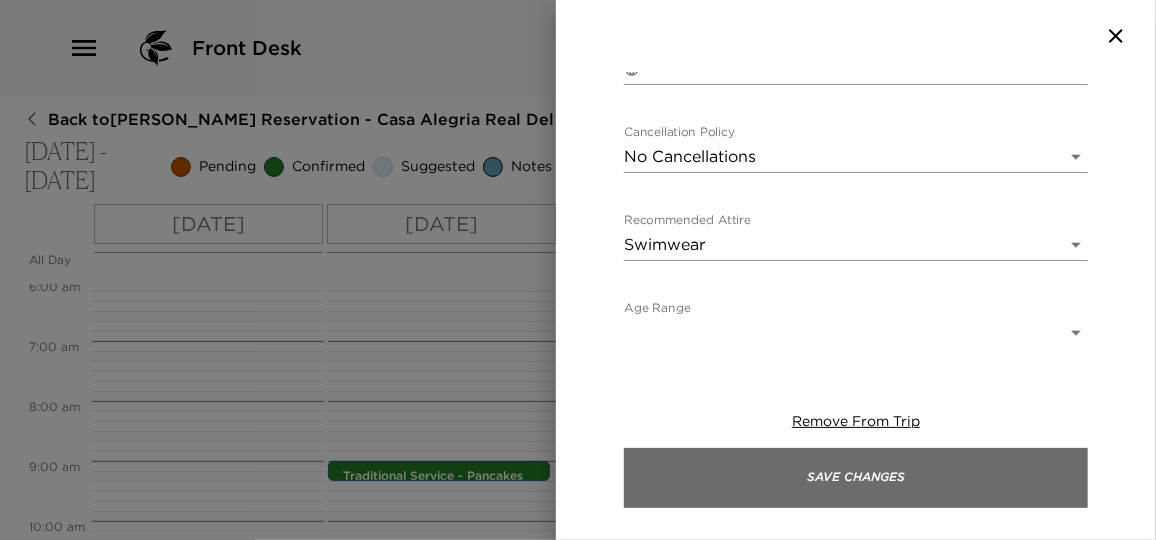 click on "Save Changes" at bounding box center (856, 478) 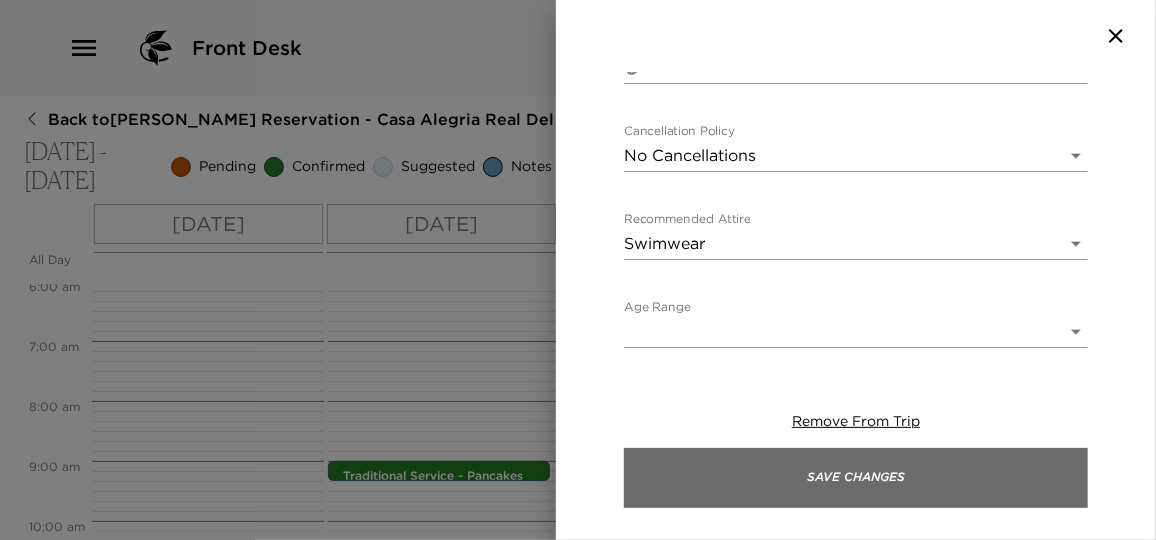 scroll, scrollTop: 951, scrollLeft: 0, axis: vertical 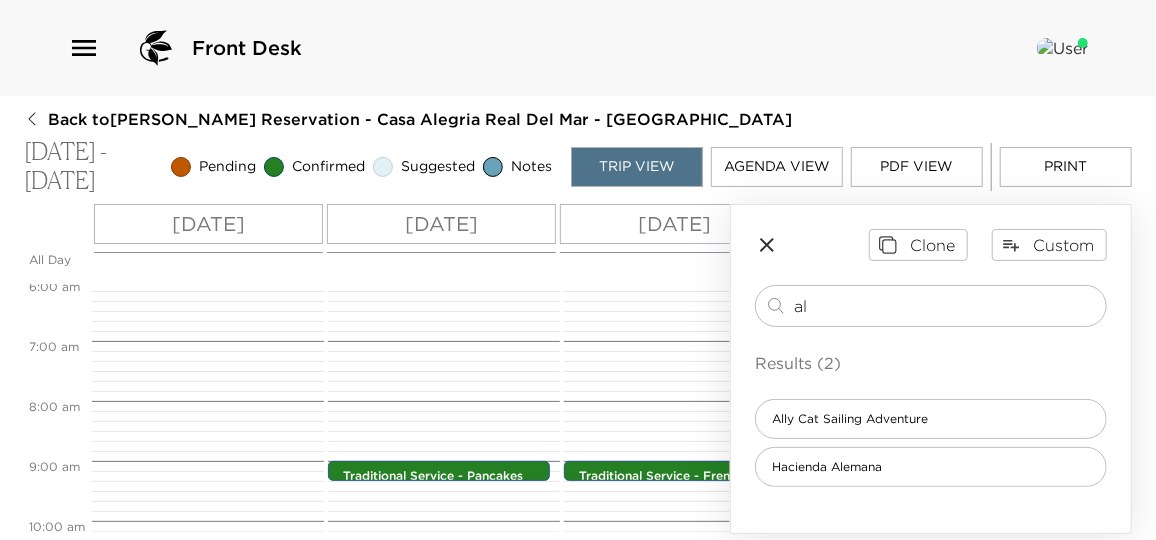 click 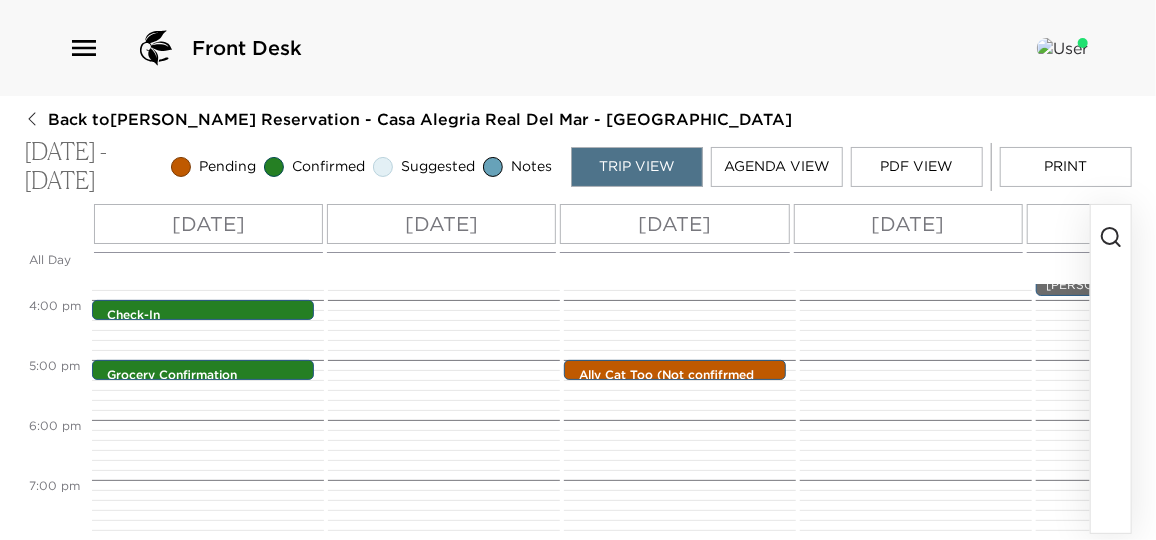 scroll, scrollTop: 909, scrollLeft: 0, axis: vertical 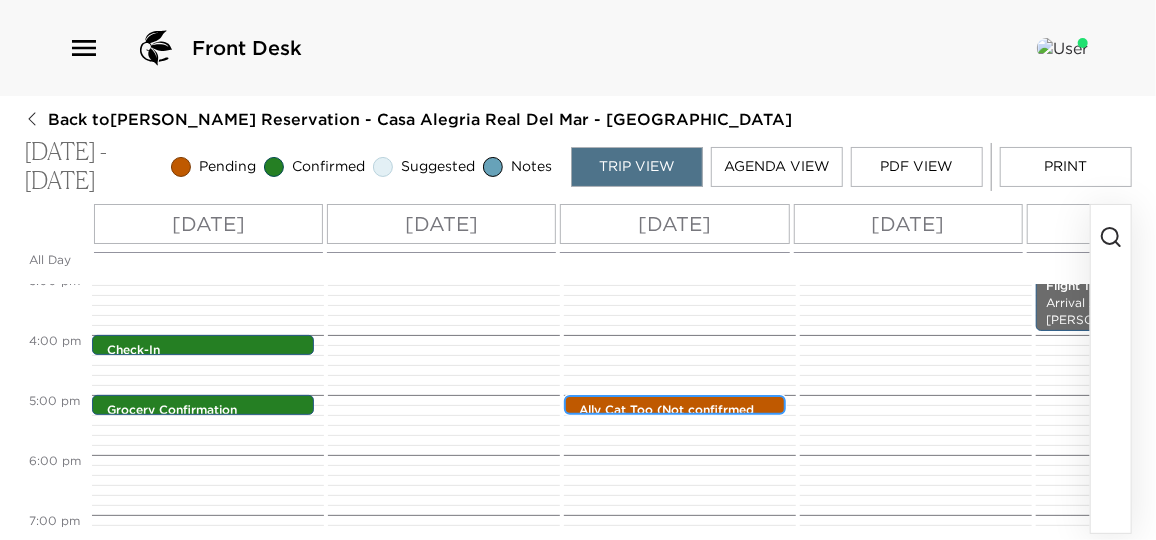 click on "Ally Cat Too (Not confifrmed yet)" at bounding box center (680, 419) 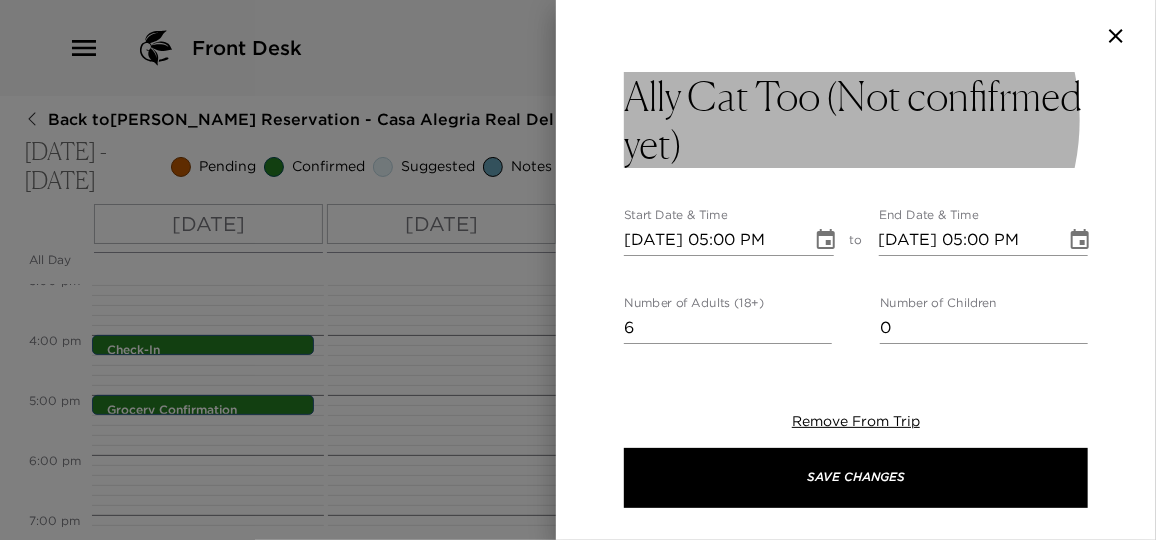 click on "Ally Cat Too (Not confifrmed yet)" at bounding box center (856, 120) 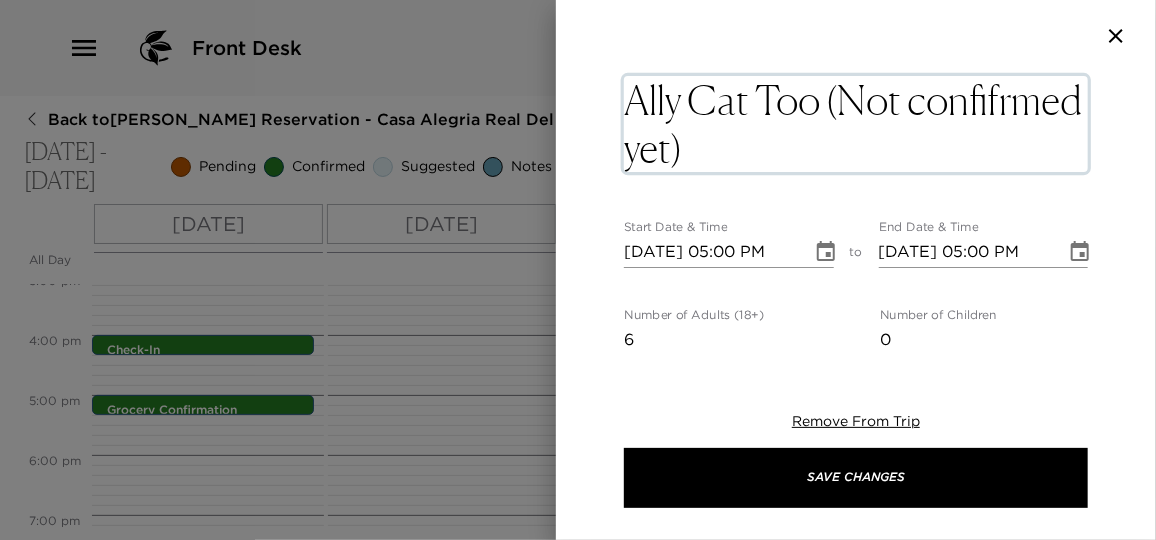 click on "Ally Cat Too (Not confifrmed yet)" at bounding box center (856, 124) 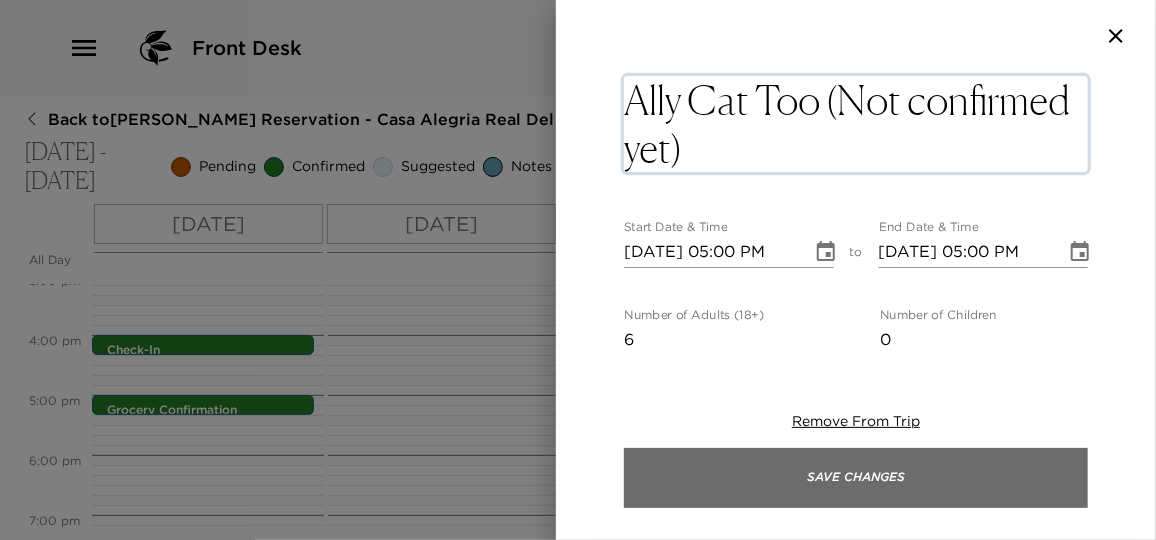 click on "Save Changes" at bounding box center [856, 478] 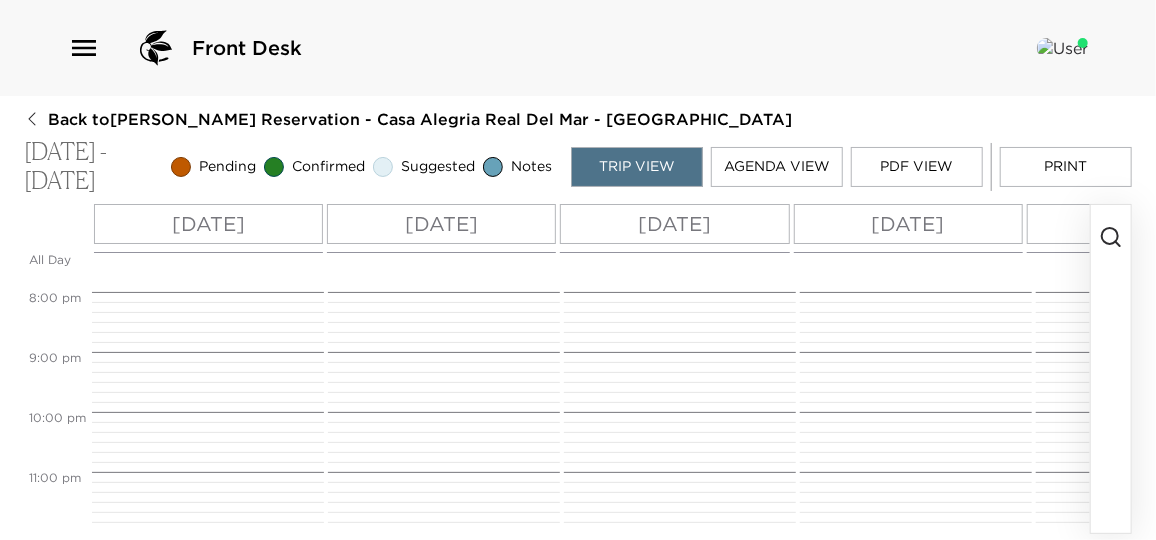 scroll, scrollTop: 1206, scrollLeft: 0, axis: vertical 